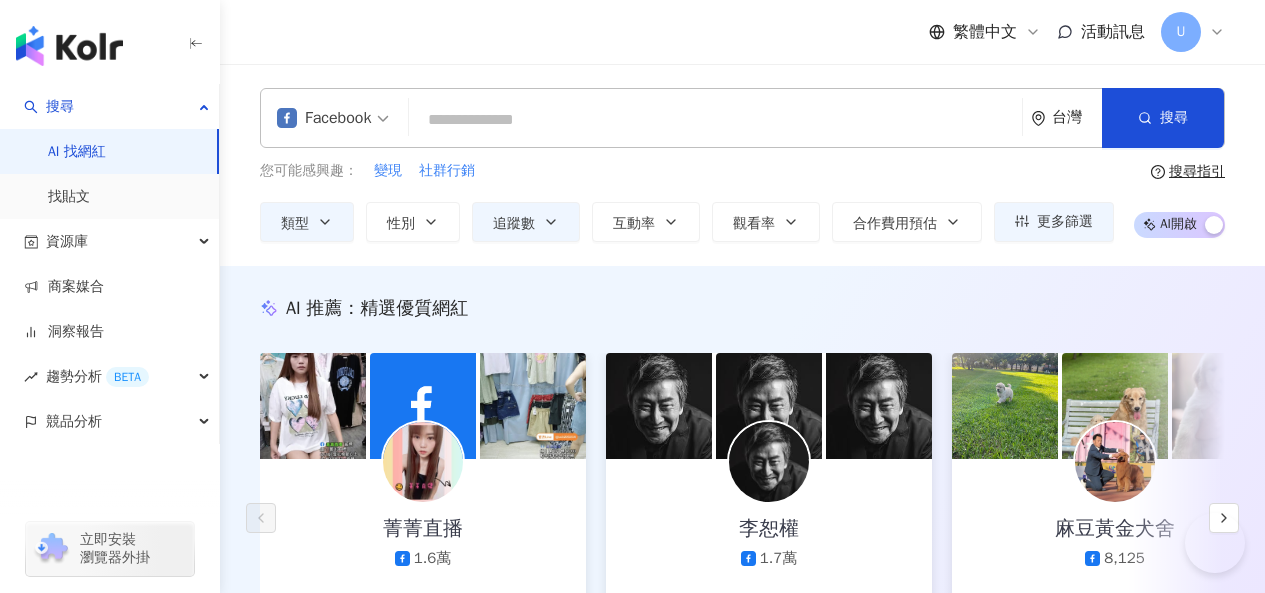 scroll, scrollTop: 1863, scrollLeft: 0, axis: vertical 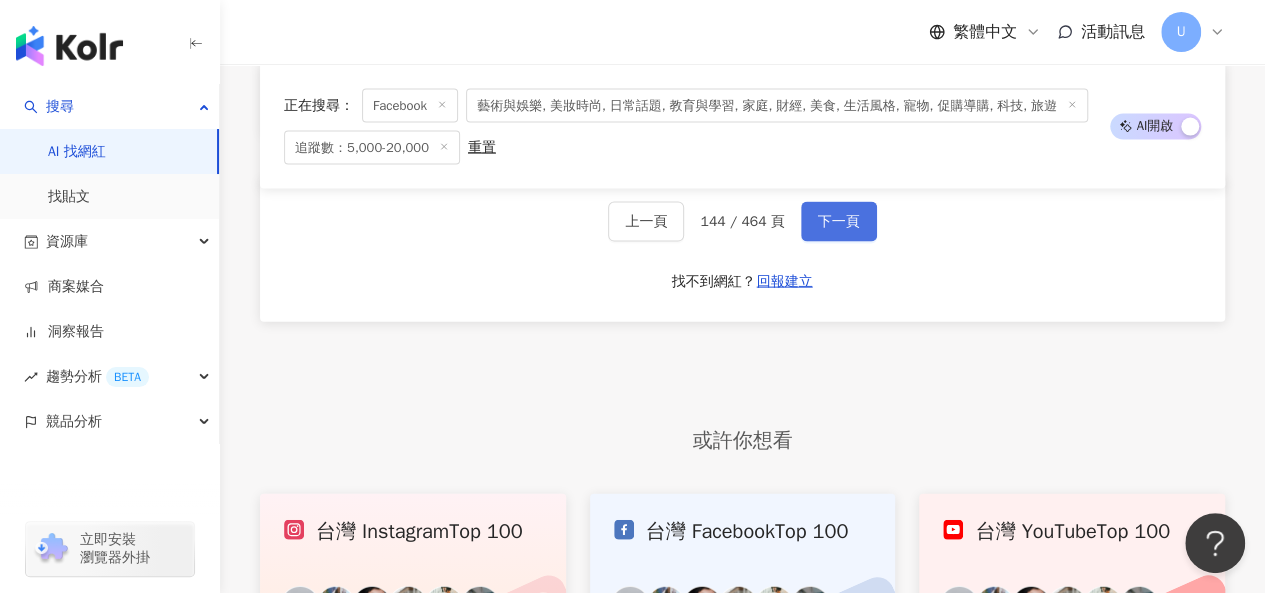 click on "下一頁" at bounding box center [839, 222] 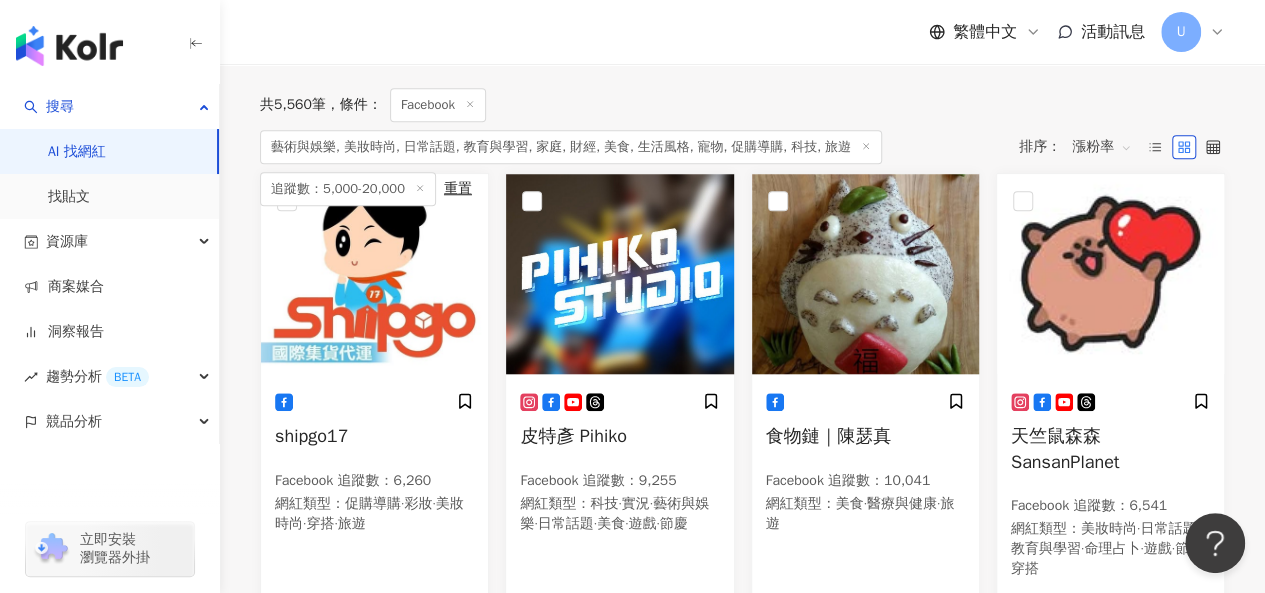 scroll, scrollTop: 750, scrollLeft: 0, axis: vertical 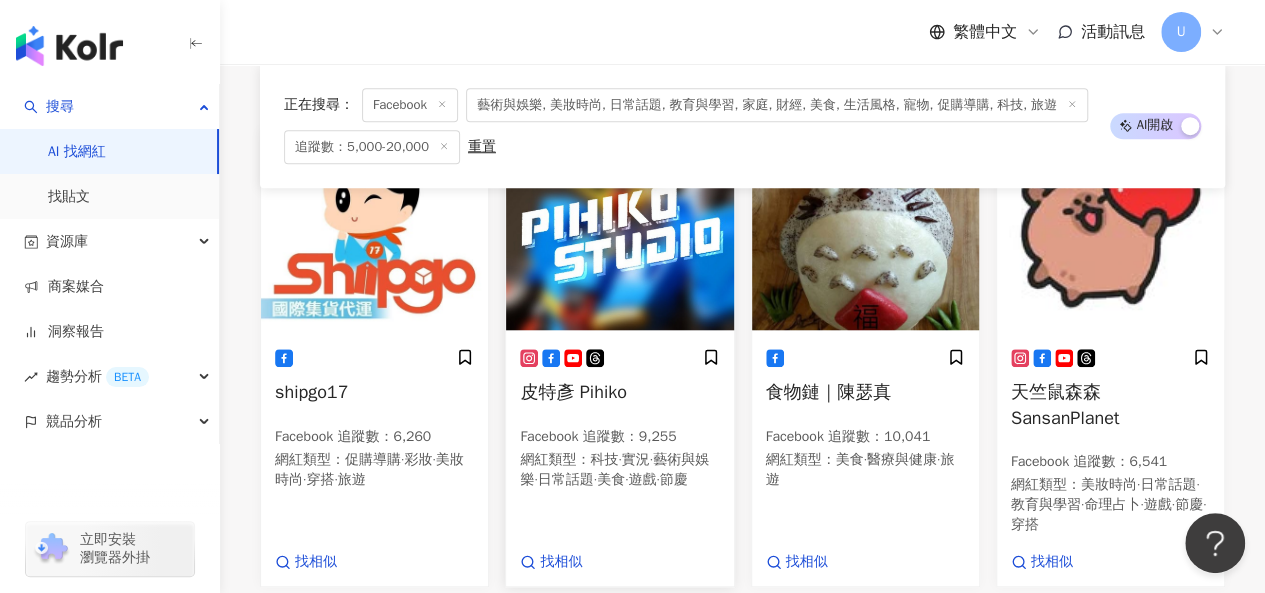click at bounding box center (619, 230) 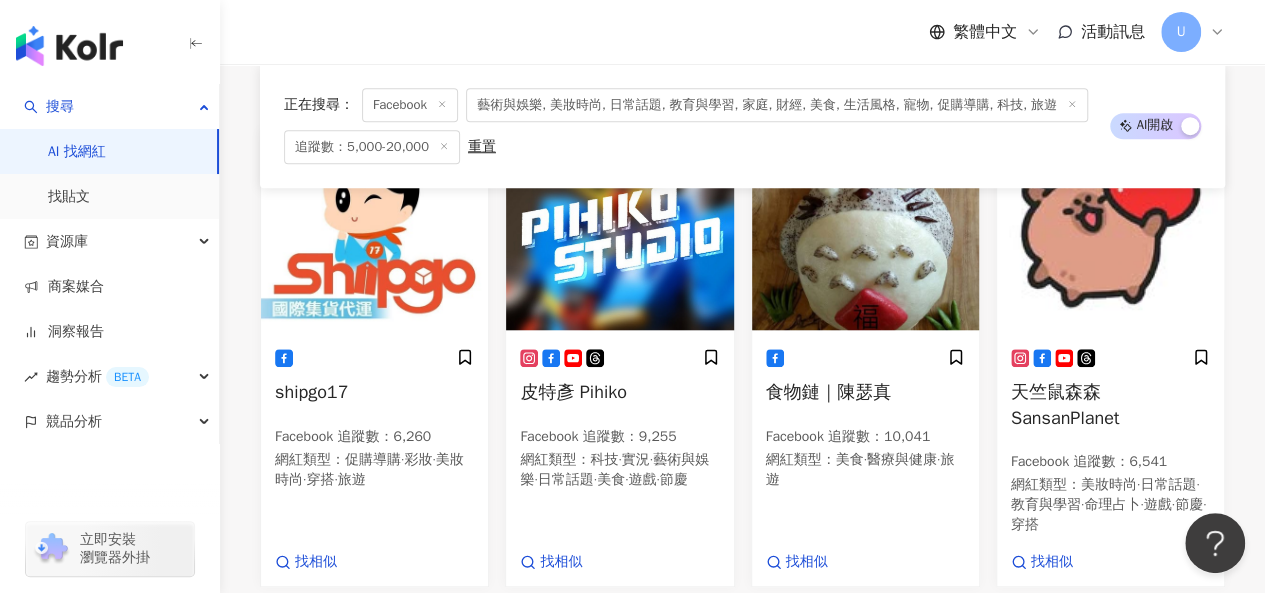 click at bounding box center [865, 230] 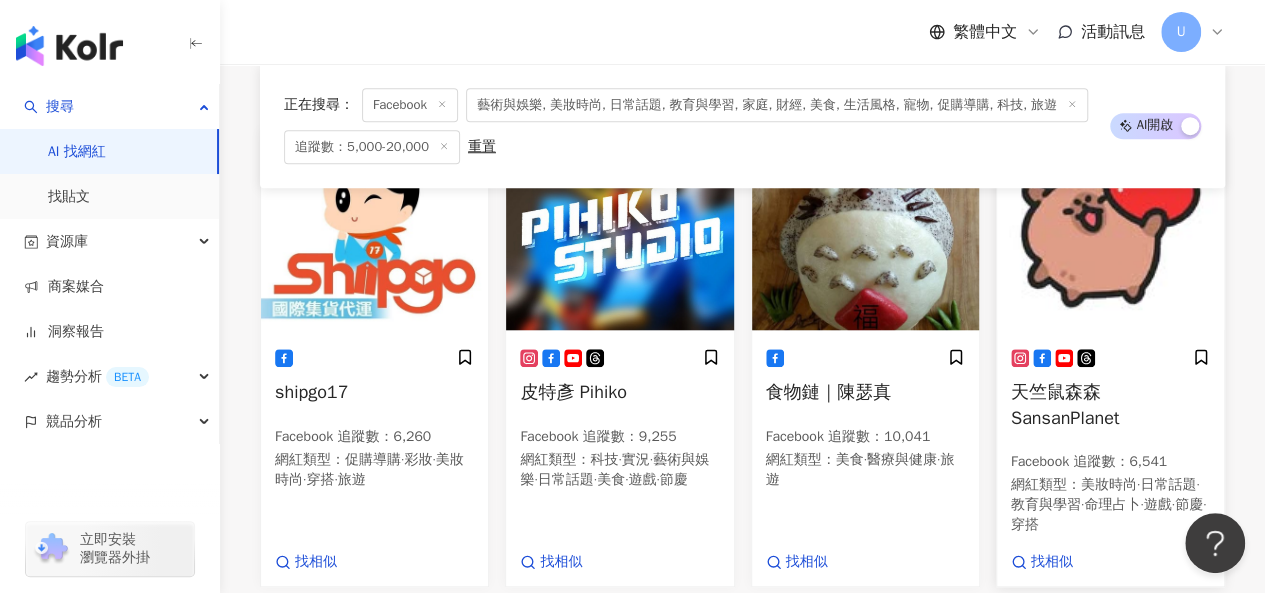 click at bounding box center (1110, 230) 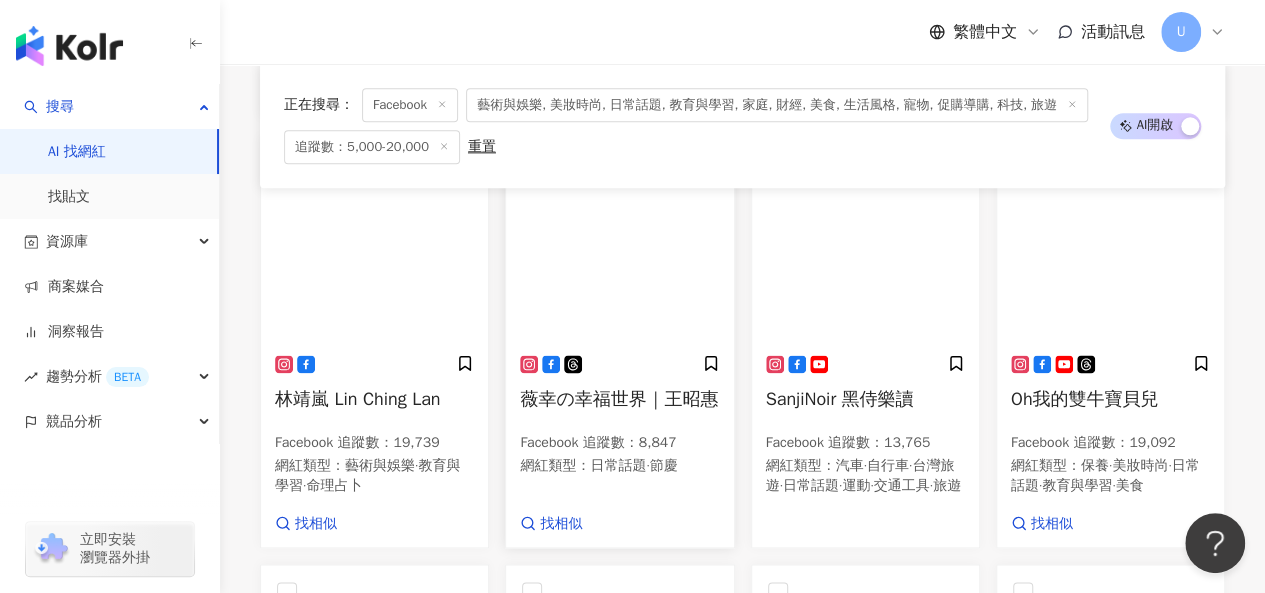 scroll, scrollTop: 1250, scrollLeft: 0, axis: vertical 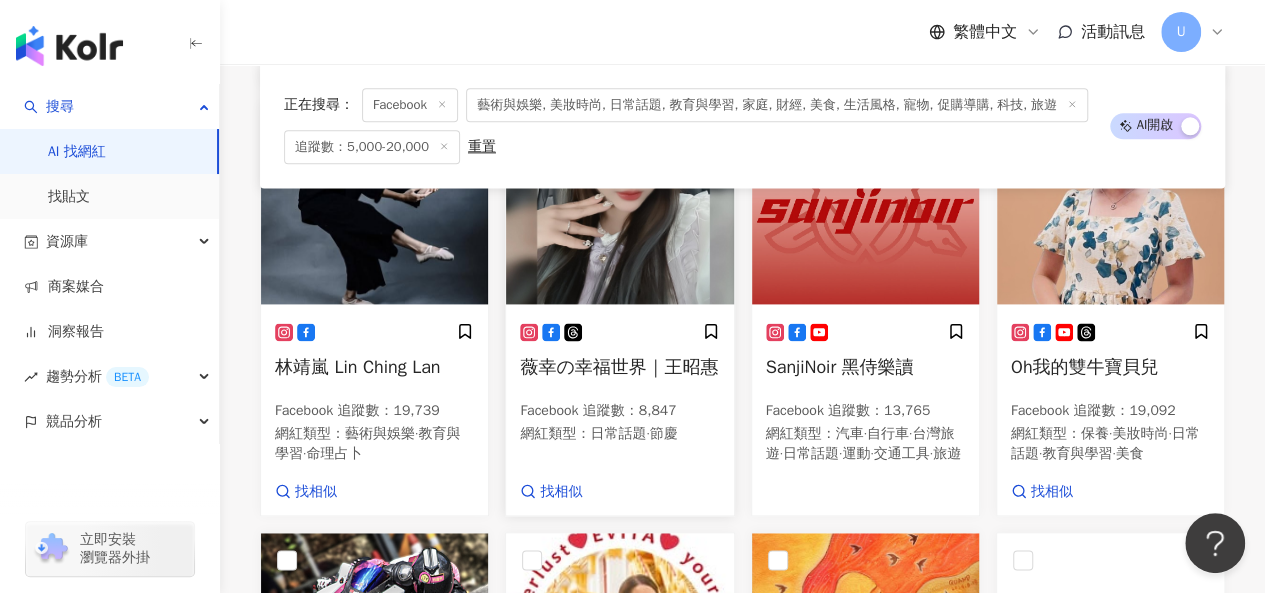 click at bounding box center [619, 204] 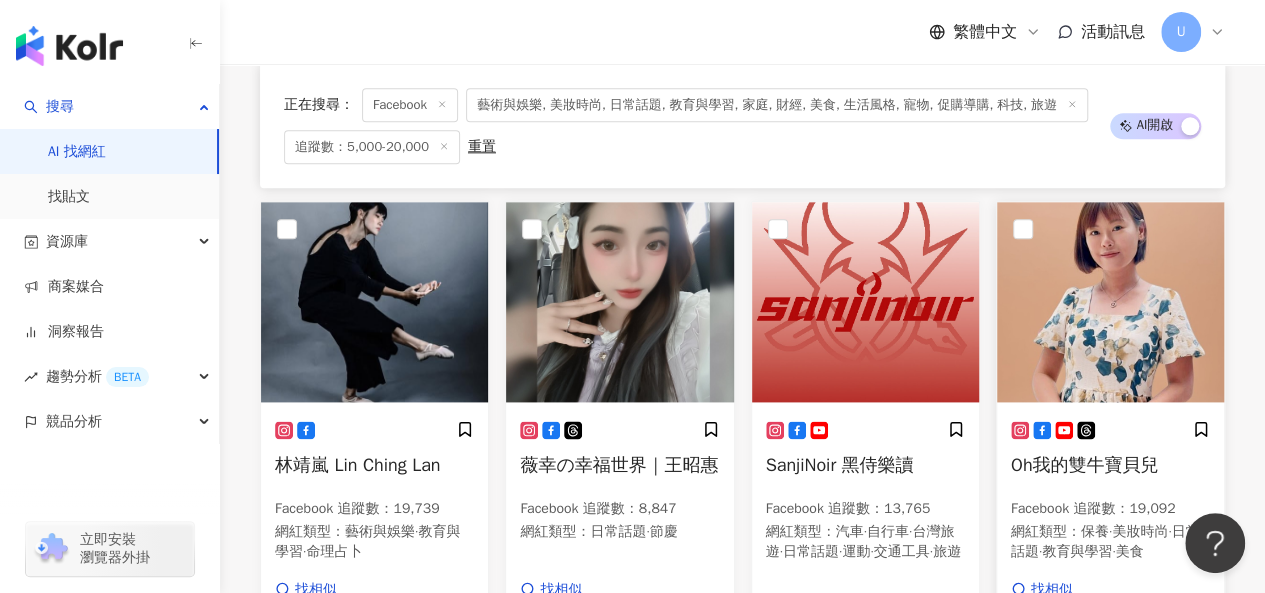 scroll, scrollTop: 1150, scrollLeft: 0, axis: vertical 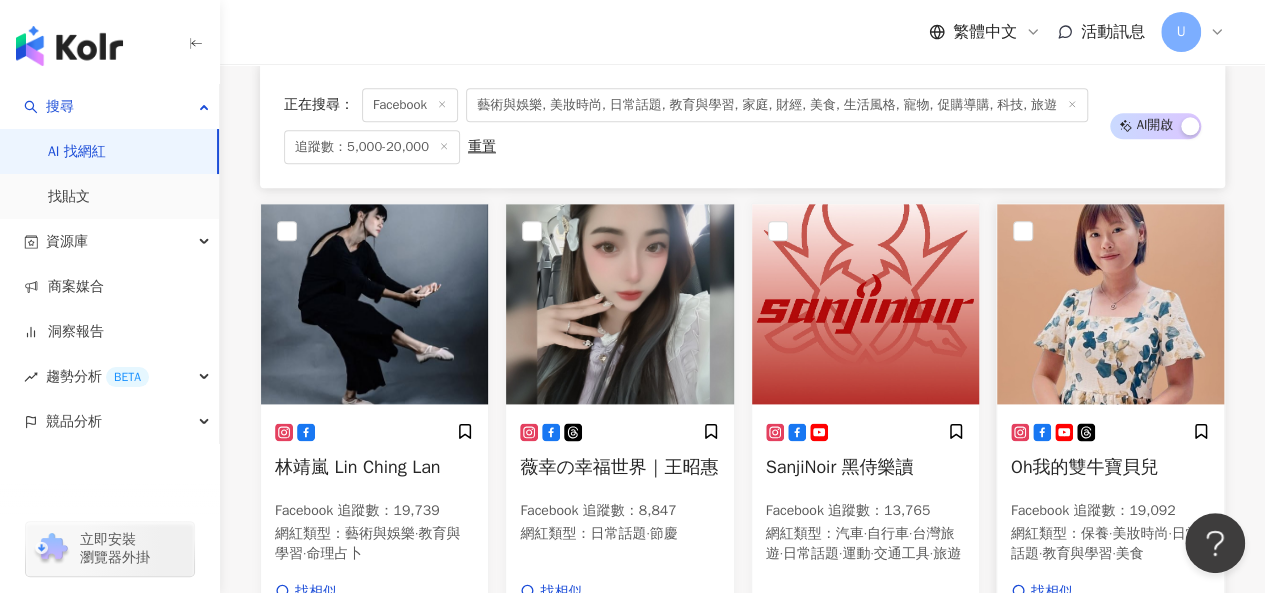 click at bounding box center [1110, 304] 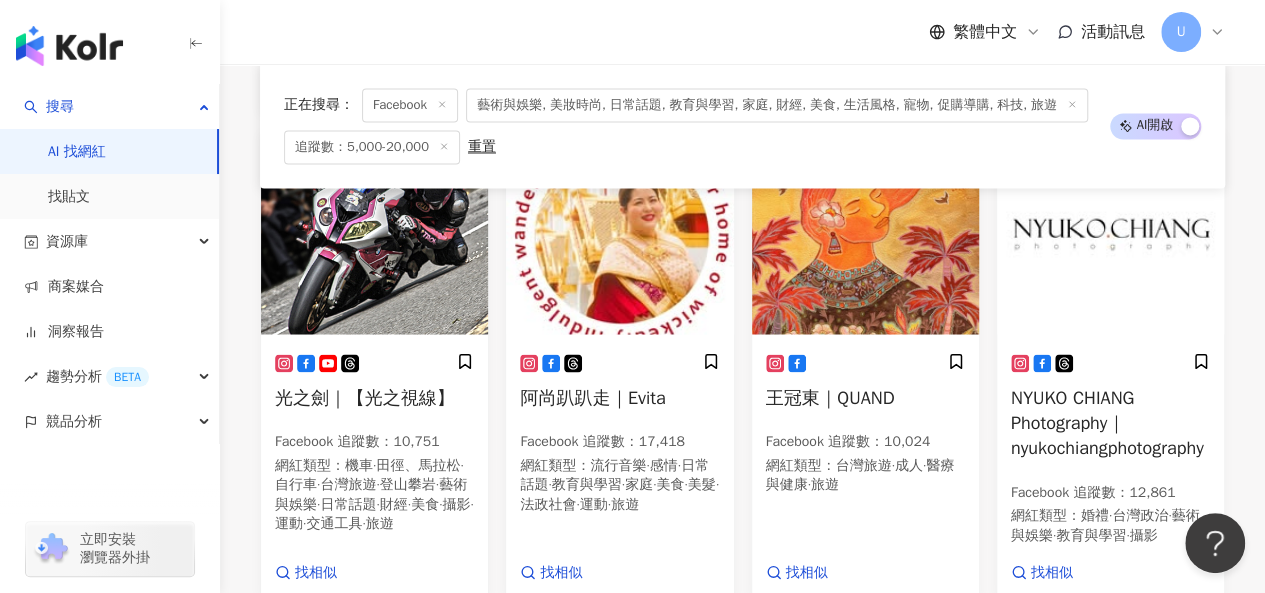scroll, scrollTop: 1650, scrollLeft: 0, axis: vertical 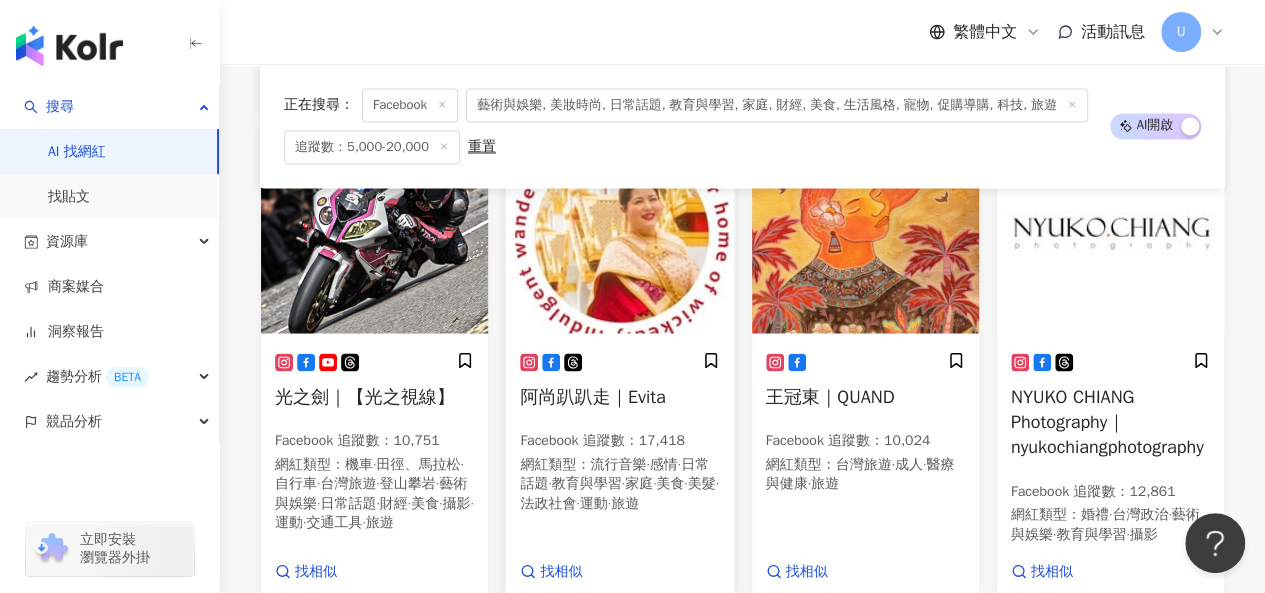 click at bounding box center [619, 233] 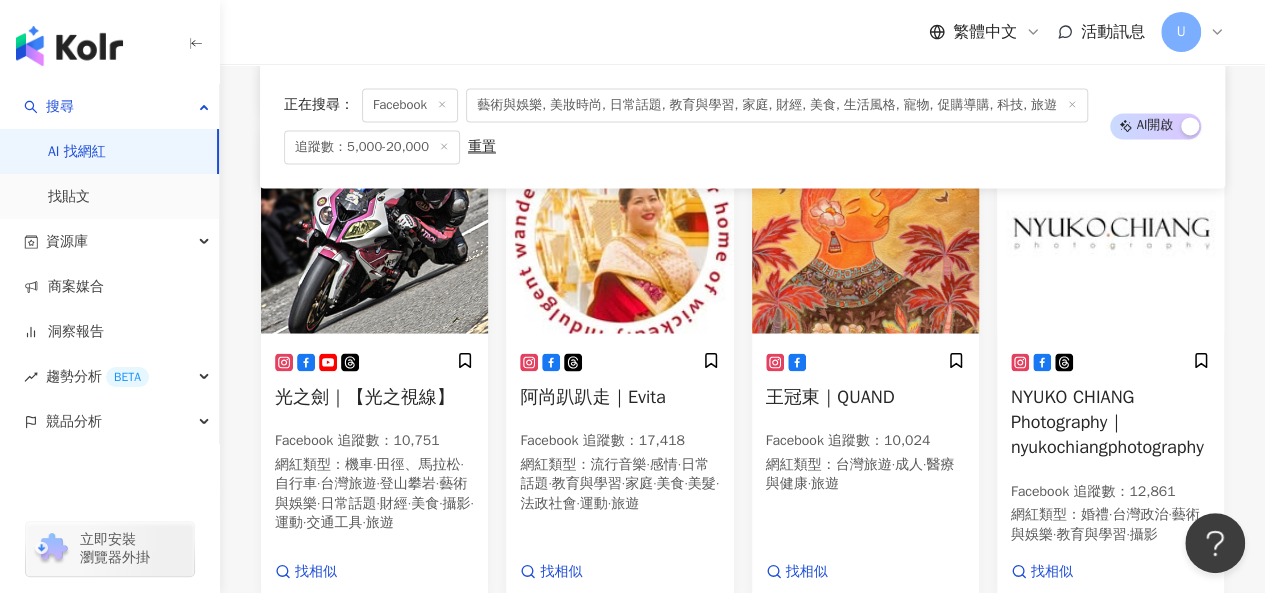 click at bounding box center [865, 233] 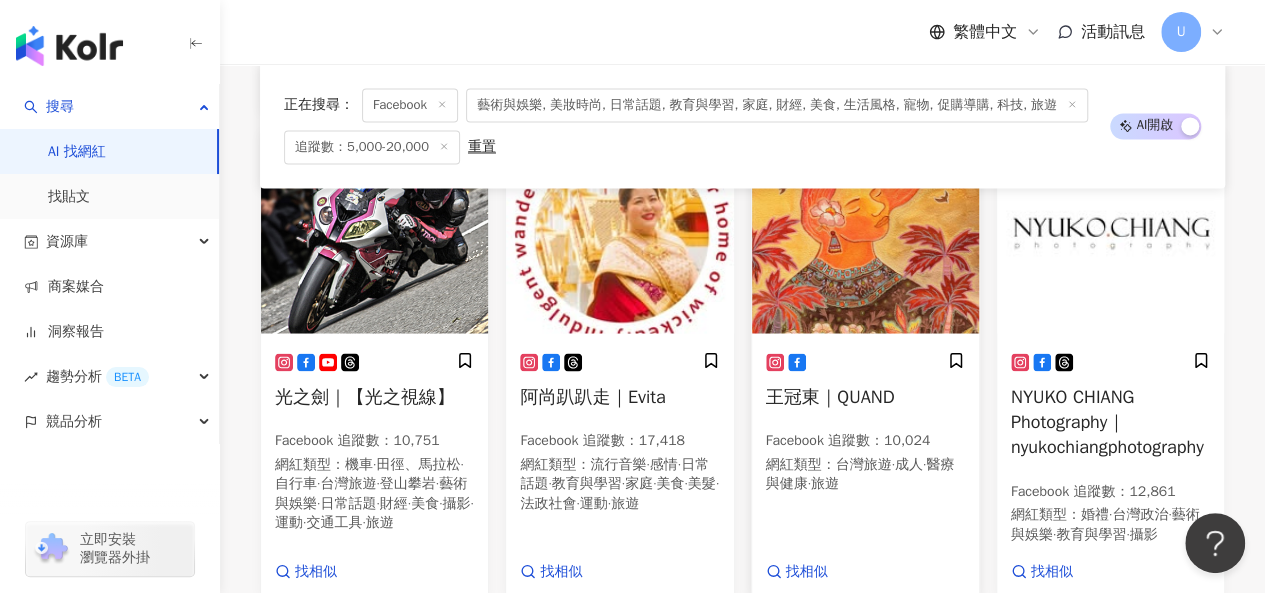 scroll, scrollTop: 2050, scrollLeft: 0, axis: vertical 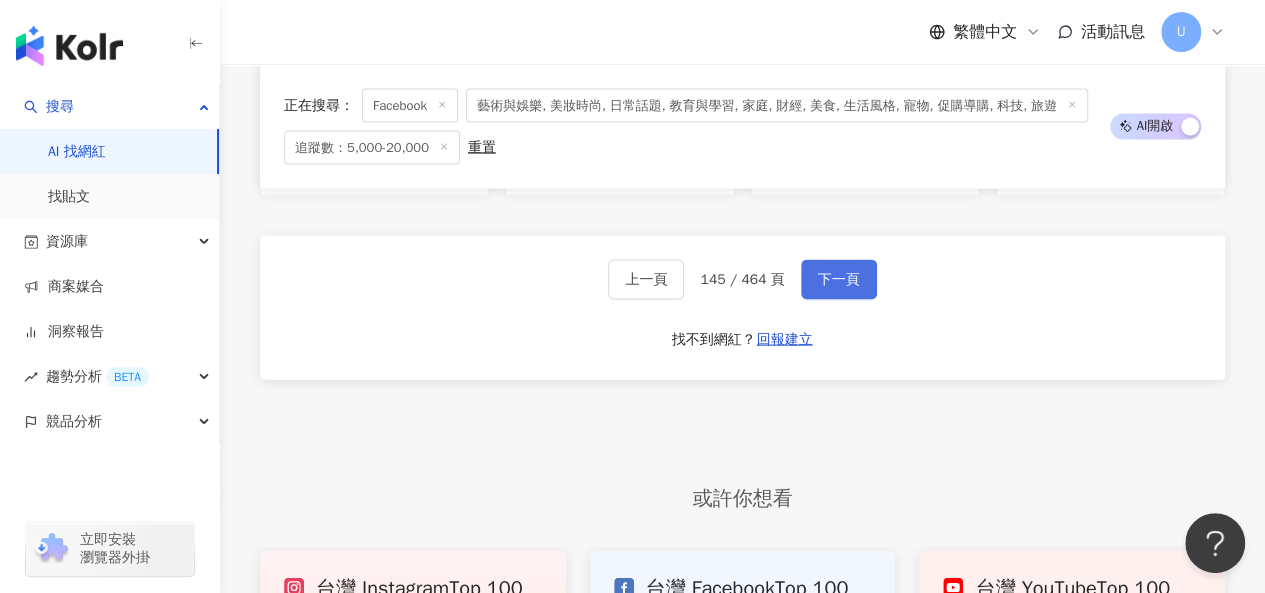 click on "下一頁" at bounding box center (839, 280) 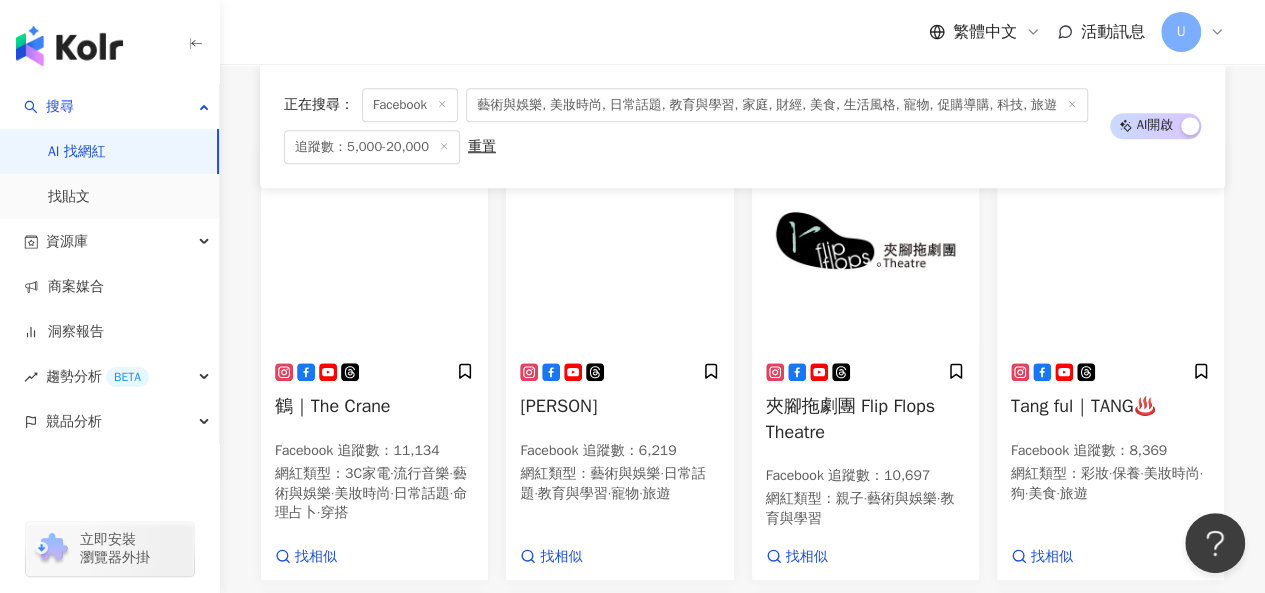 scroll, scrollTop: 776, scrollLeft: 0, axis: vertical 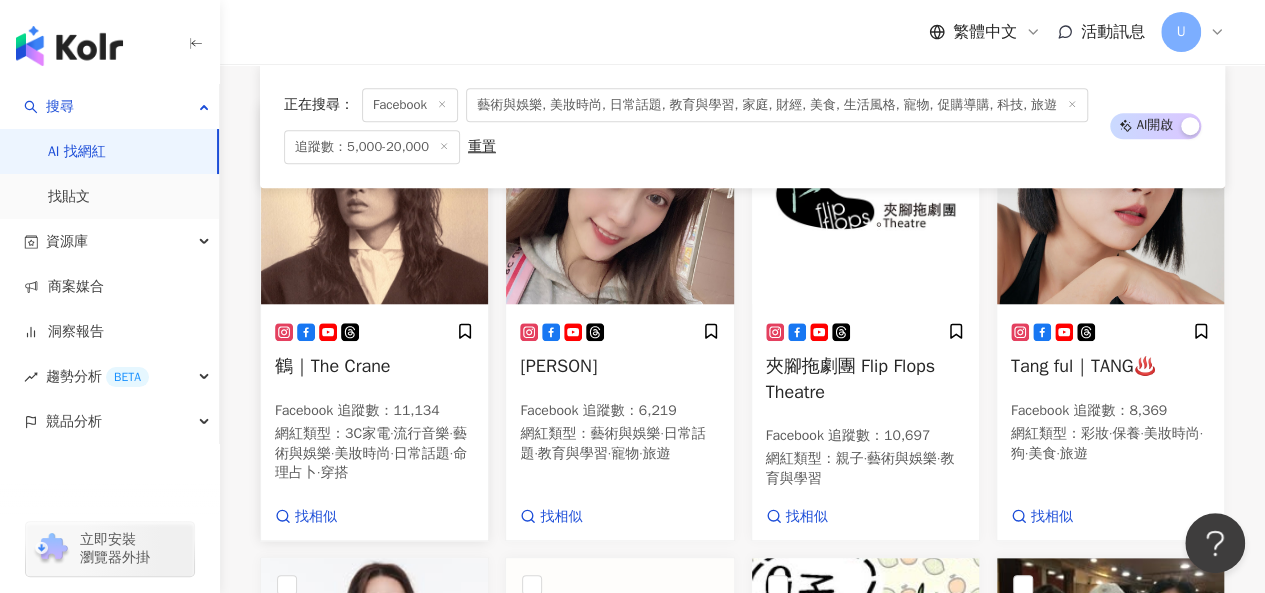 click at bounding box center [374, 204] 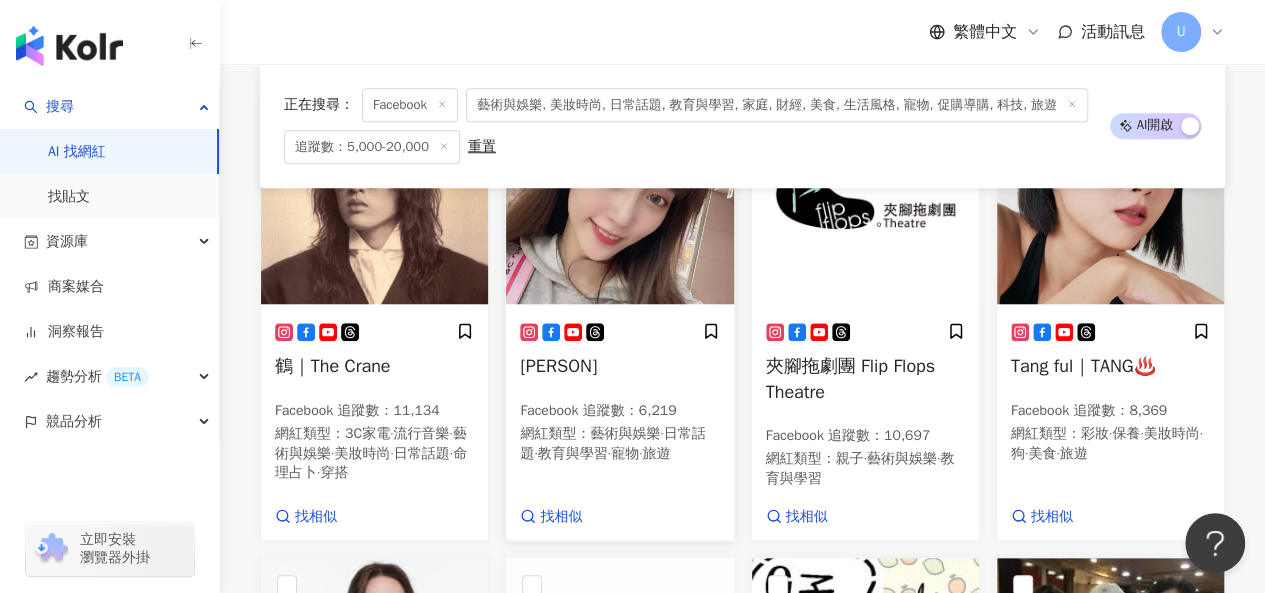 click at bounding box center (619, 204) 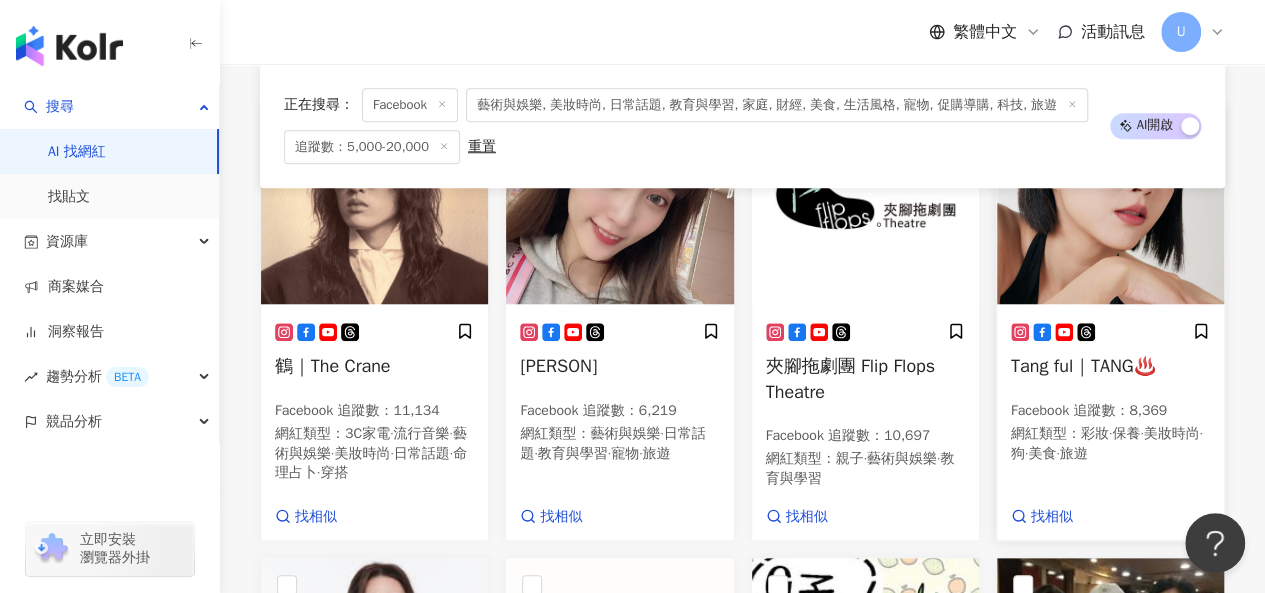click at bounding box center [1110, 204] 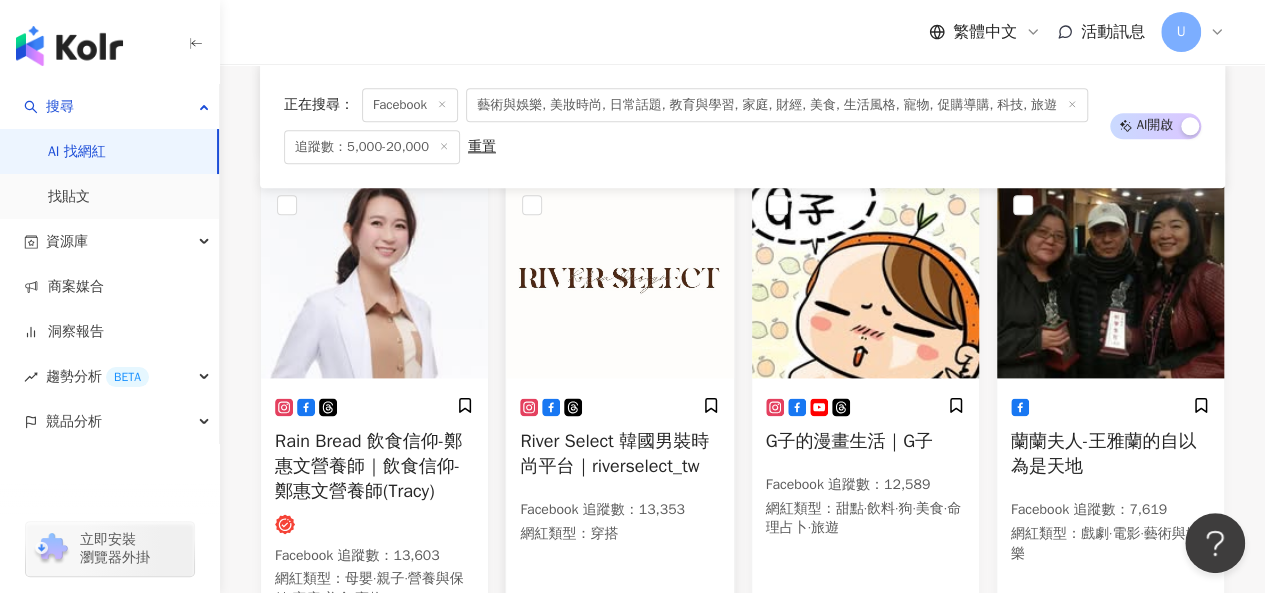 scroll, scrollTop: 1176, scrollLeft: 0, axis: vertical 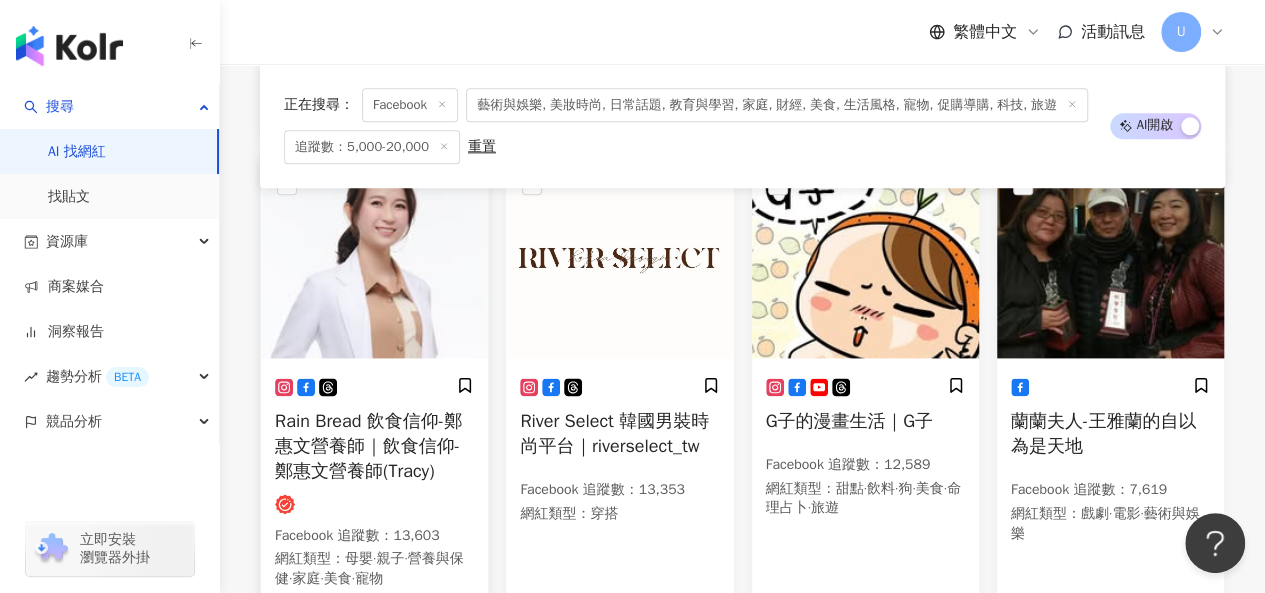 click at bounding box center [374, 258] 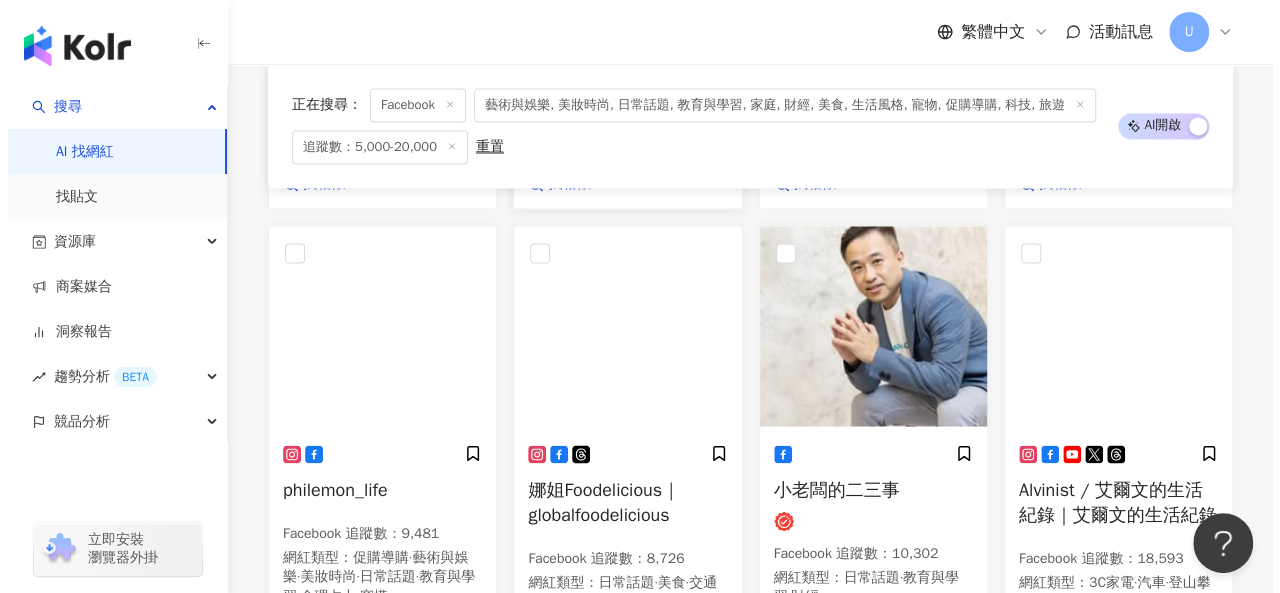scroll, scrollTop: 1676, scrollLeft: 0, axis: vertical 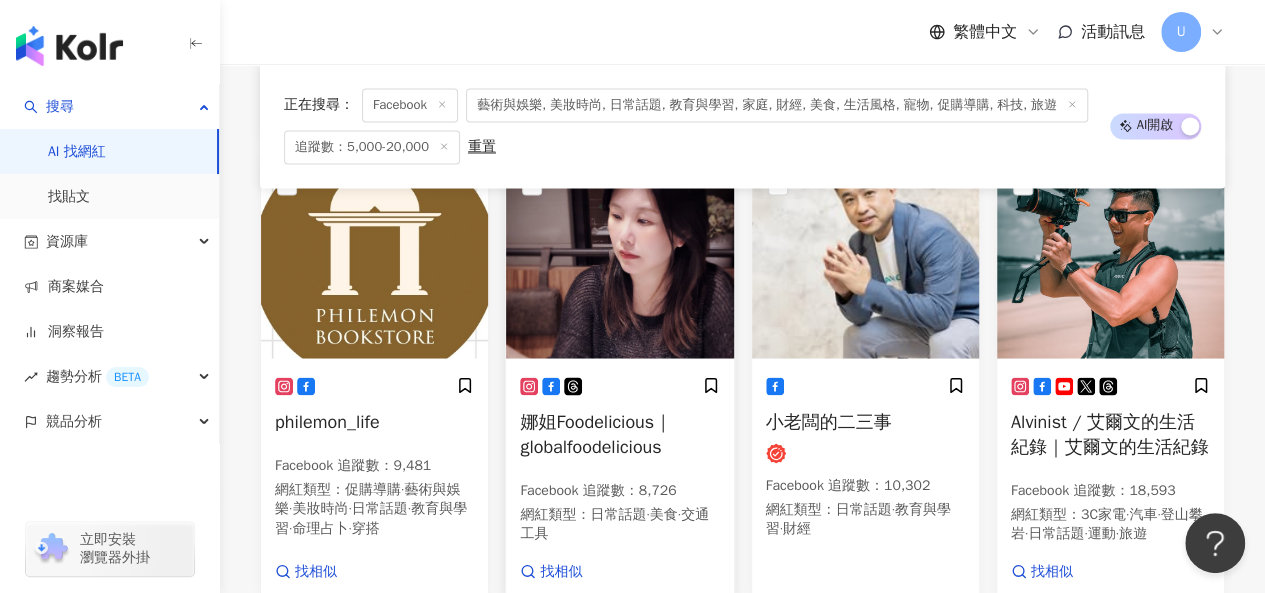 click at bounding box center [619, 258] 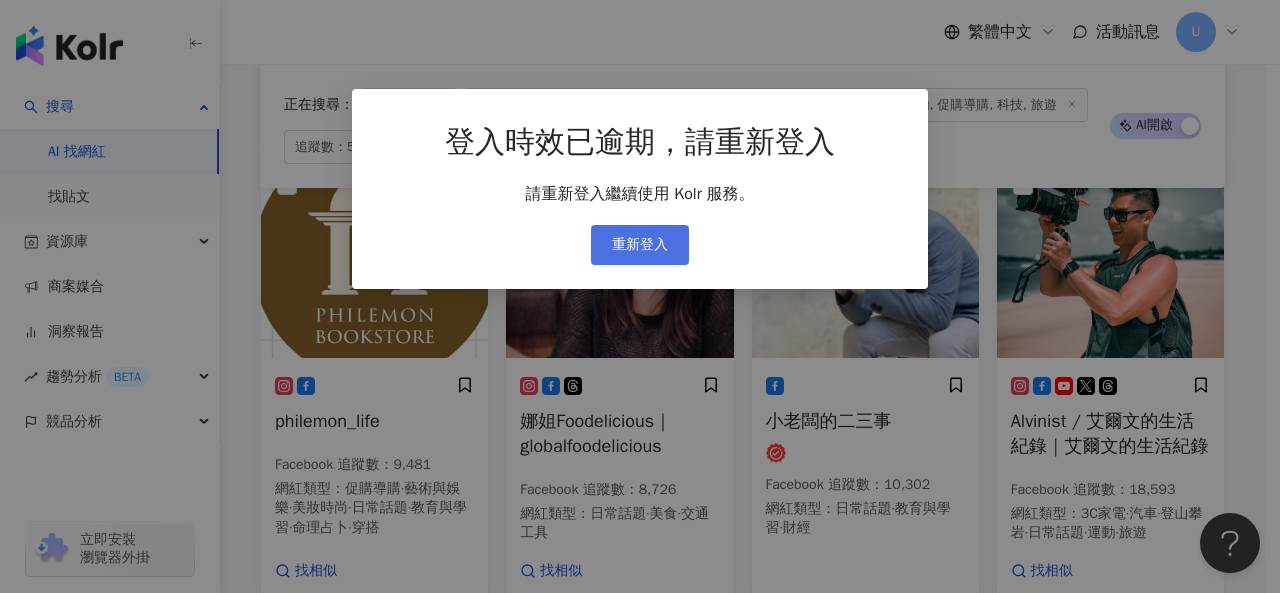 click on "重新登入" at bounding box center [640, 245] 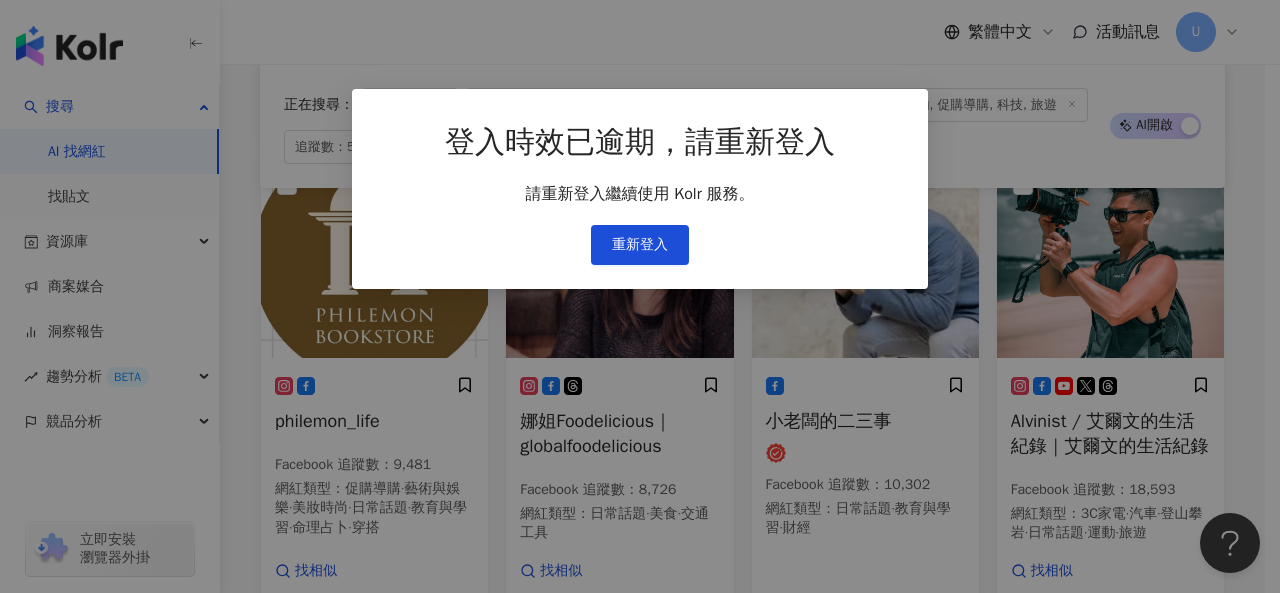 click on "登入時效已逾期，請重新登入 請重新登入繼續使用 Kolr 服務。 重新登入" at bounding box center (640, 296) 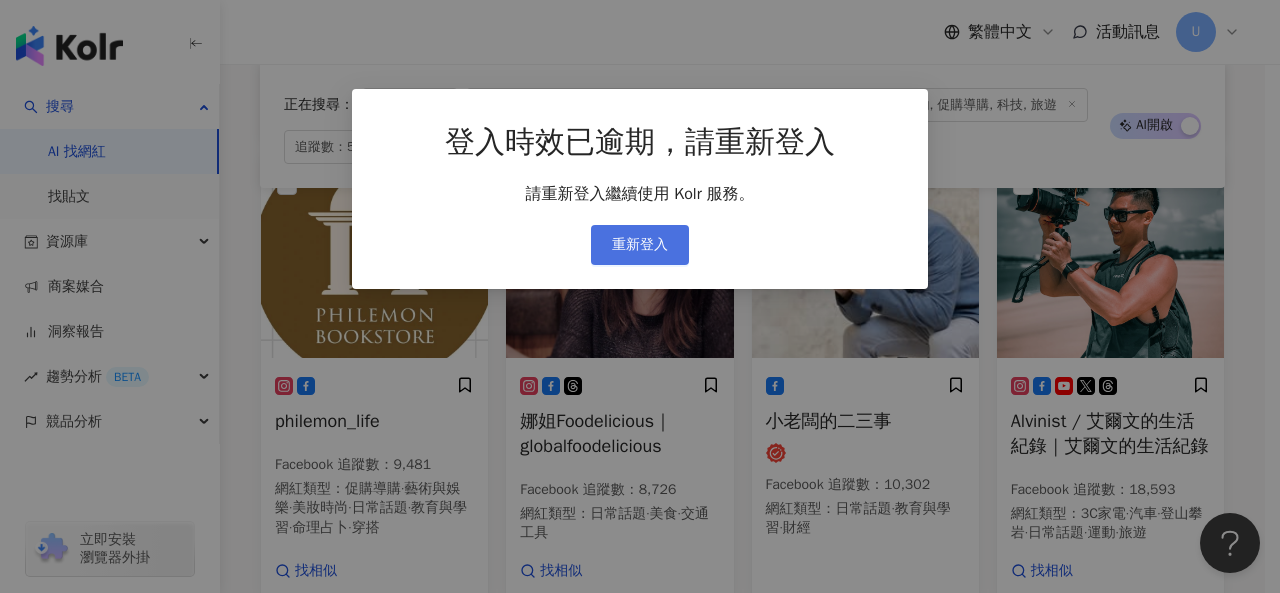 click on "重新登入" at bounding box center (640, 245) 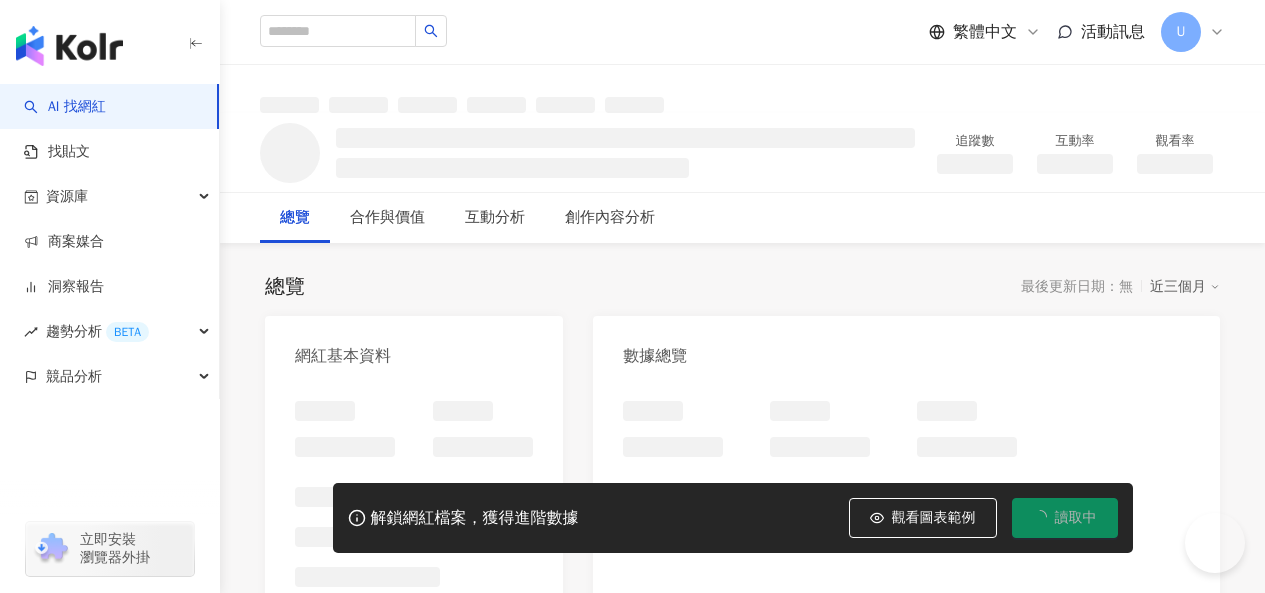 scroll, scrollTop: 0, scrollLeft: 0, axis: both 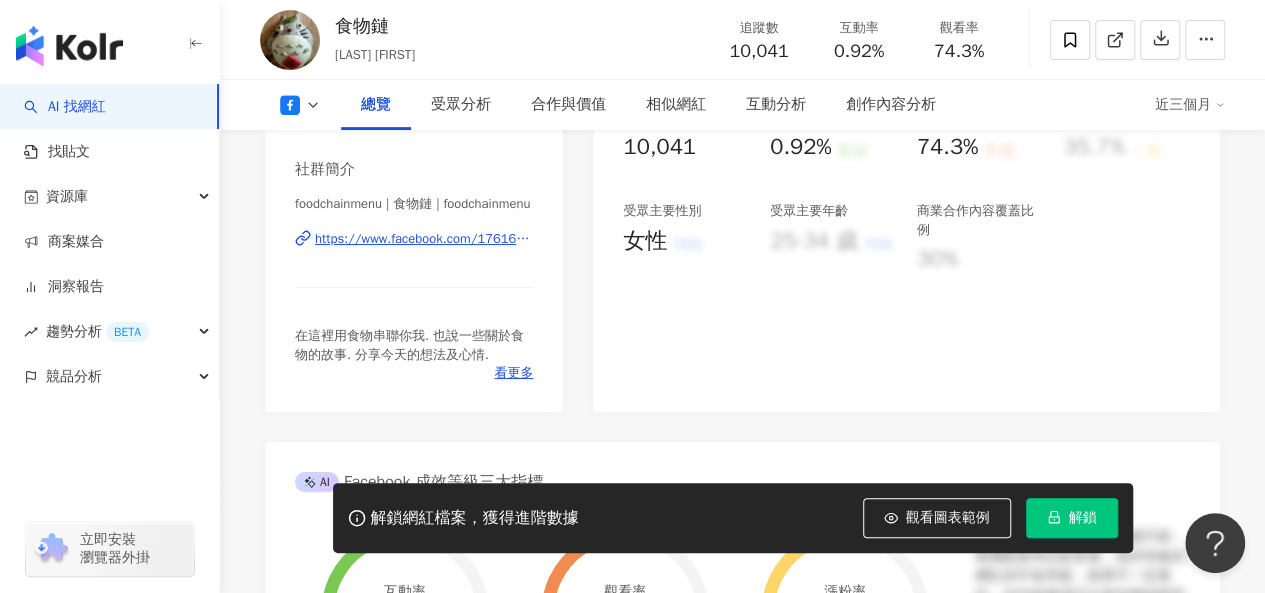 click on "https://www.facebook.com/176164565909133" at bounding box center (424, 239) 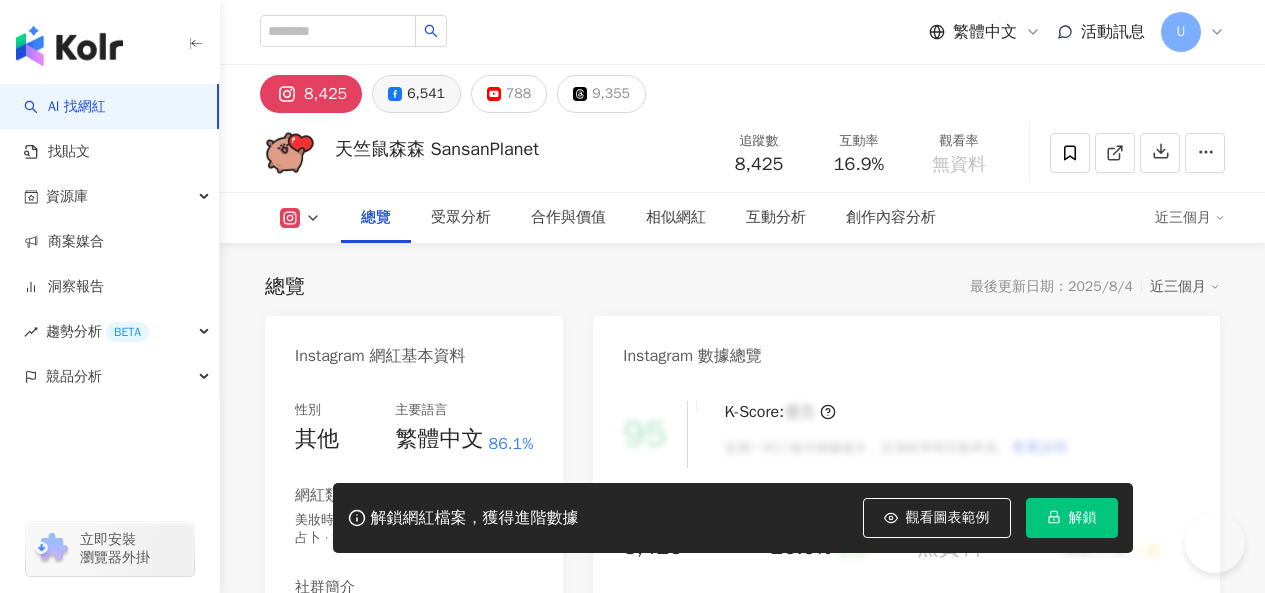 scroll, scrollTop: 0, scrollLeft: 0, axis: both 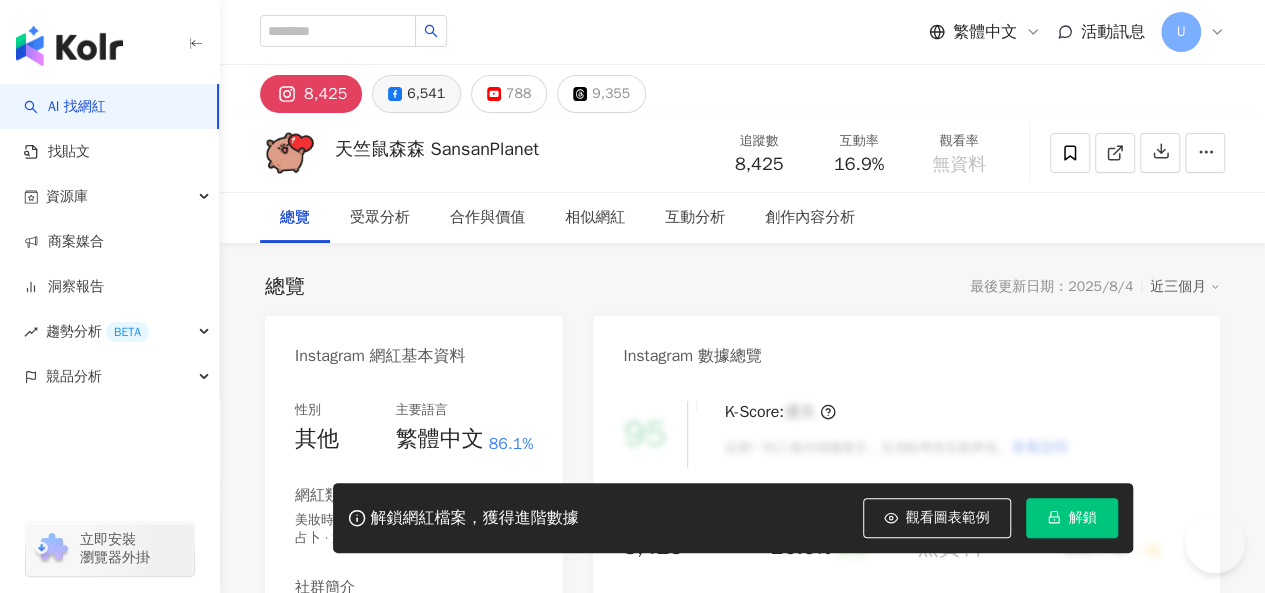 click on "6,541" at bounding box center (426, 94) 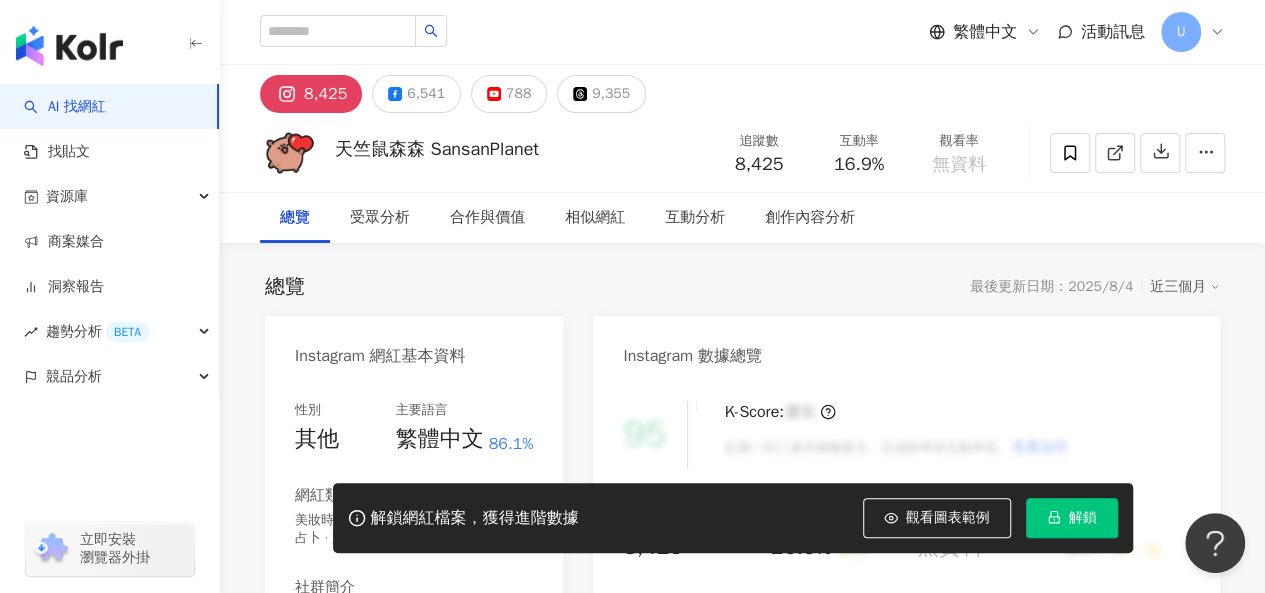 scroll, scrollTop: 0, scrollLeft: 0, axis: both 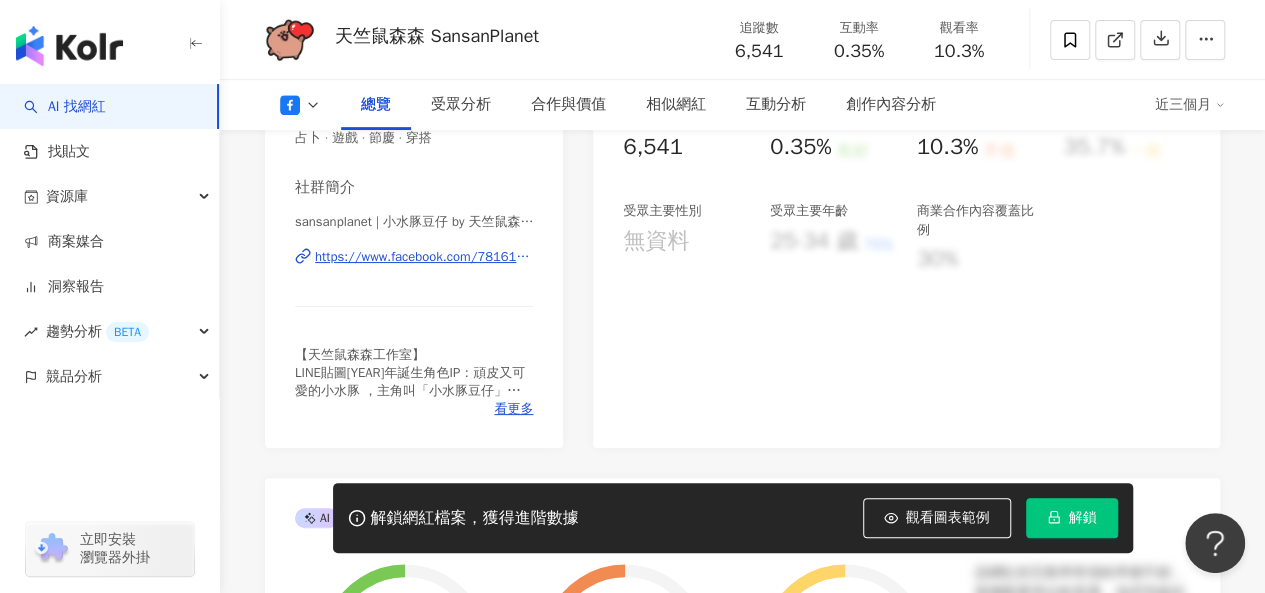 click on "https://www.facebook.com/781616238535941" at bounding box center (424, 257) 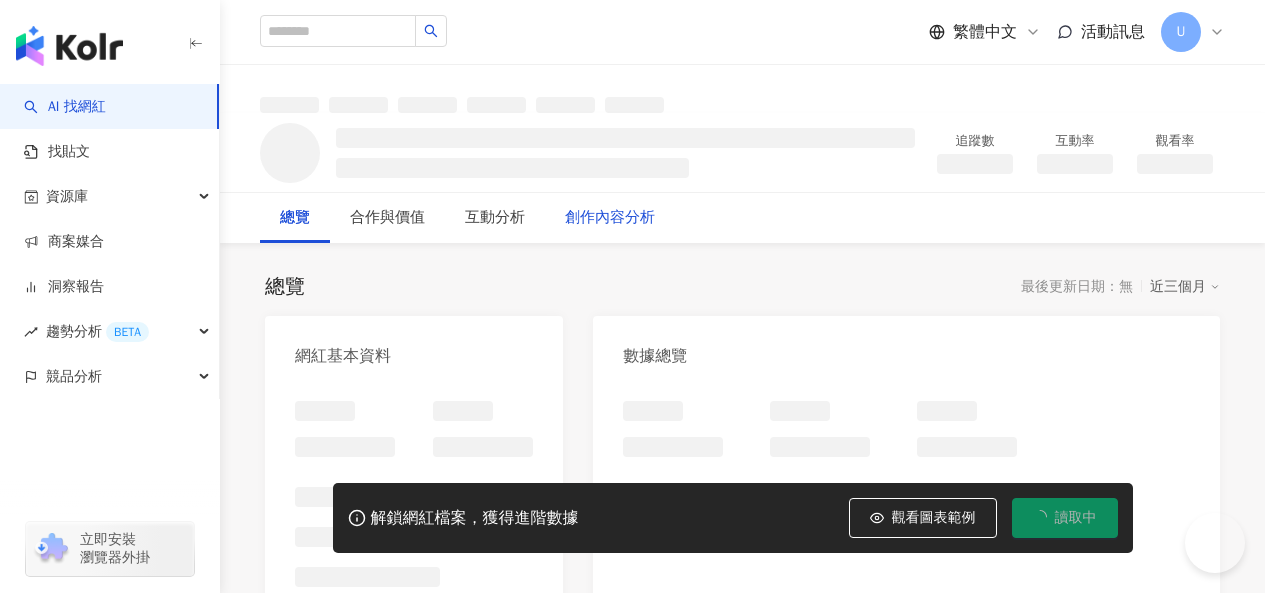 scroll, scrollTop: 0, scrollLeft: 0, axis: both 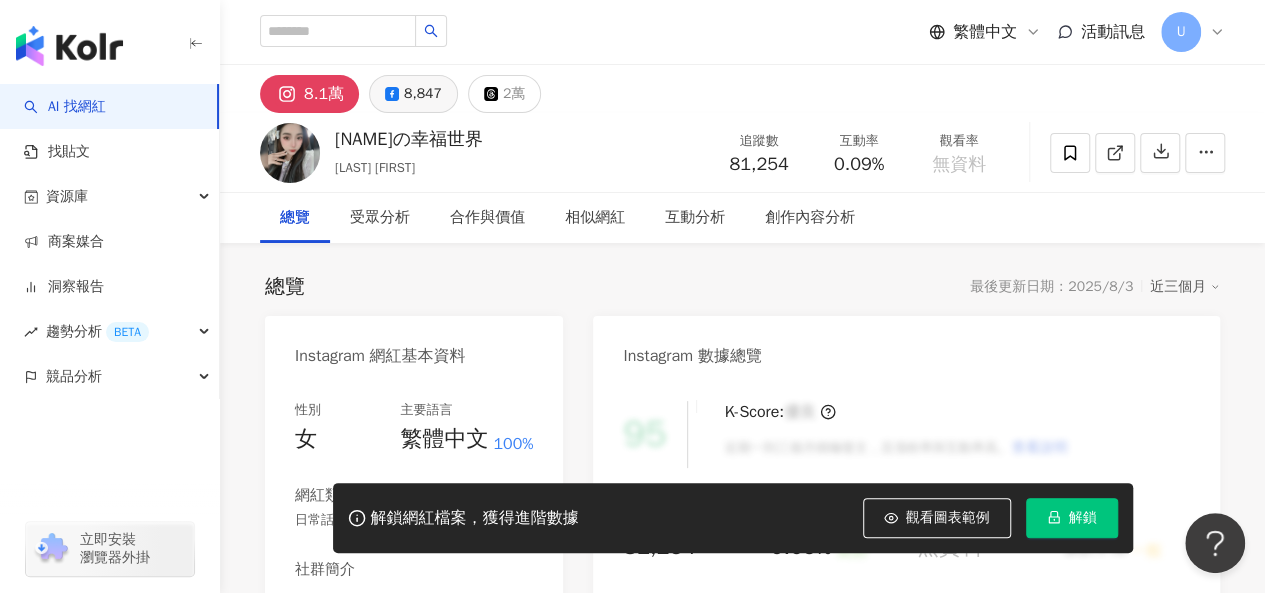 click on "8,847" at bounding box center [423, 94] 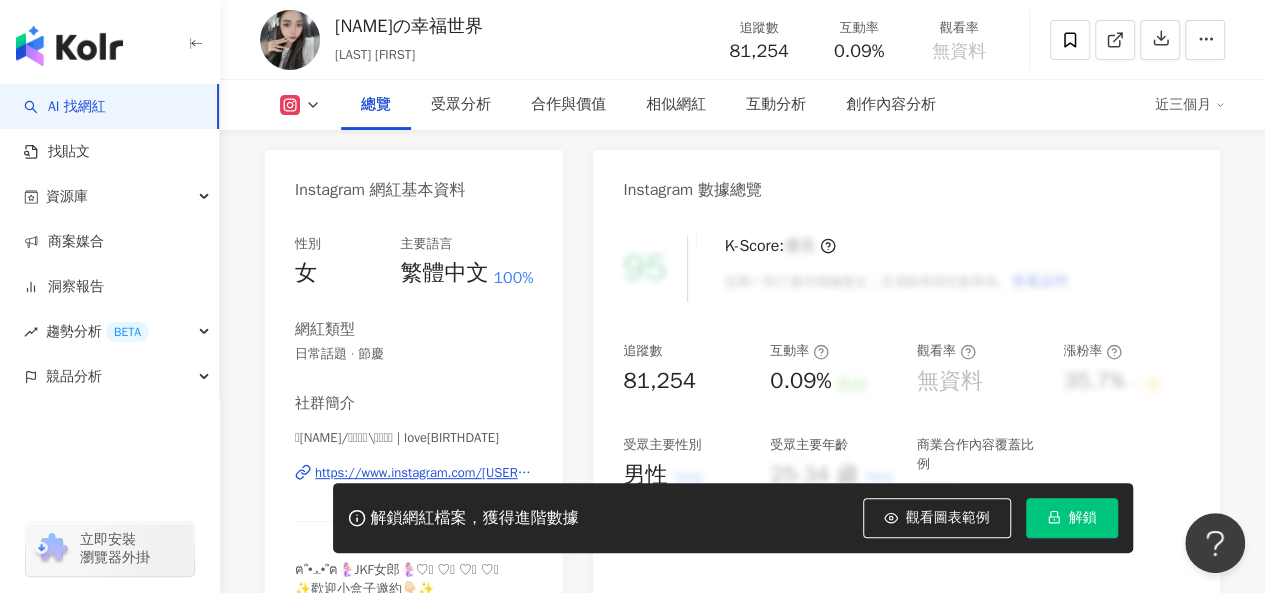 scroll, scrollTop: 400, scrollLeft: 0, axis: vertical 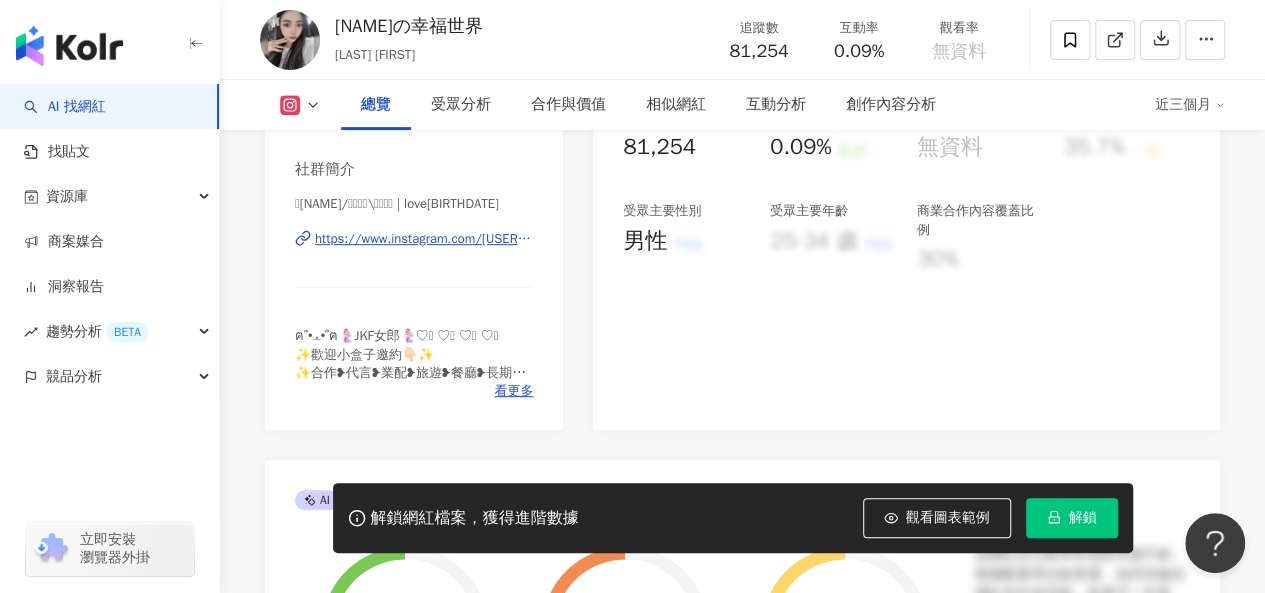 click on "https://www.instagram.com/love87.11.12/" at bounding box center (424, 239) 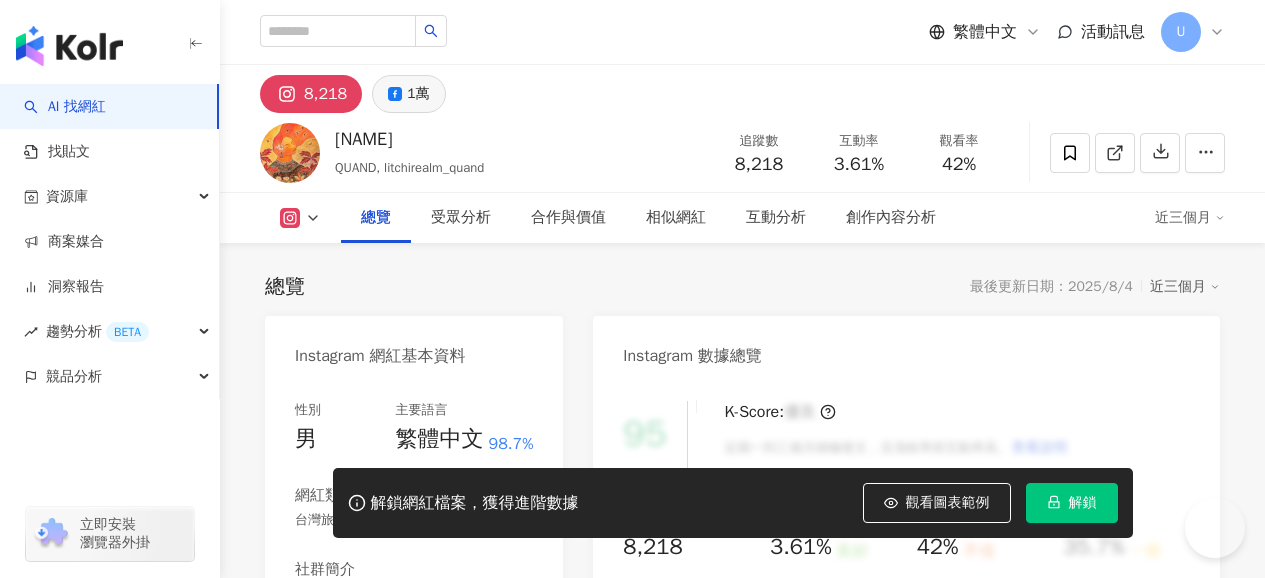 click on "1萬" at bounding box center [408, 94] 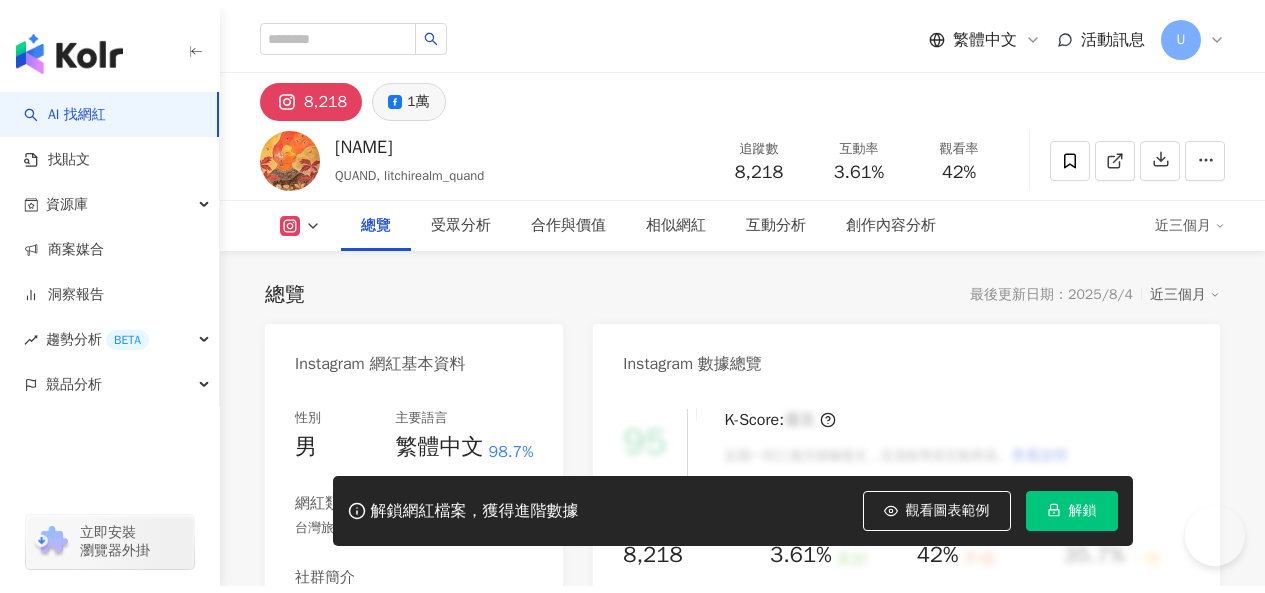scroll, scrollTop: 0, scrollLeft: 0, axis: both 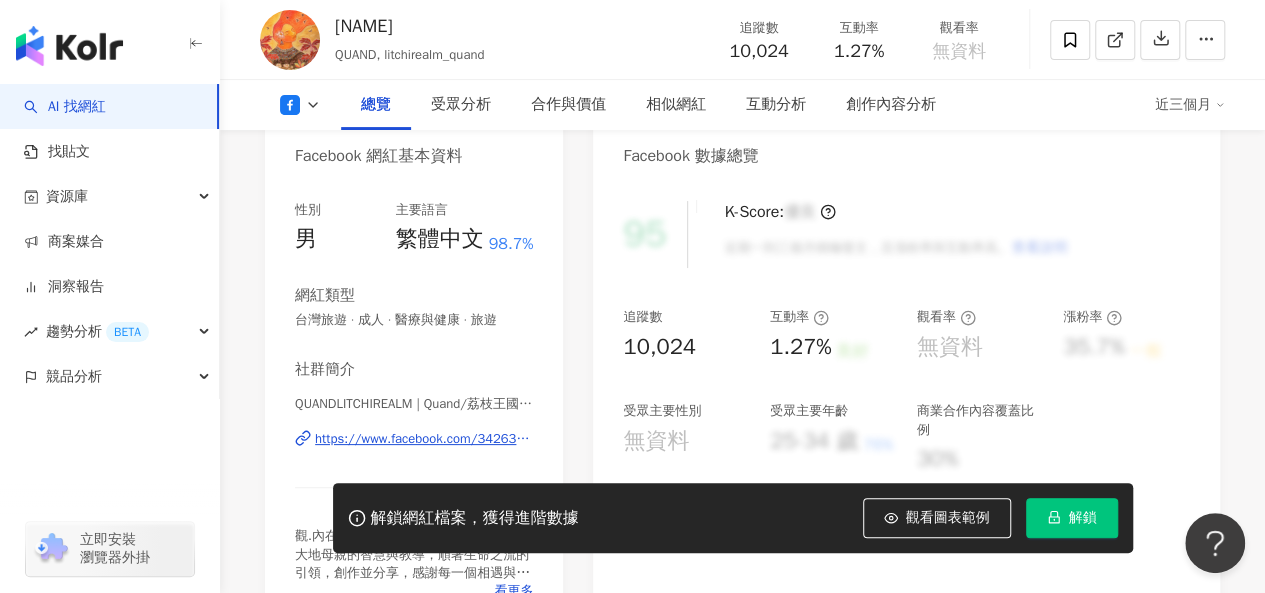click on "https://www.facebook.com/342639345814908" at bounding box center [424, 439] 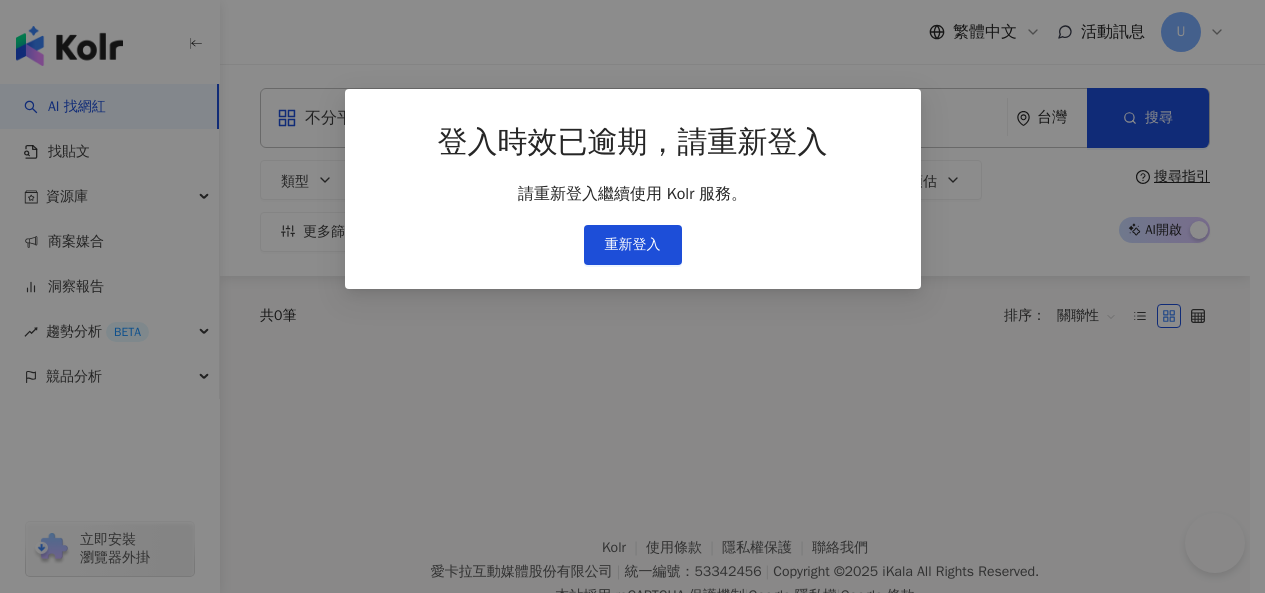 scroll, scrollTop: 0, scrollLeft: 0, axis: both 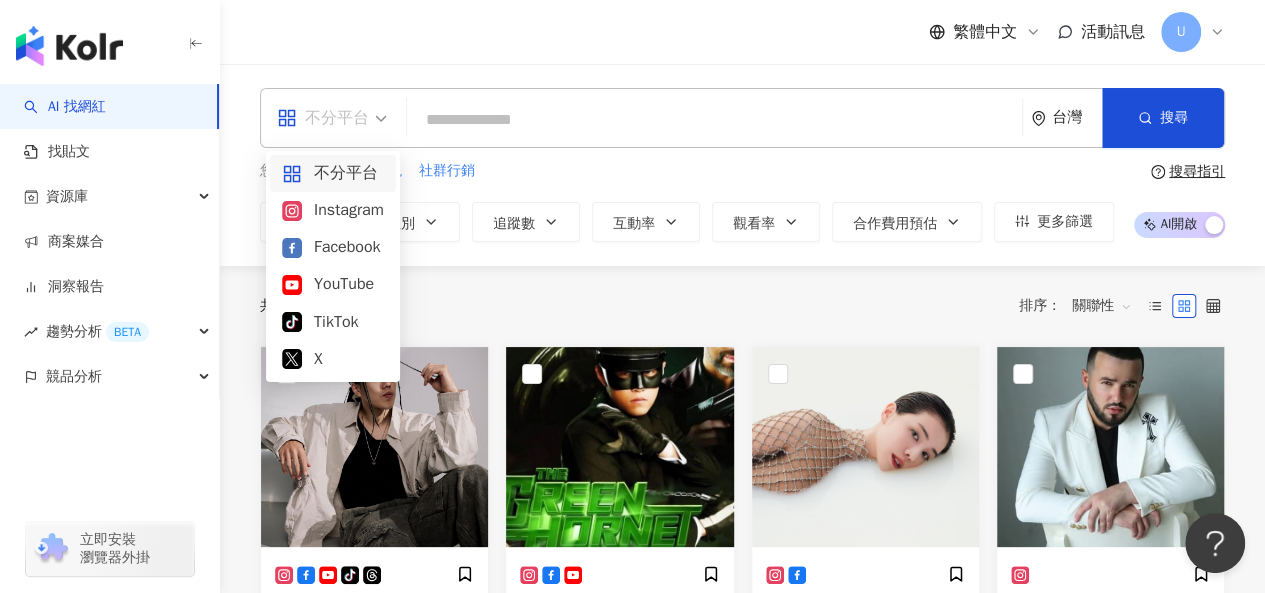 click on "不分平台" at bounding box center [332, 118] 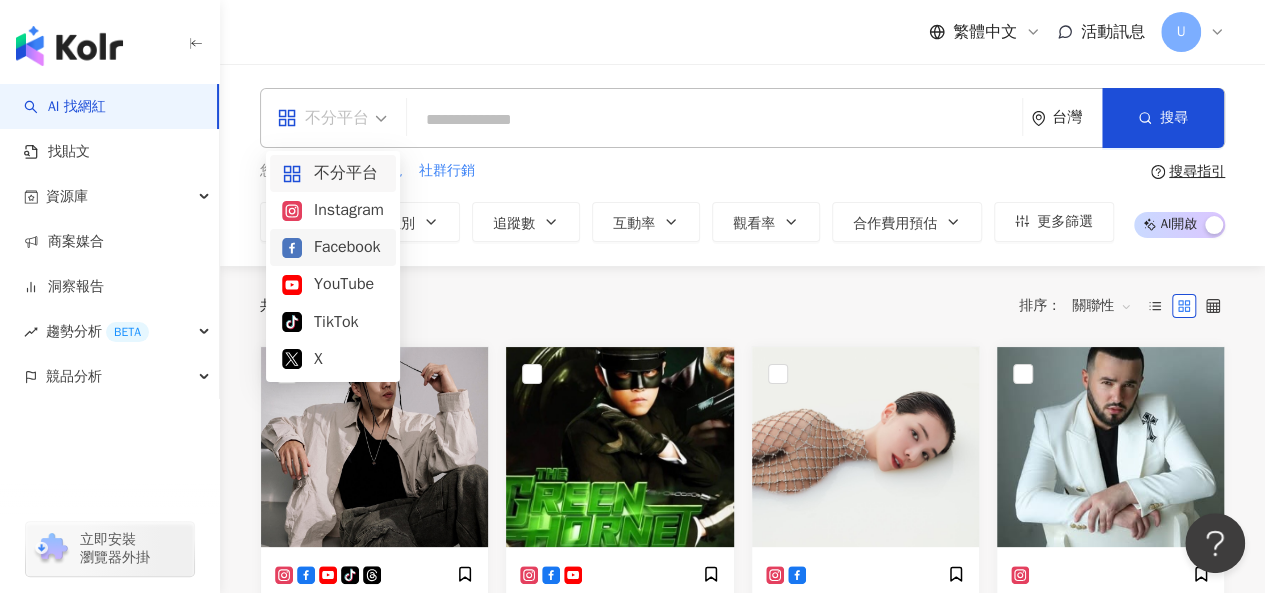 click on "Facebook" at bounding box center (333, 247) 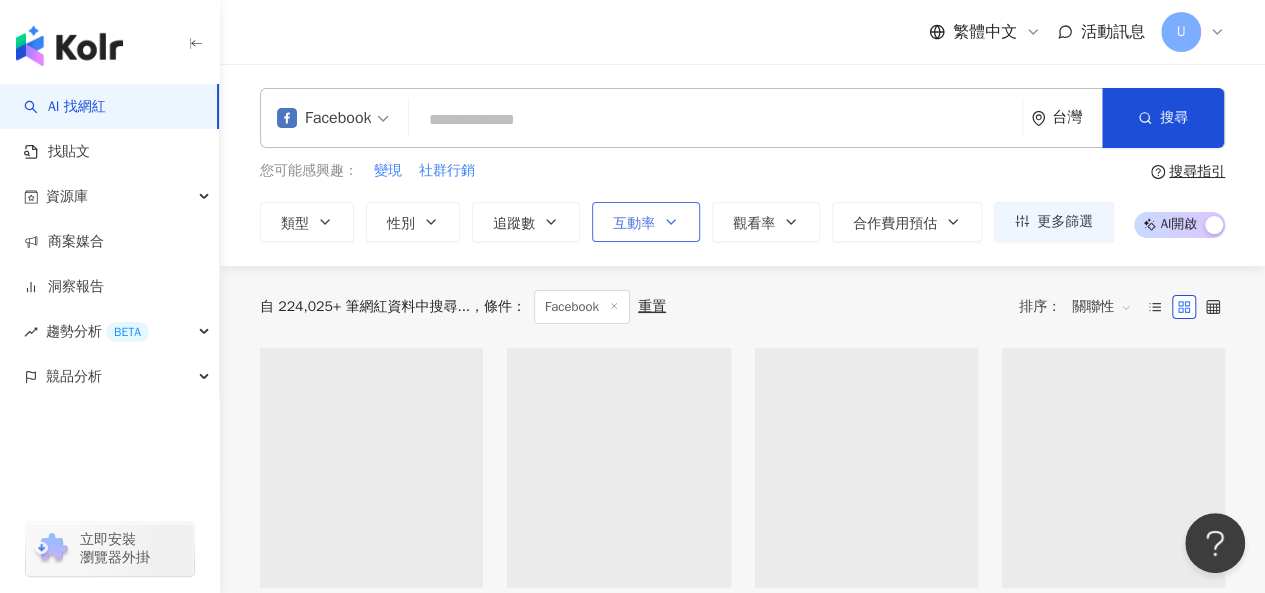 click on "追蹤數" at bounding box center [514, 224] 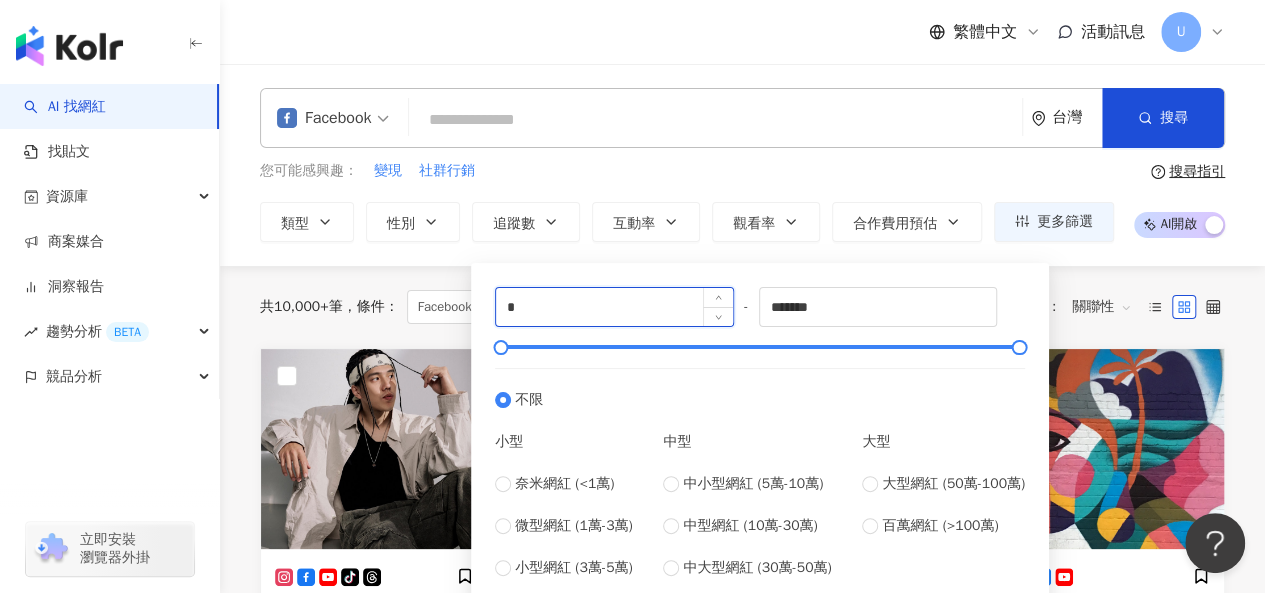 click on "*" at bounding box center [614, 307] 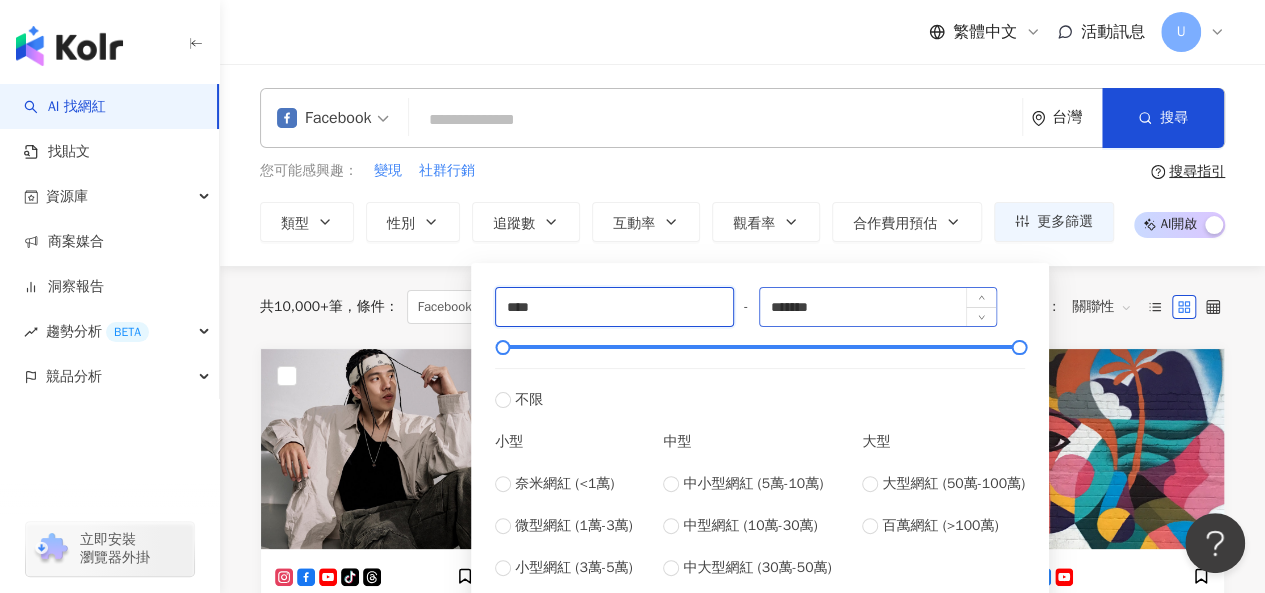 type on "****" 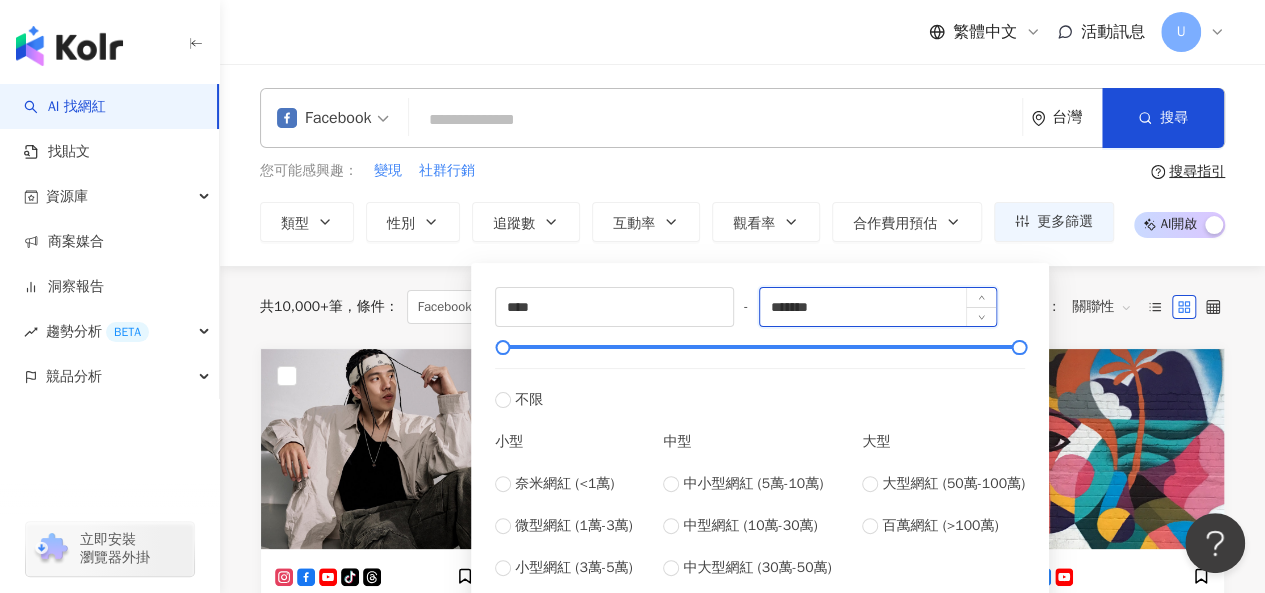 click on "*******" at bounding box center (878, 307) 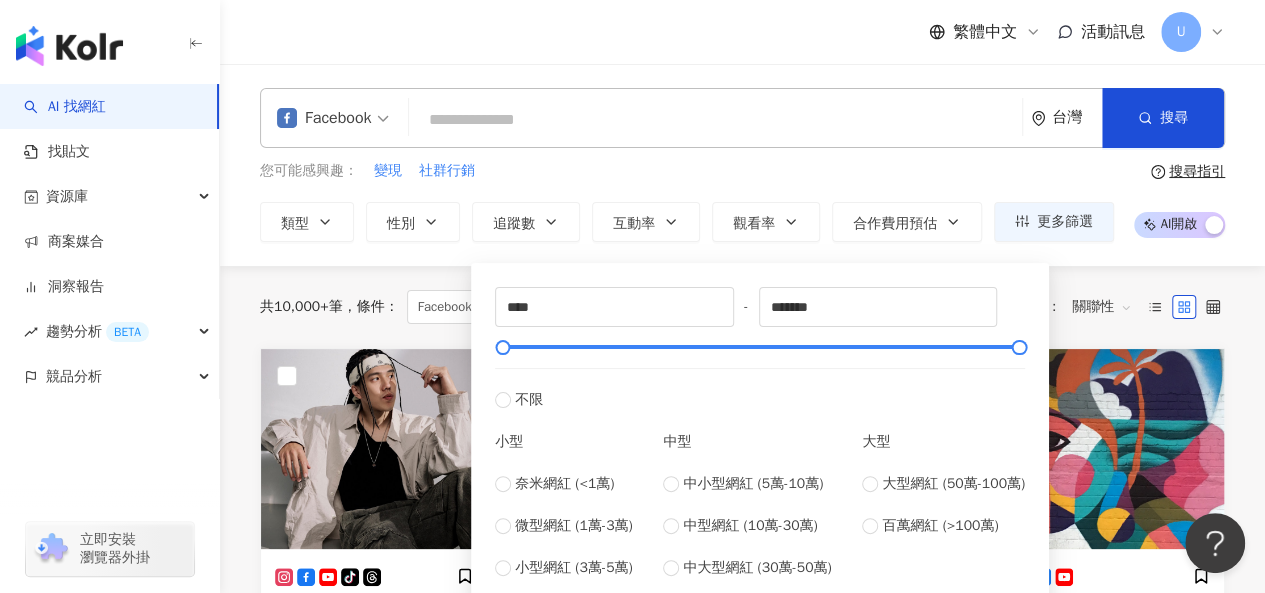 click on "您可能感興趣： 變現  社群行銷" at bounding box center [687, 171] 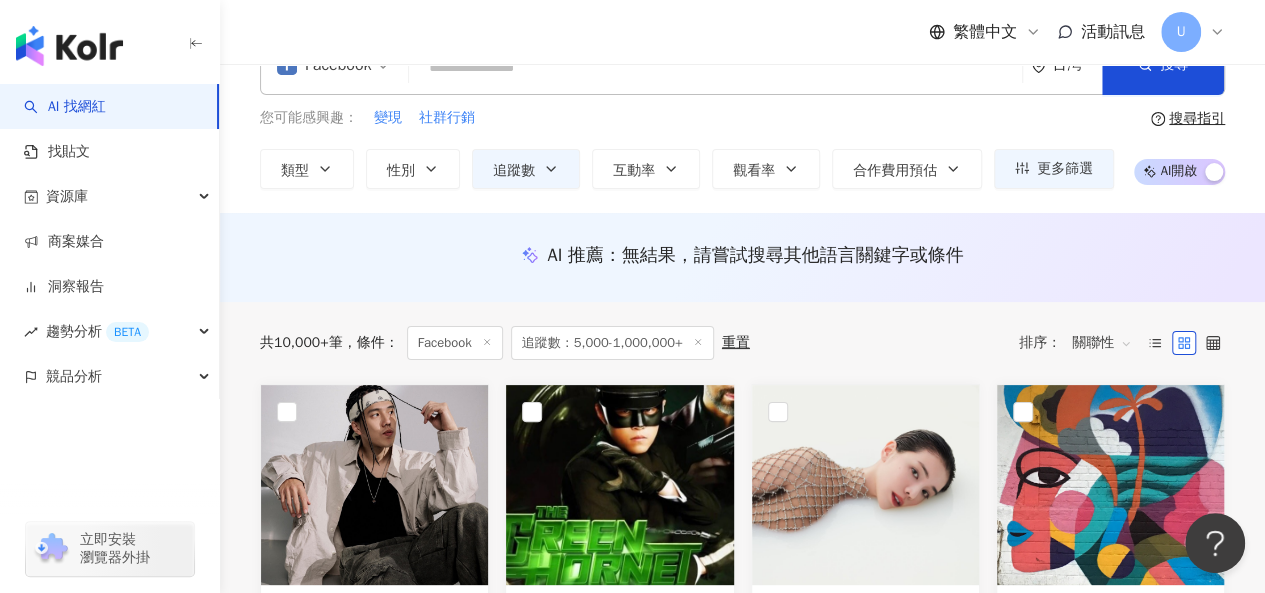 scroll, scrollTop: 0, scrollLeft: 0, axis: both 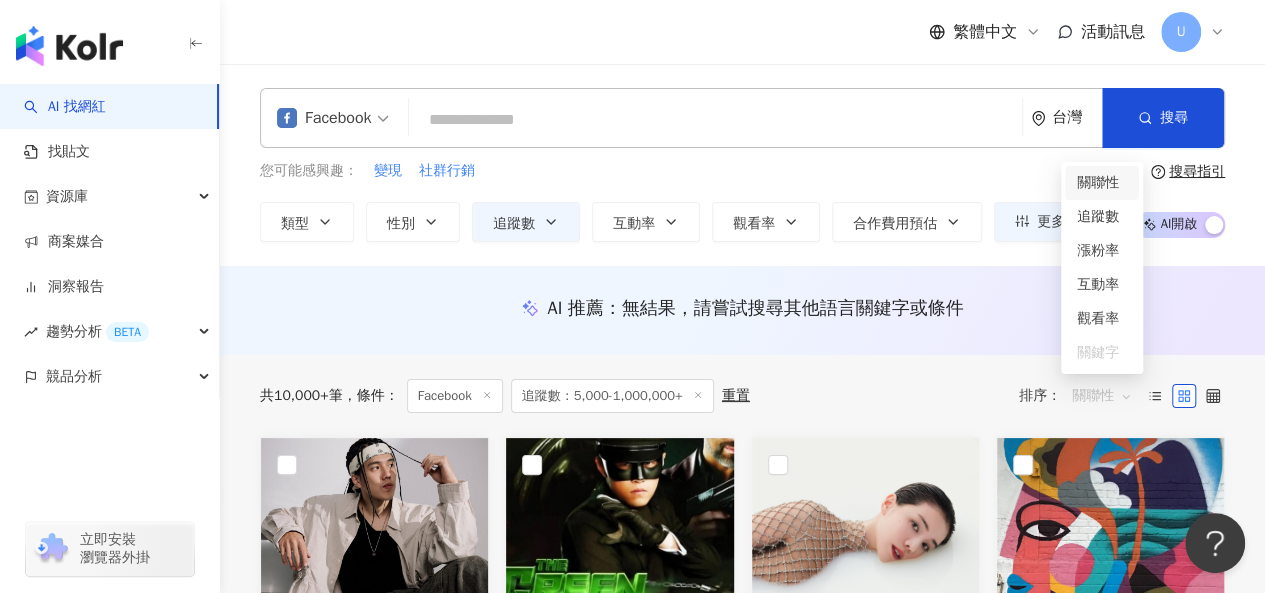 click on "關聯性" at bounding box center [1102, 396] 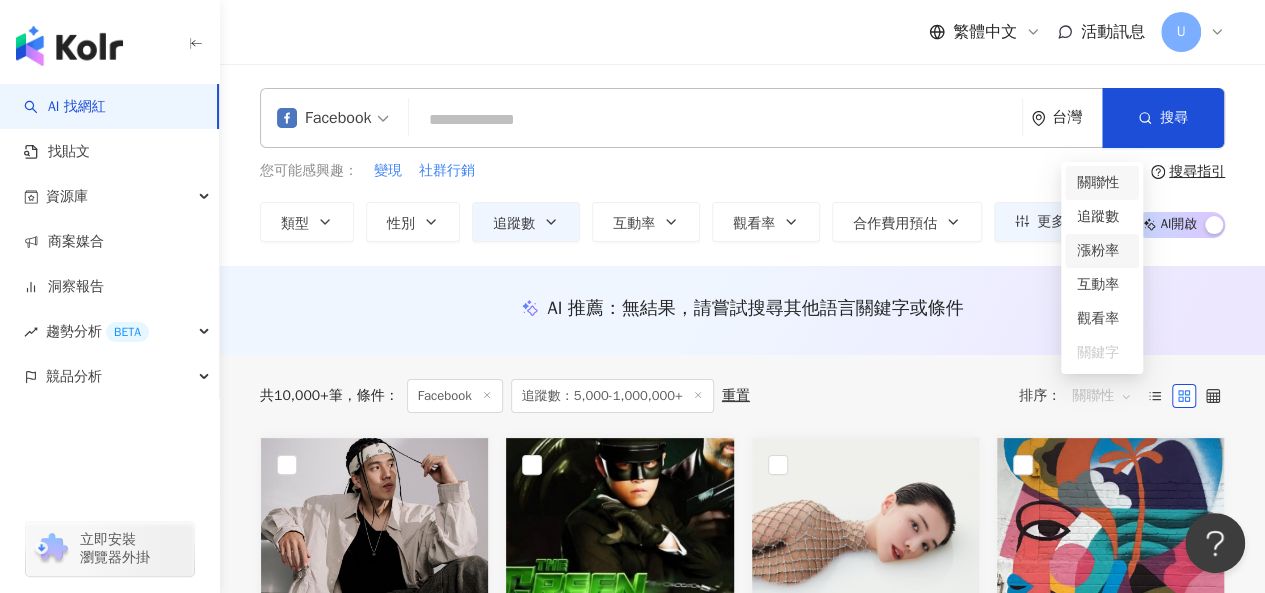 click on "漲粉率" at bounding box center (1102, 251) 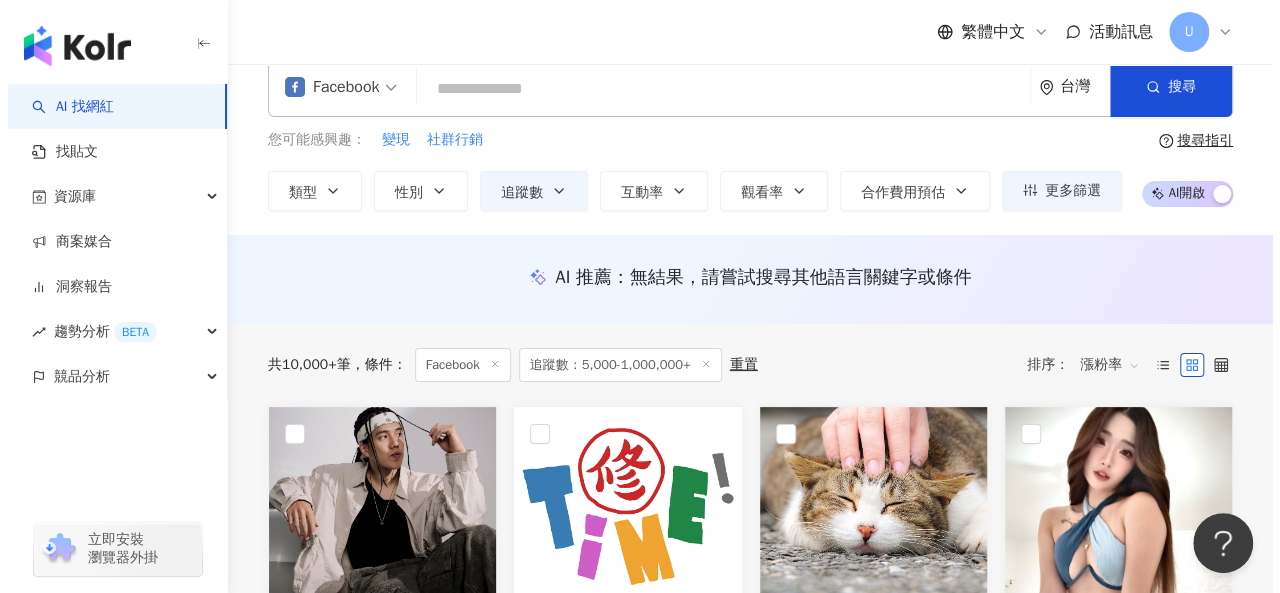 scroll, scrollTop: 0, scrollLeft: 0, axis: both 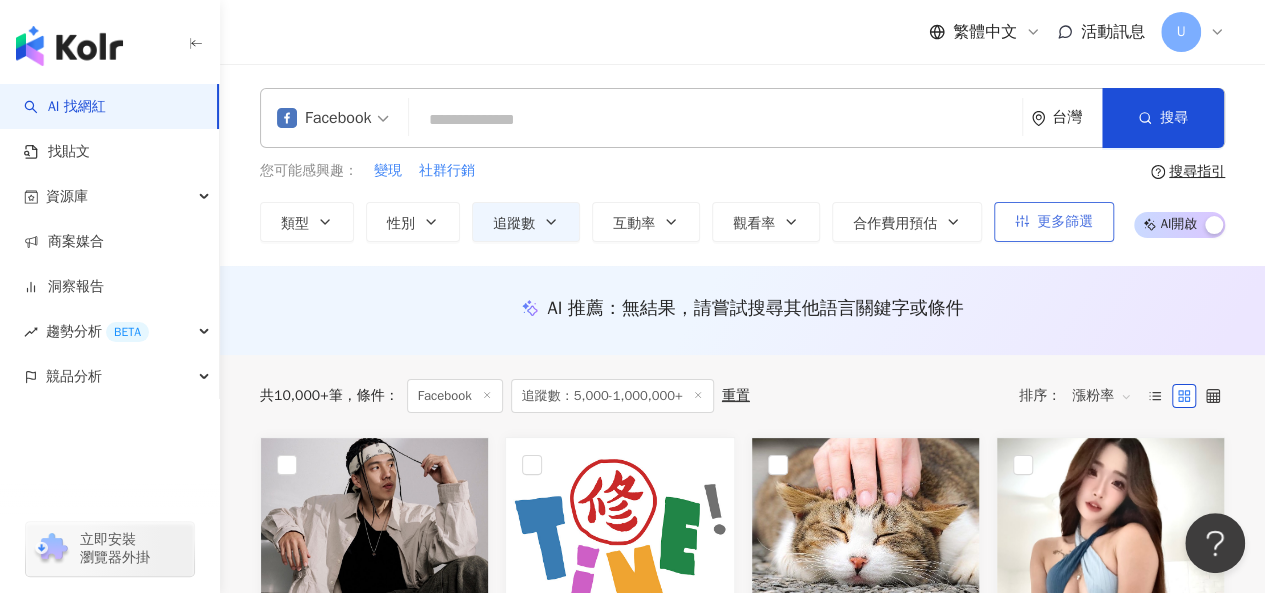 click on "更多篩選" at bounding box center (1054, 222) 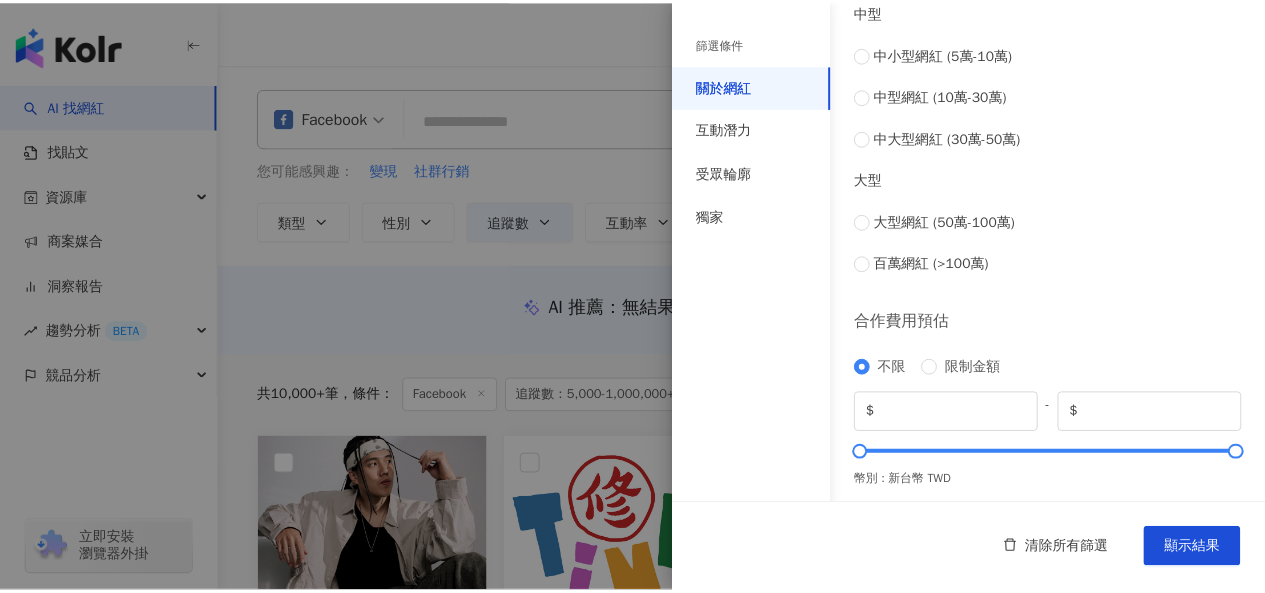 scroll, scrollTop: 913, scrollLeft: 0, axis: vertical 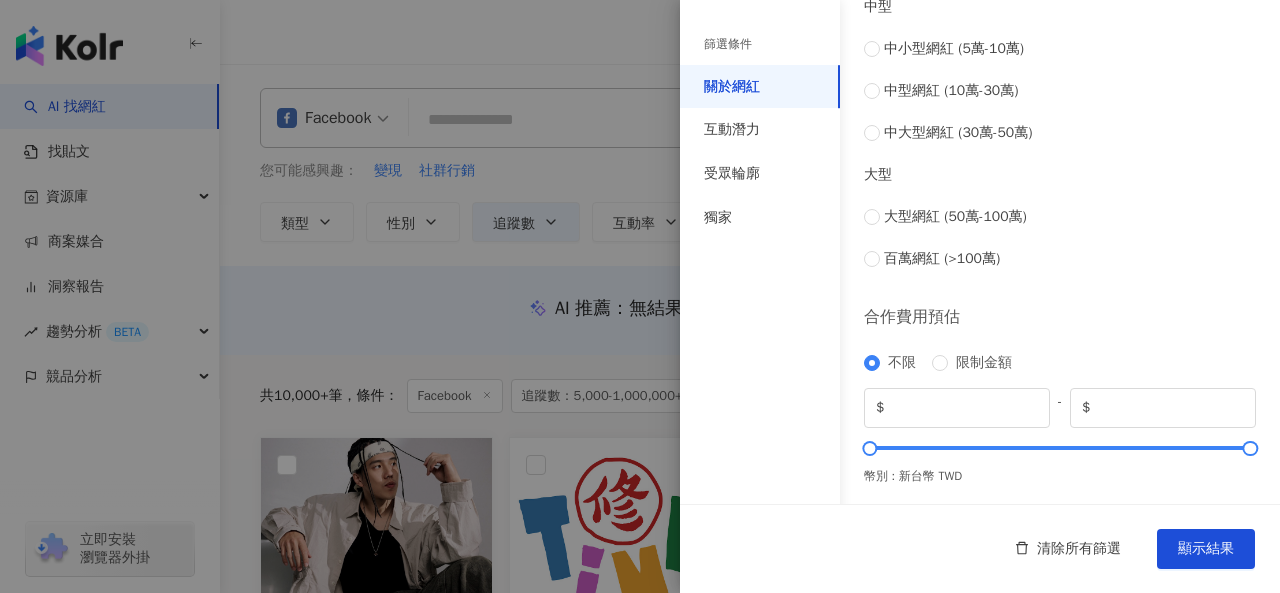 click at bounding box center (640, 296) 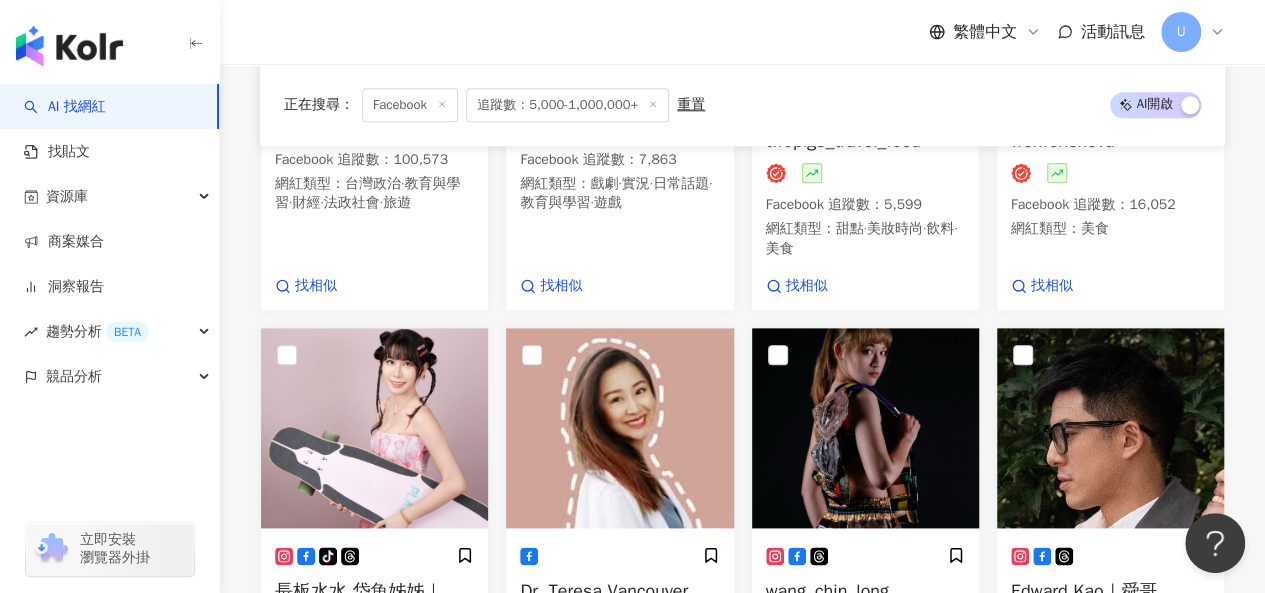 scroll, scrollTop: 1300, scrollLeft: 0, axis: vertical 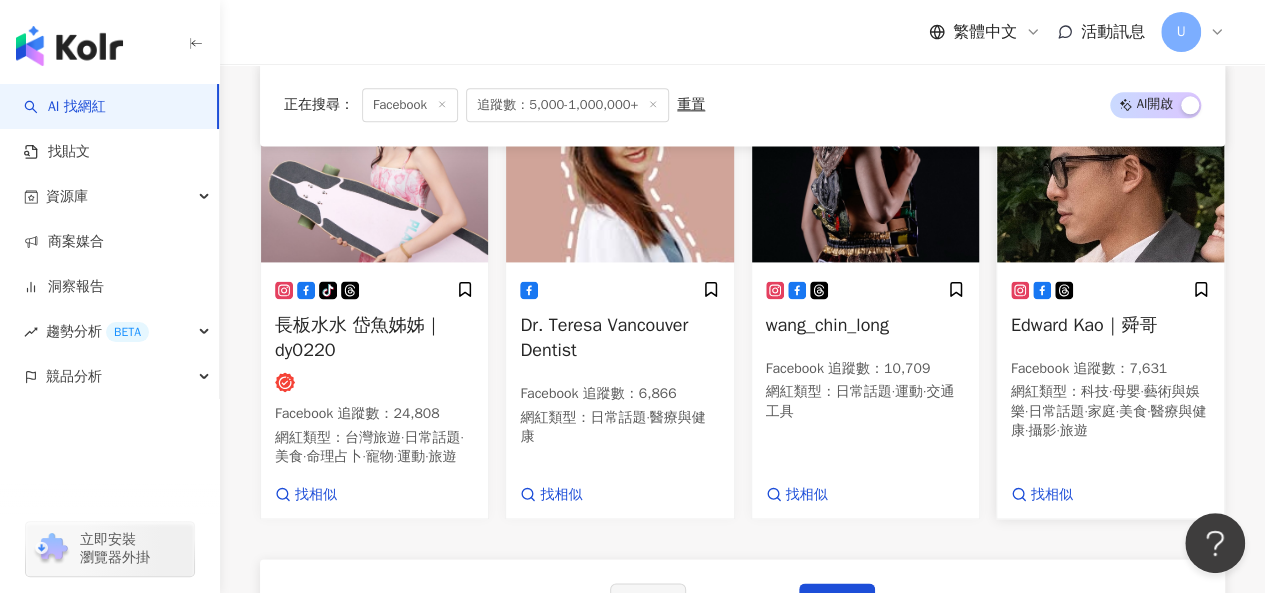 click at bounding box center [1110, 162] 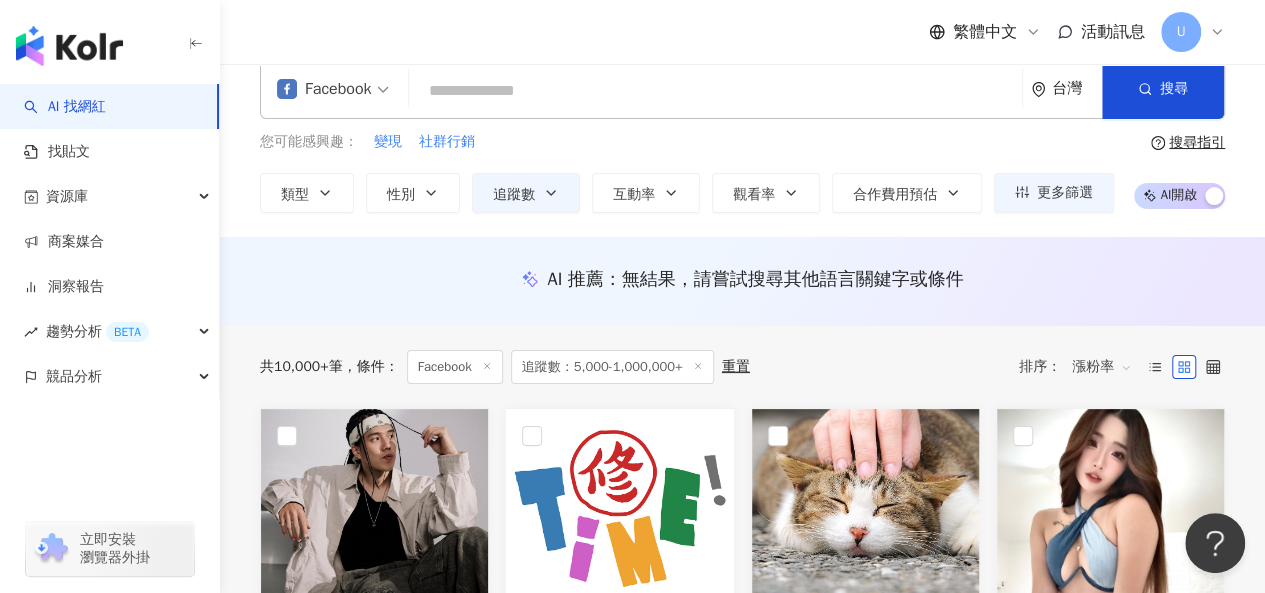 scroll, scrollTop: 0, scrollLeft: 0, axis: both 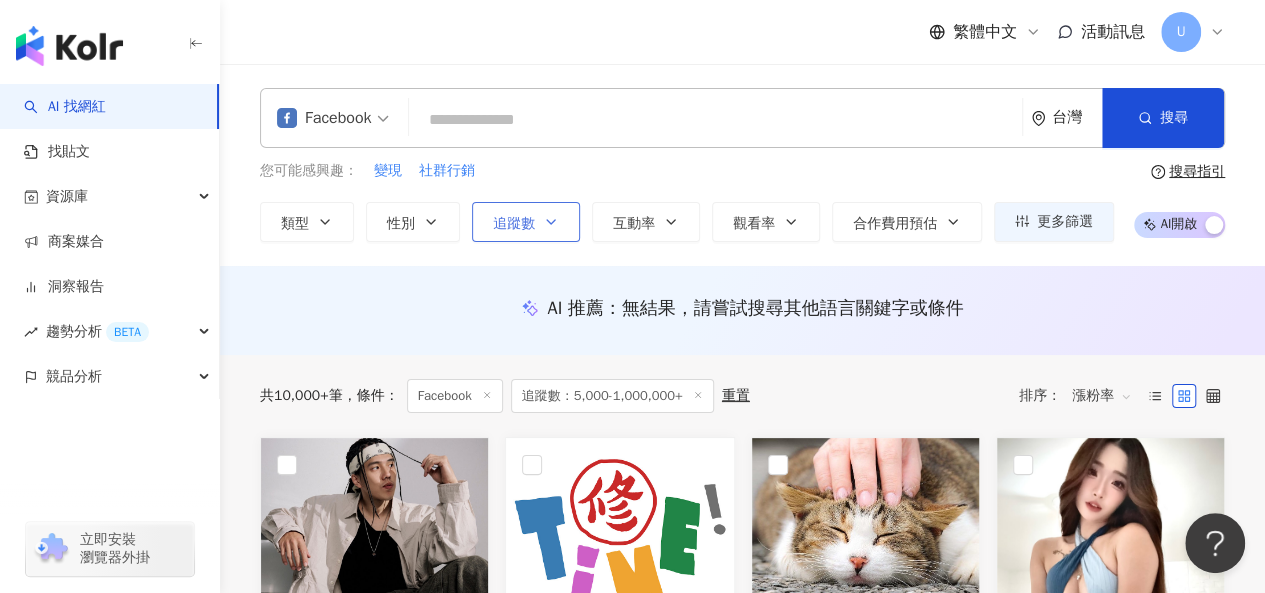 click on "追蹤數" at bounding box center [514, 224] 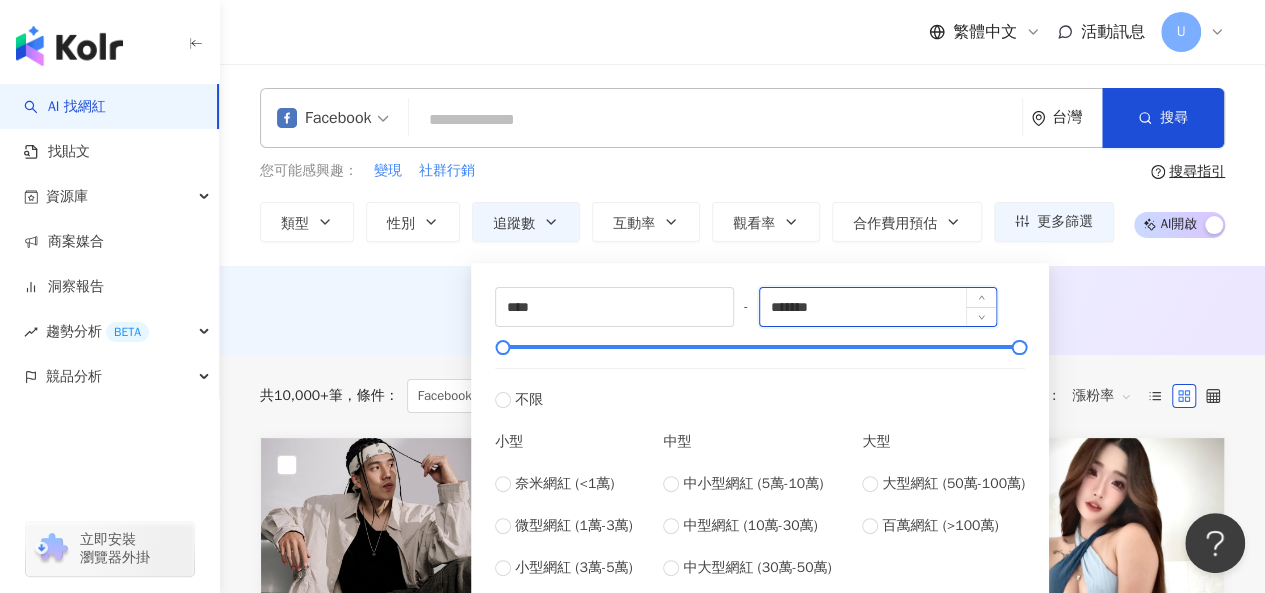 click on "*******" at bounding box center (878, 307) 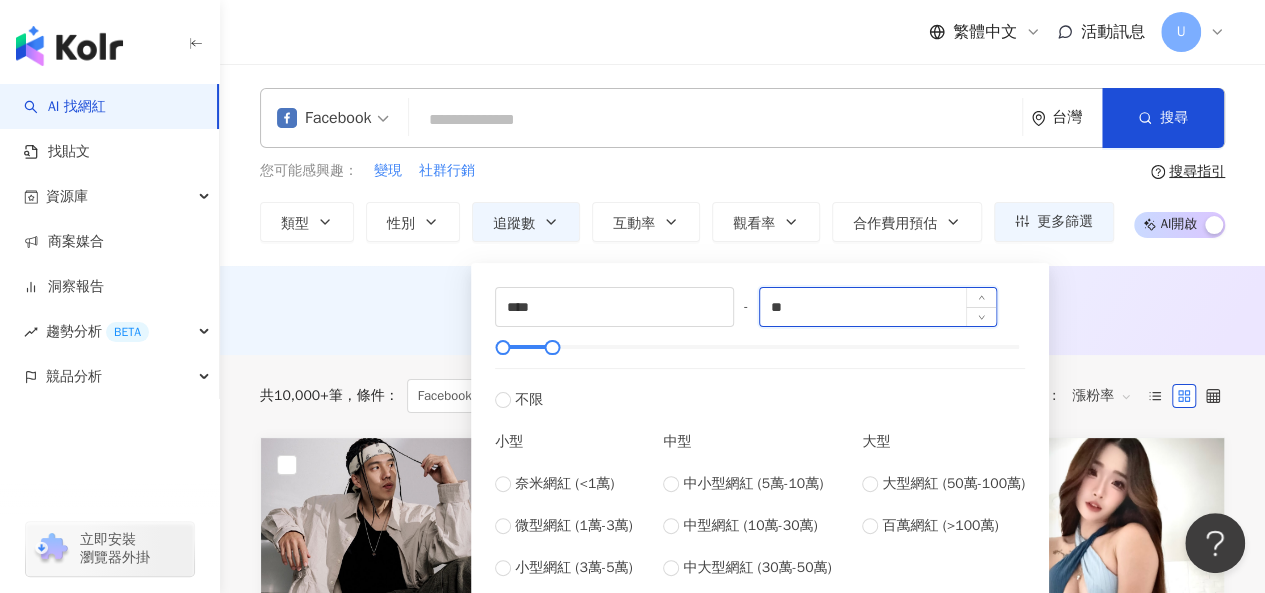 type on "*" 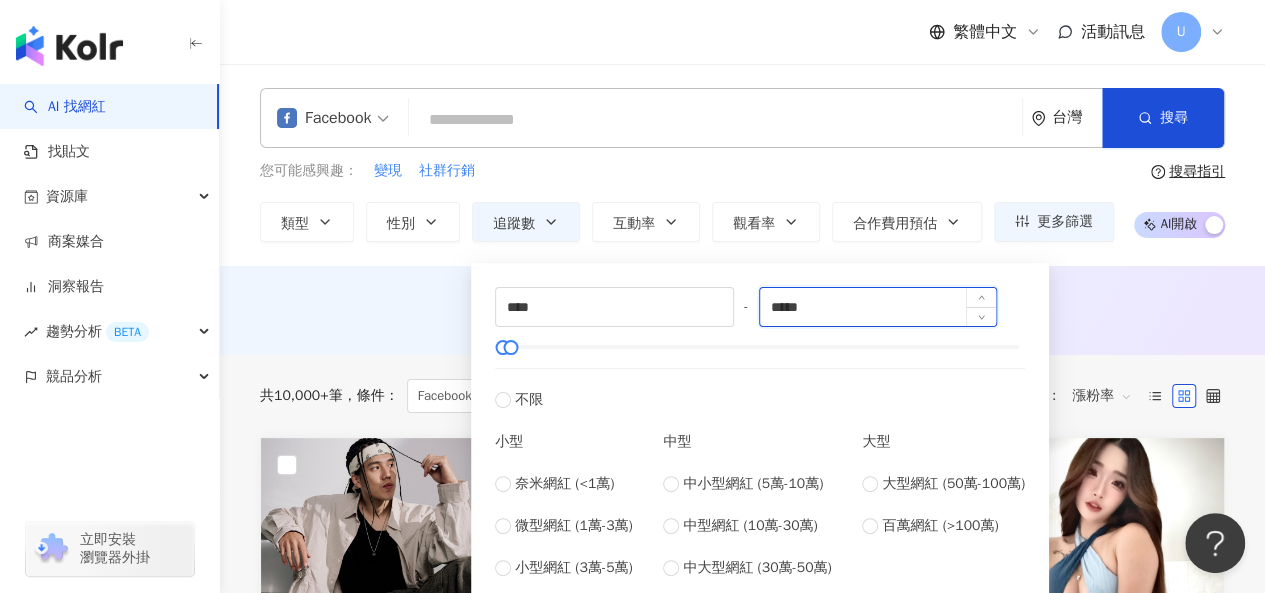 type on "*****" 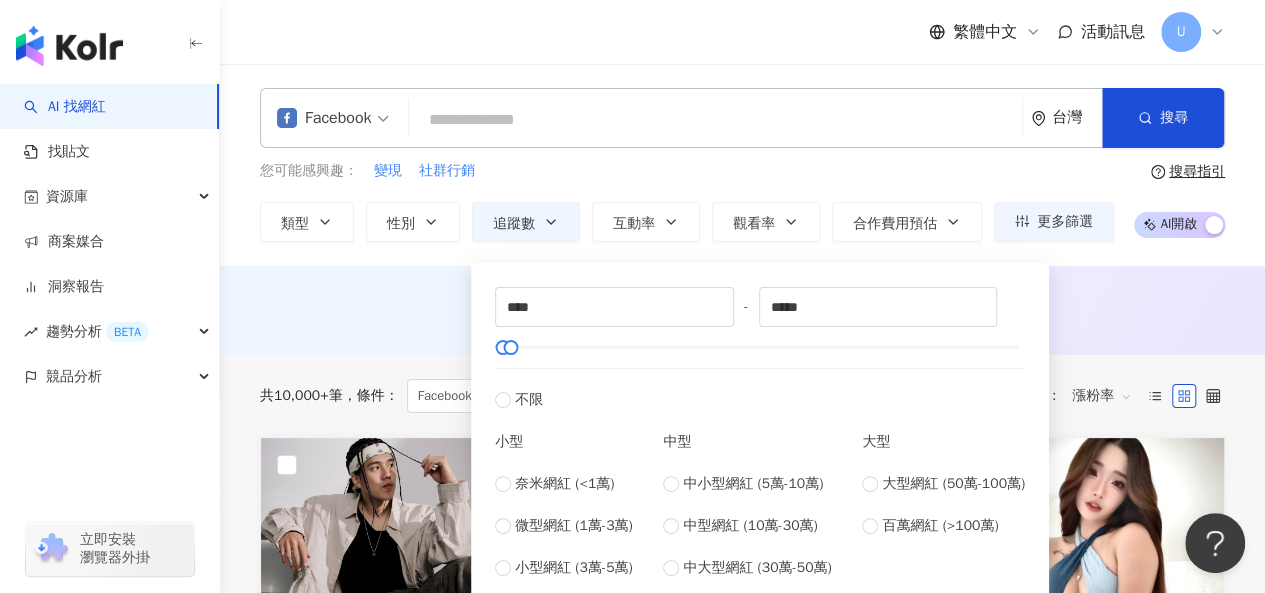 click on "AI 推薦 ： 無結果，請嘗試搜尋其他語言關鍵字或條件" at bounding box center (742, 308) 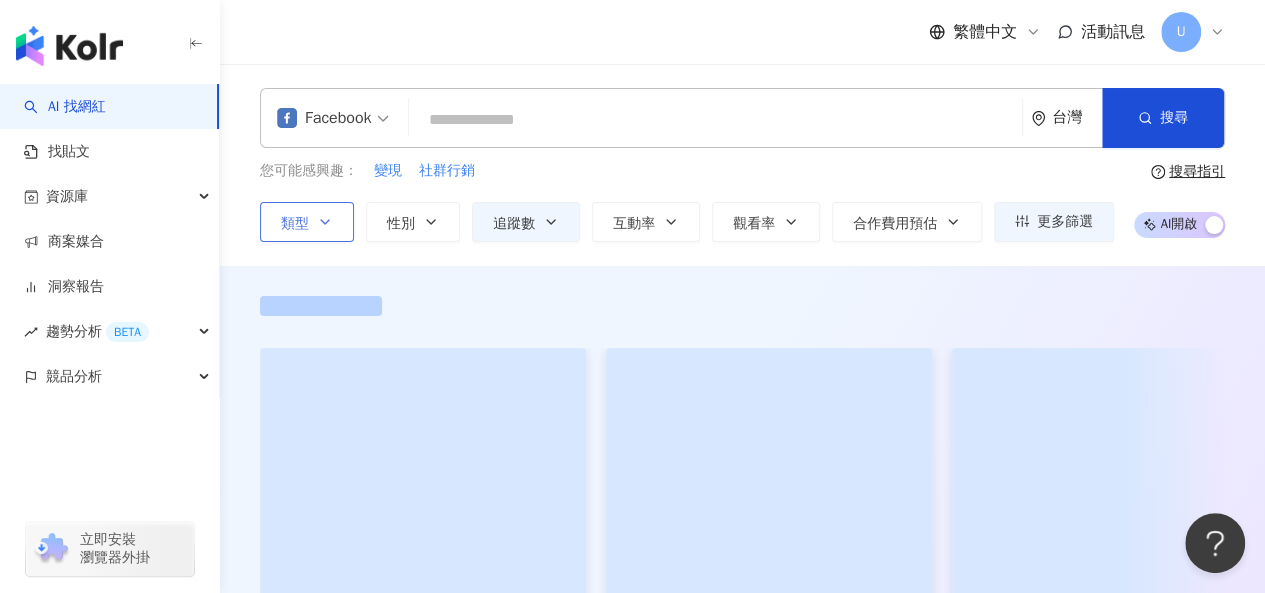 click on "類型" at bounding box center (307, 222) 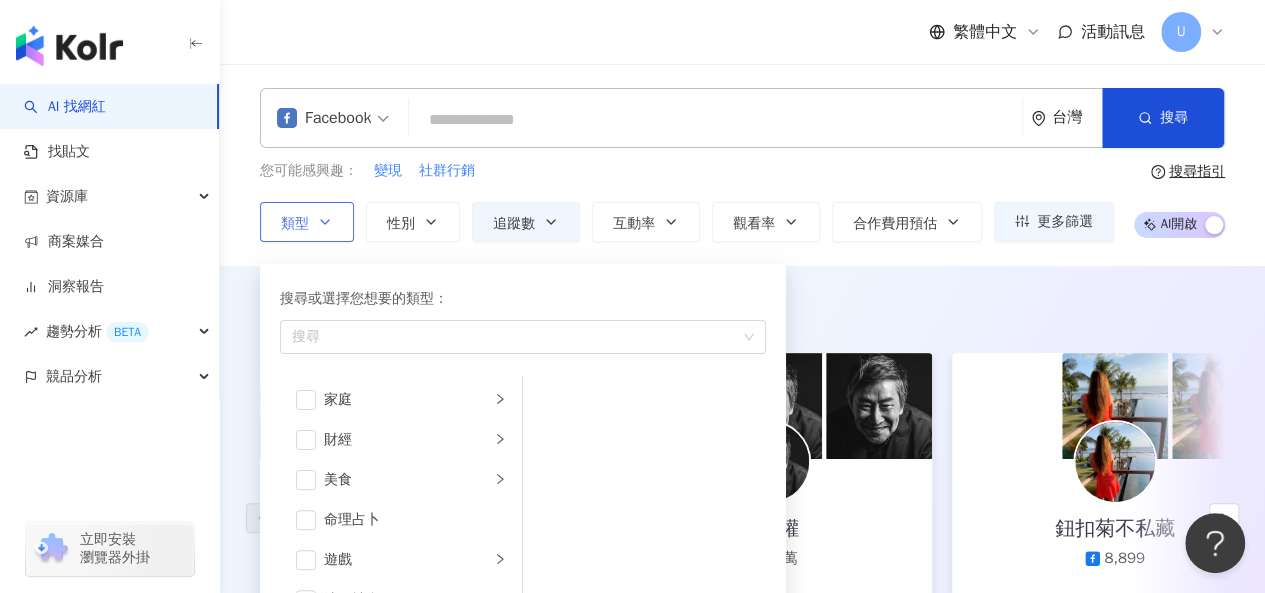 scroll, scrollTop: 0, scrollLeft: 0, axis: both 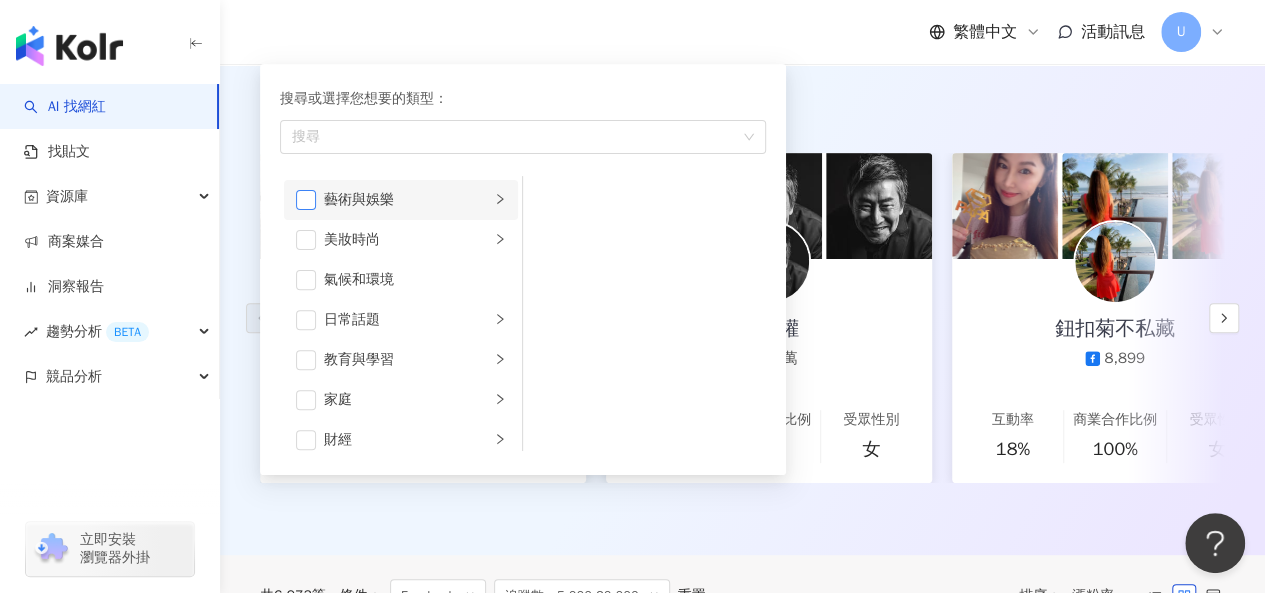 click at bounding box center (306, 200) 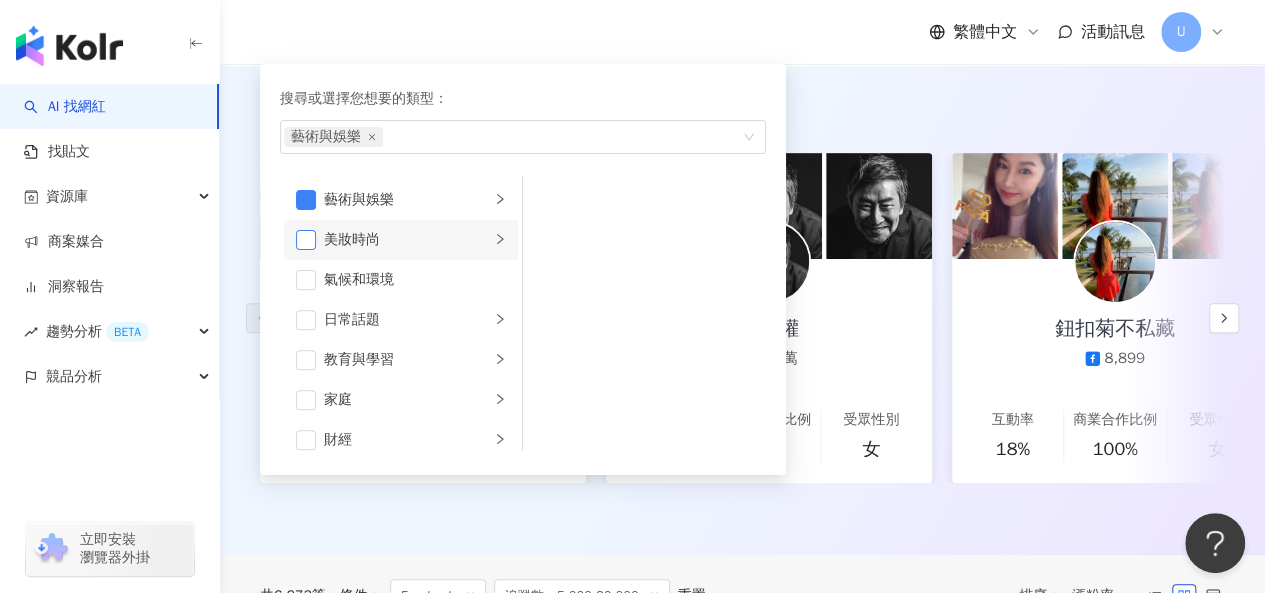 click at bounding box center (306, 240) 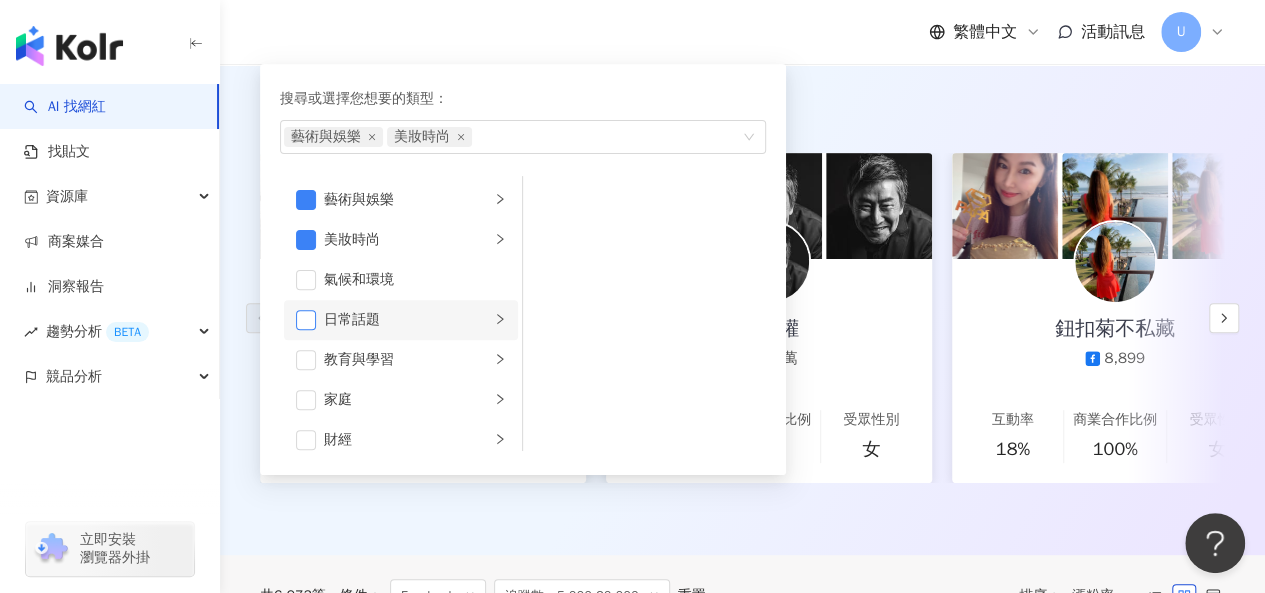 click at bounding box center (306, 320) 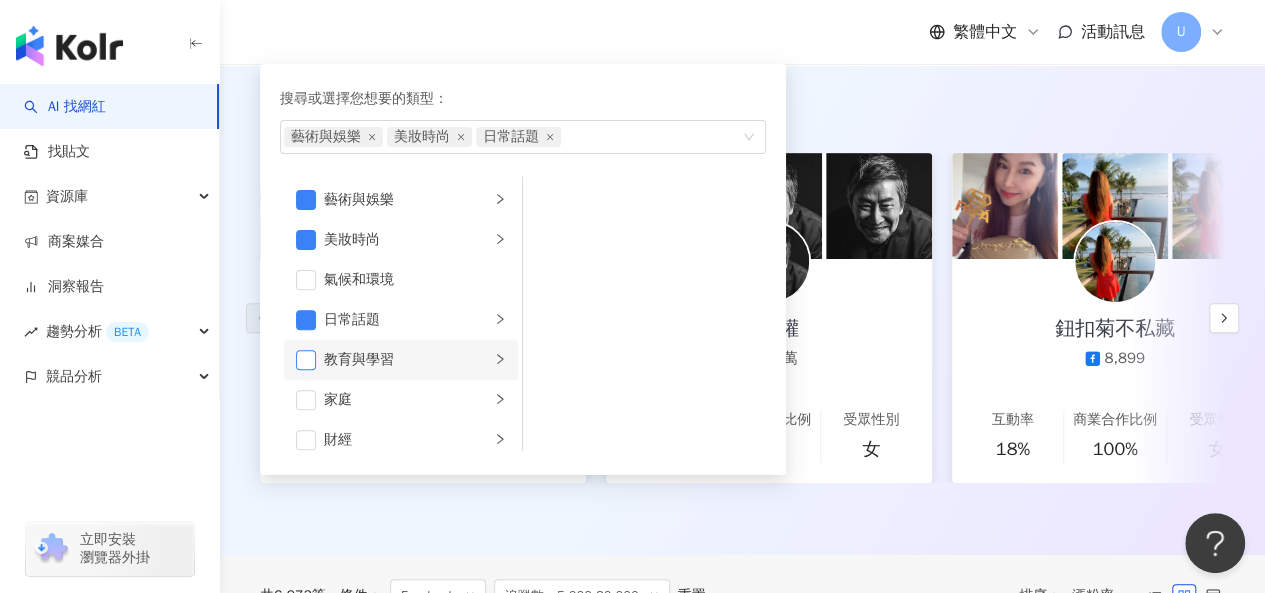 click at bounding box center [306, 360] 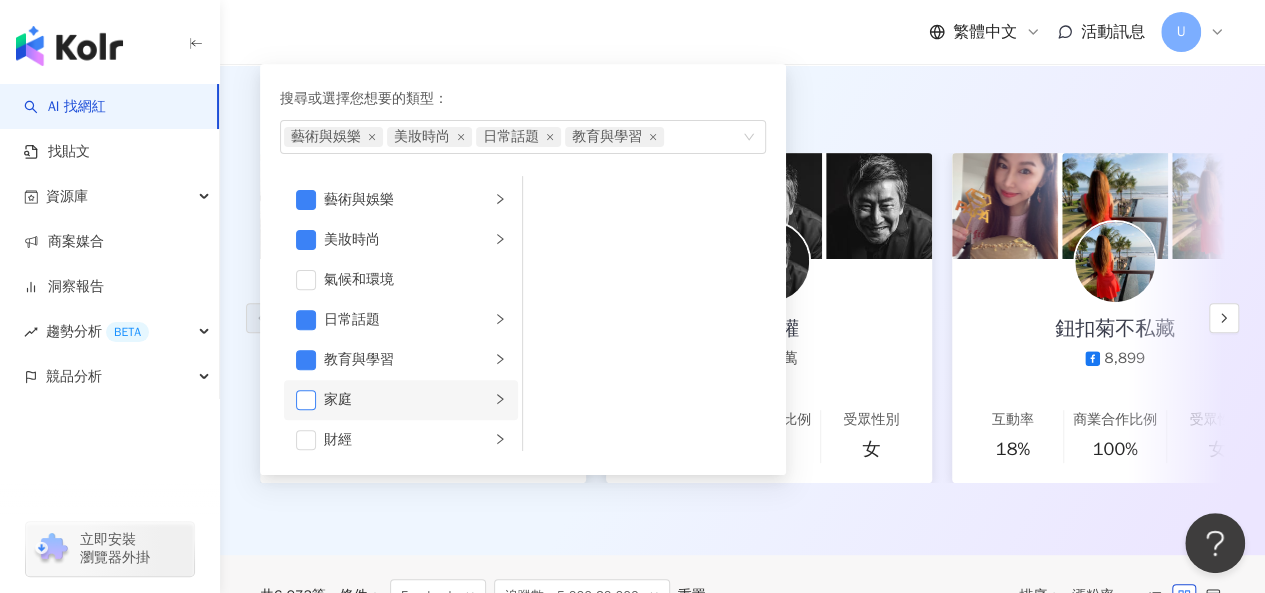 click at bounding box center [306, 400] 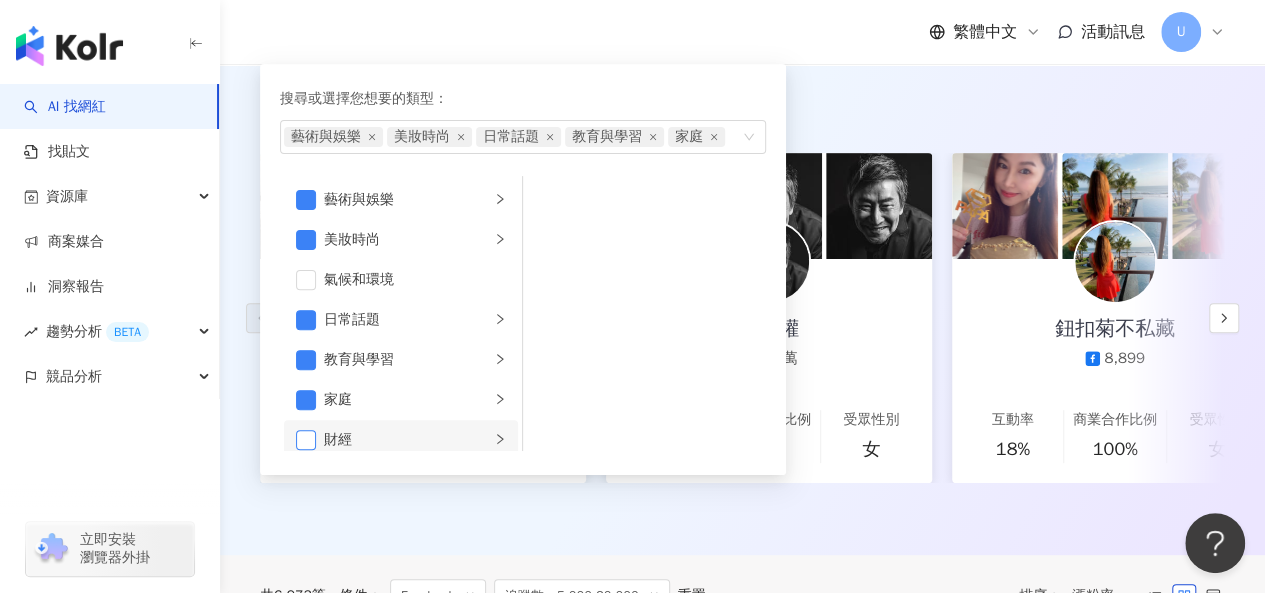 click at bounding box center (306, 440) 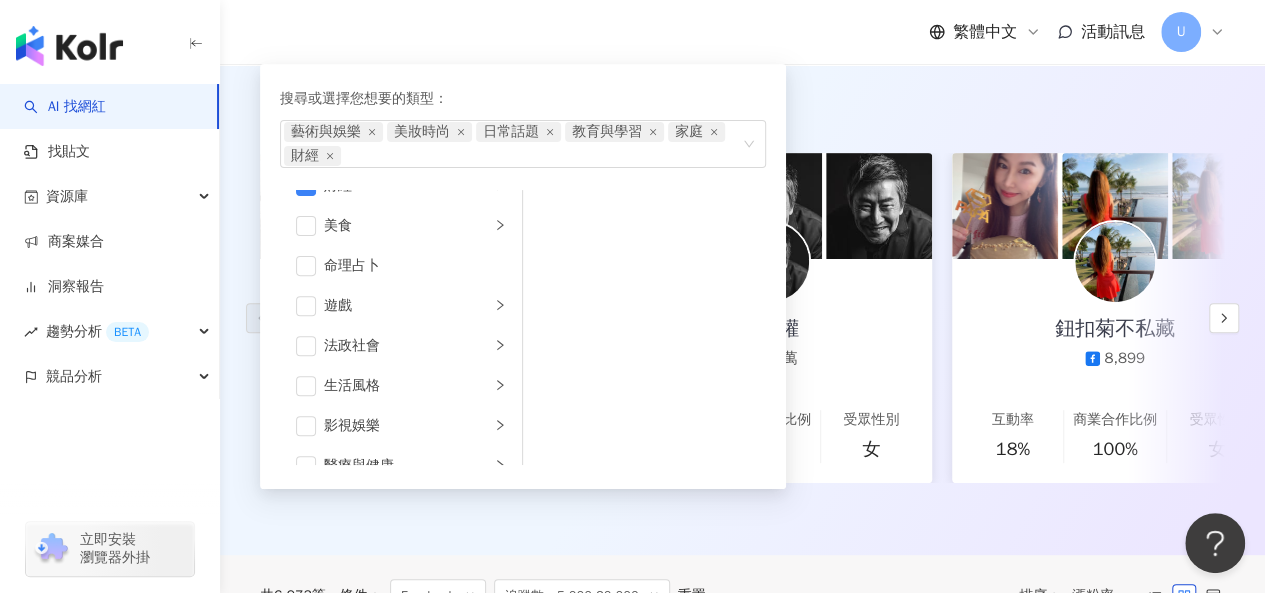 scroll, scrollTop: 300, scrollLeft: 0, axis: vertical 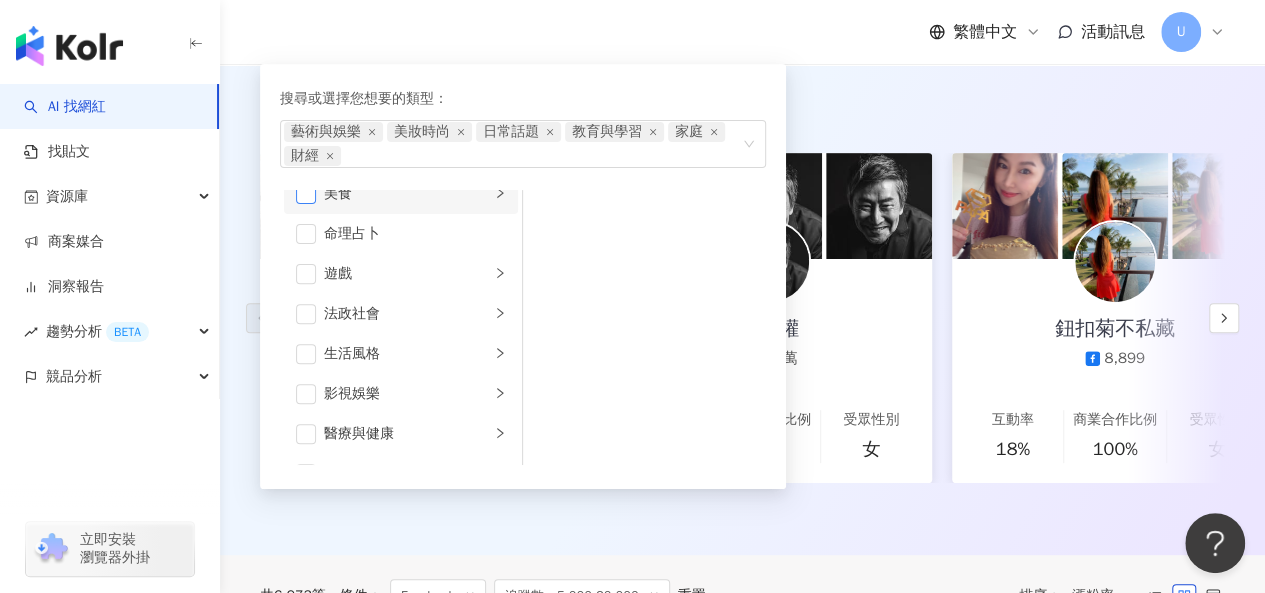 click at bounding box center (306, 194) 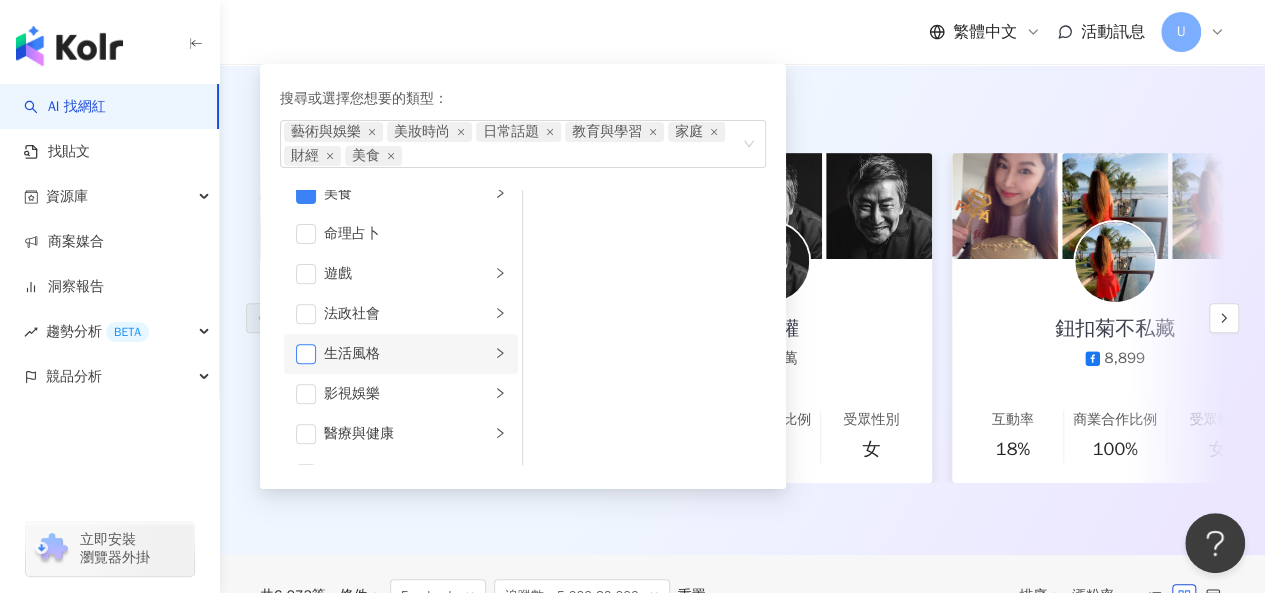 click at bounding box center (306, 354) 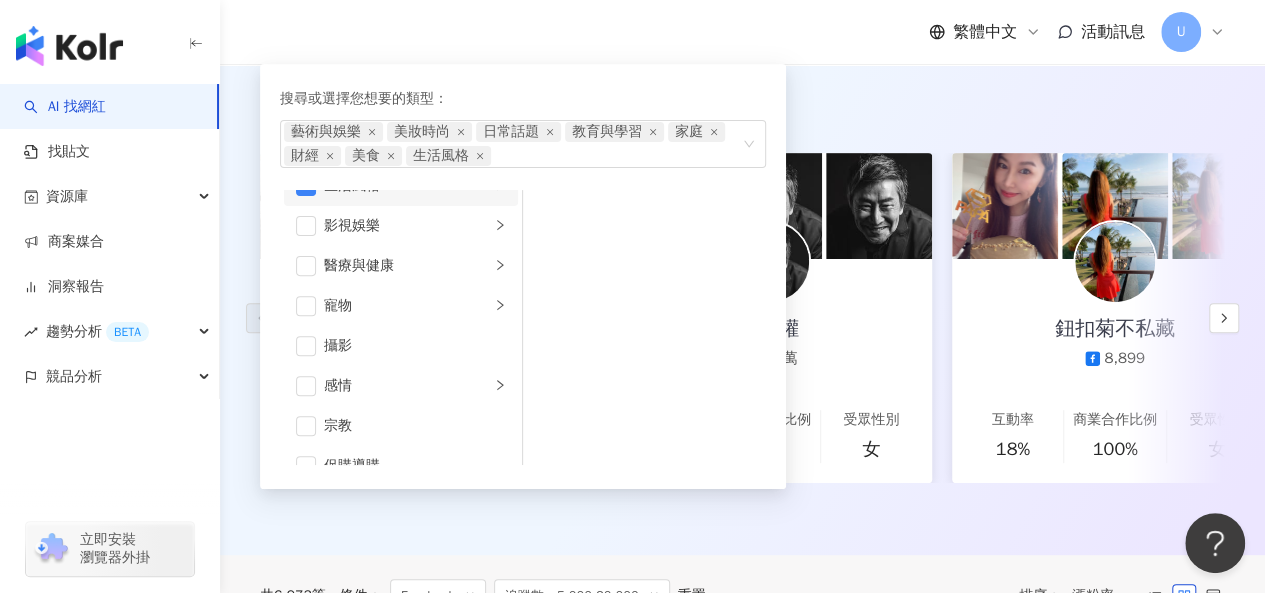 scroll, scrollTop: 500, scrollLeft: 0, axis: vertical 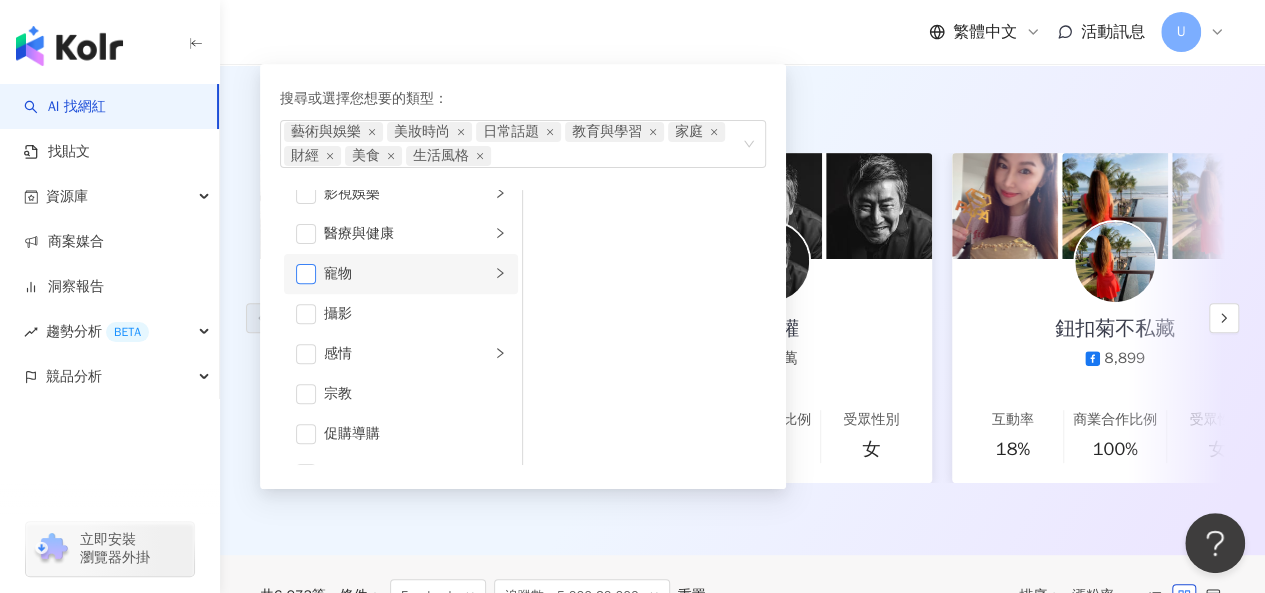 click at bounding box center (306, 274) 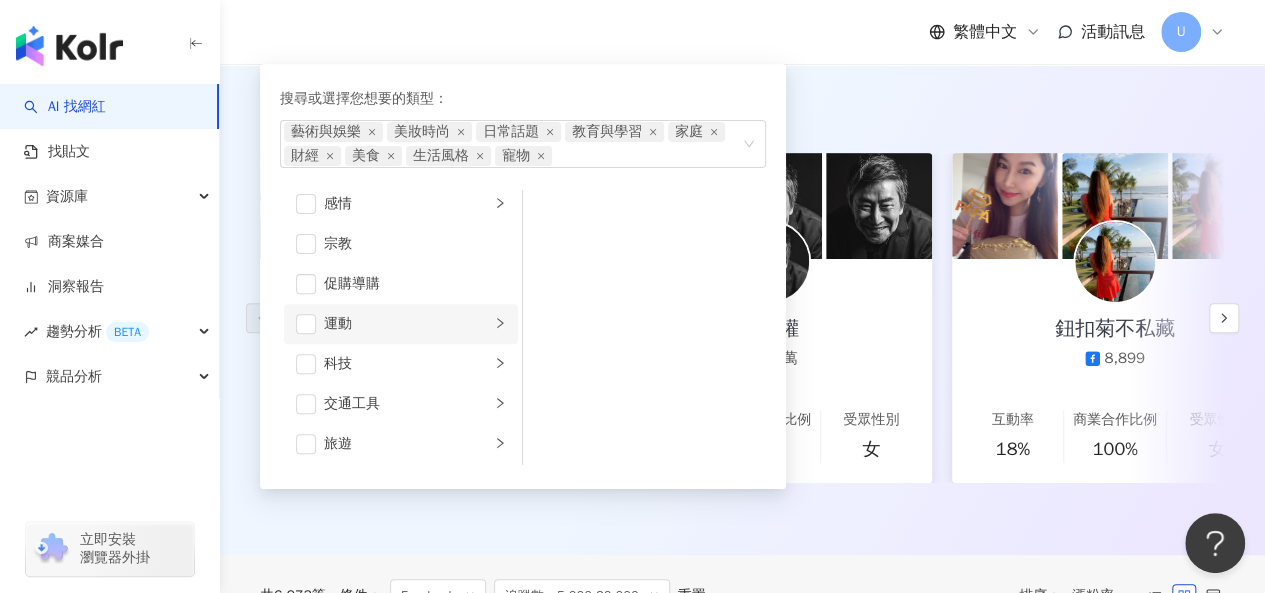 scroll, scrollTop: 692, scrollLeft: 0, axis: vertical 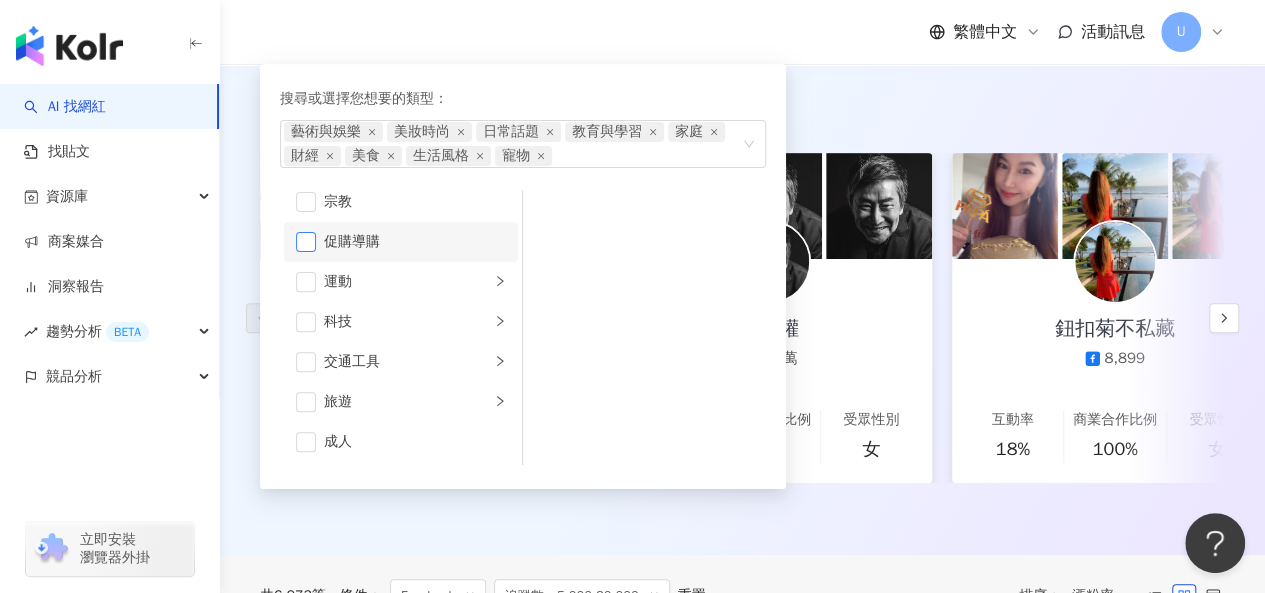 click at bounding box center (306, 242) 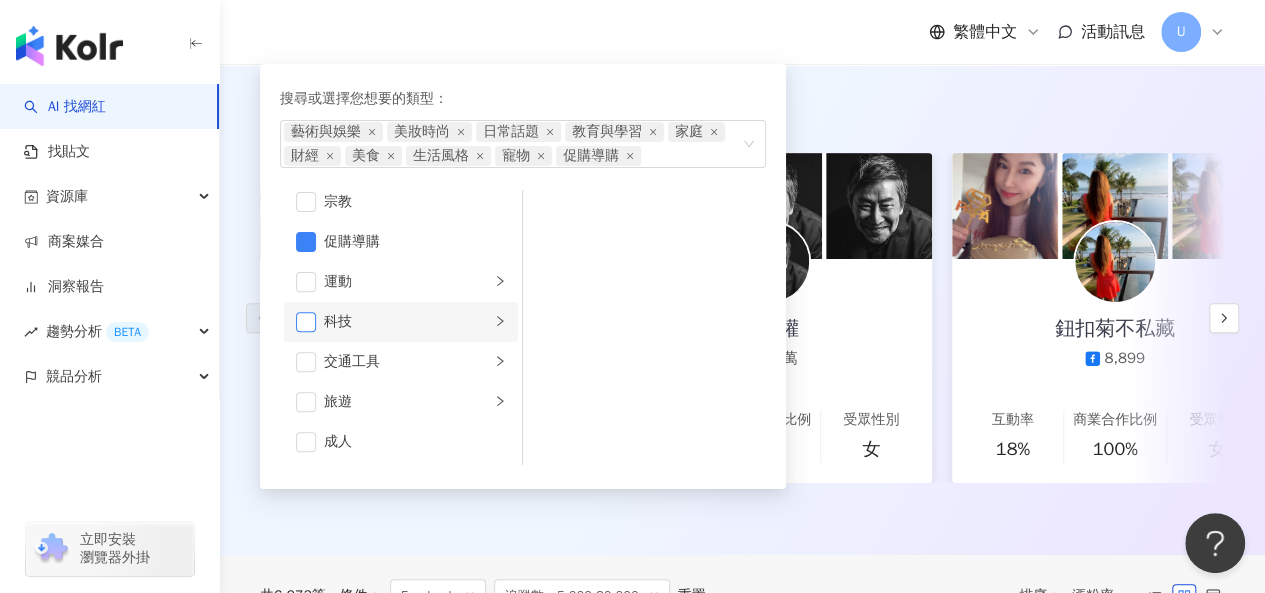 click at bounding box center [306, 322] 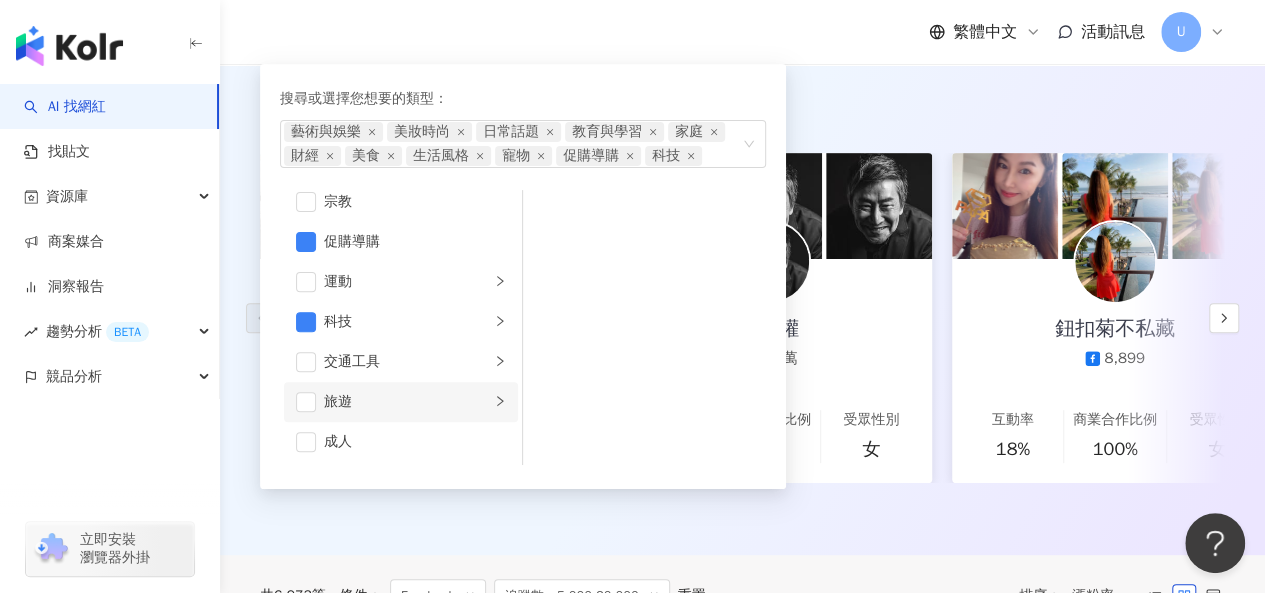 click at bounding box center [306, 402] 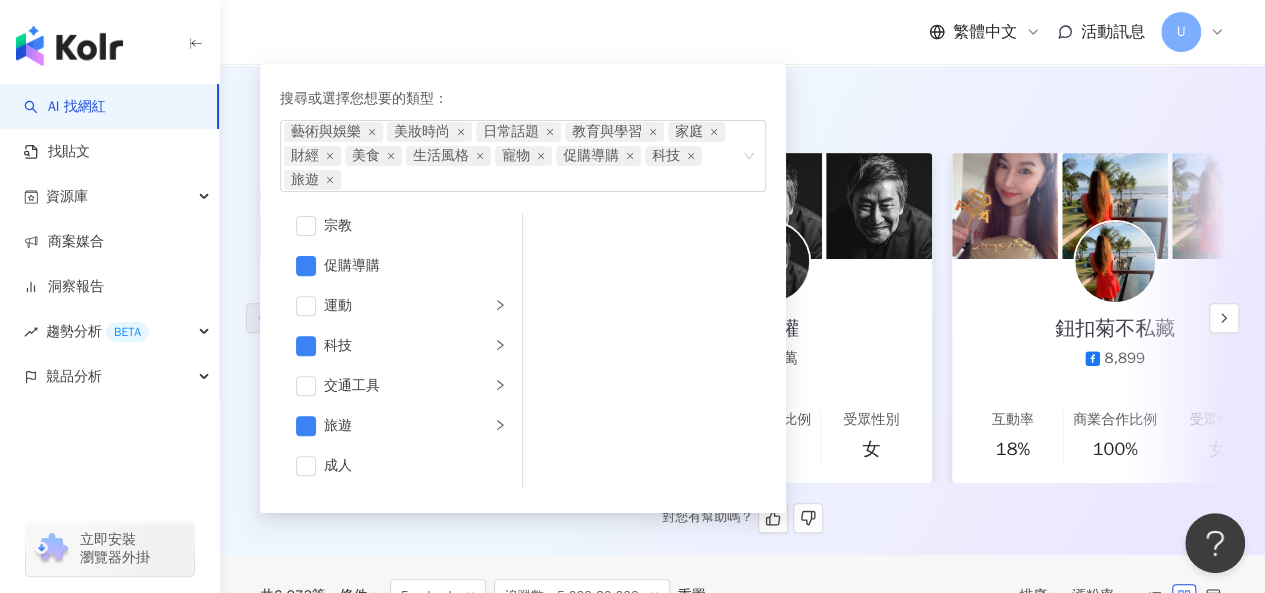 click on "AI 推薦 ： 精選優質網紅 菁菁直播 1.6萬 互動率 23.6% 商業合作比例 50% 受眾性別 女 李恕權 1.7萬 互動率 49% 商業合作比例 0% 受眾性別 女 鈕扣菊不私藏 8,899 互動率 18% 商業合作比例 100% 受眾性別 女 麻豆黃金犬舍 8,125 互動率 129% 商業合作比例 0% 受眾性別 女 Flower衣飾 142 1.1萬 37 互動率 12.1% 商業合作比例 23.2% 受眾性別 女 畫畫的柚子 6,168 互動率 23.4% 商業合作比例 53.3% 受眾性別 女 I'm哺哺媽咪-哺媽育兒生活 2.9萬 1.5萬 1萬 互動率 3.71% 商業合作比例 23.1% 受眾性別 女 圈圈與他爹娘的日常 1.1萬 互動率 8.69% 商業合作比例 100% 受眾性別 女 安J的台北生活 AnJie's Vlog 7.9萬 5,939 5.3萬 2.2萬 互動率 1.84% 商業合作比例 30% 受眾性別 無資料 Shen Duck 韓國飾品/韓國連線 1.8萬 互動率 4.98% 商業合作比例 88.1% 受眾性別 女 尋寶趣包裹批發倉庫 1.6萬 互動率 5% 商業合作比例 63.4% 受眾性別 男 12%" at bounding box center (742, 314) 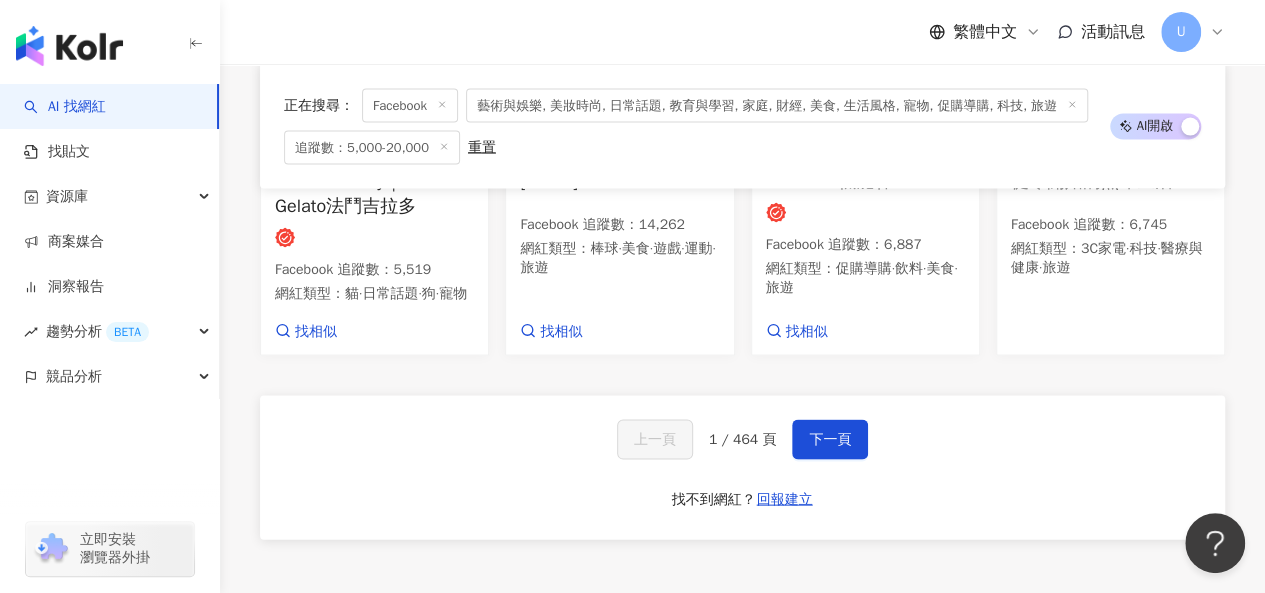 scroll, scrollTop: 2100, scrollLeft: 0, axis: vertical 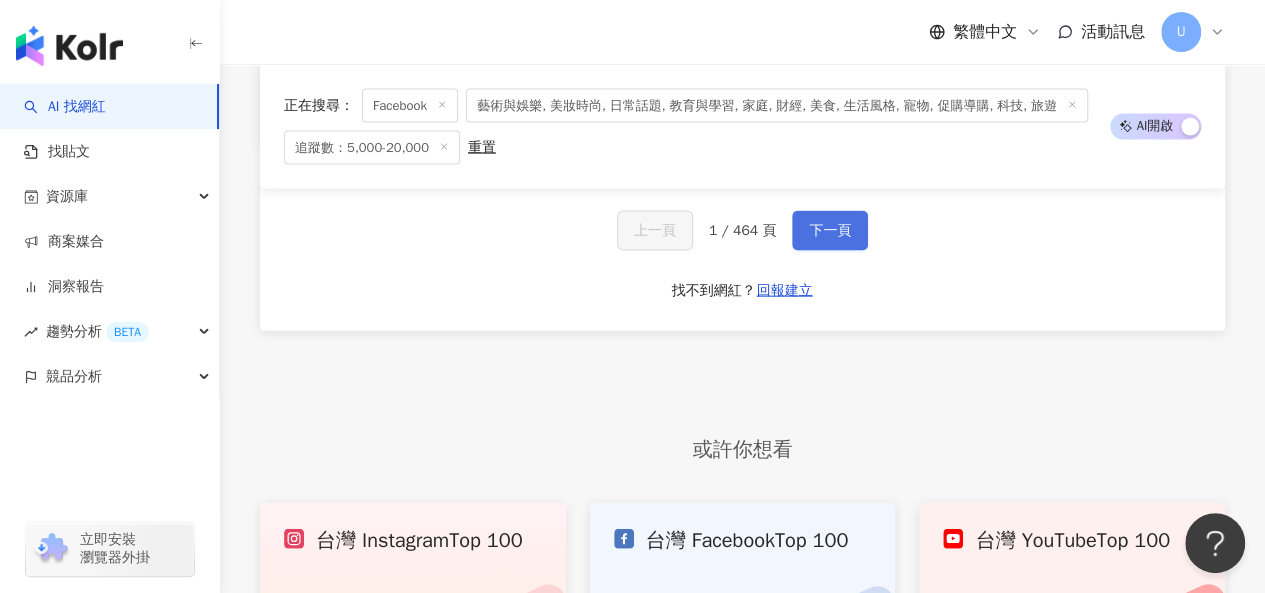 click on "下一頁" at bounding box center [830, 231] 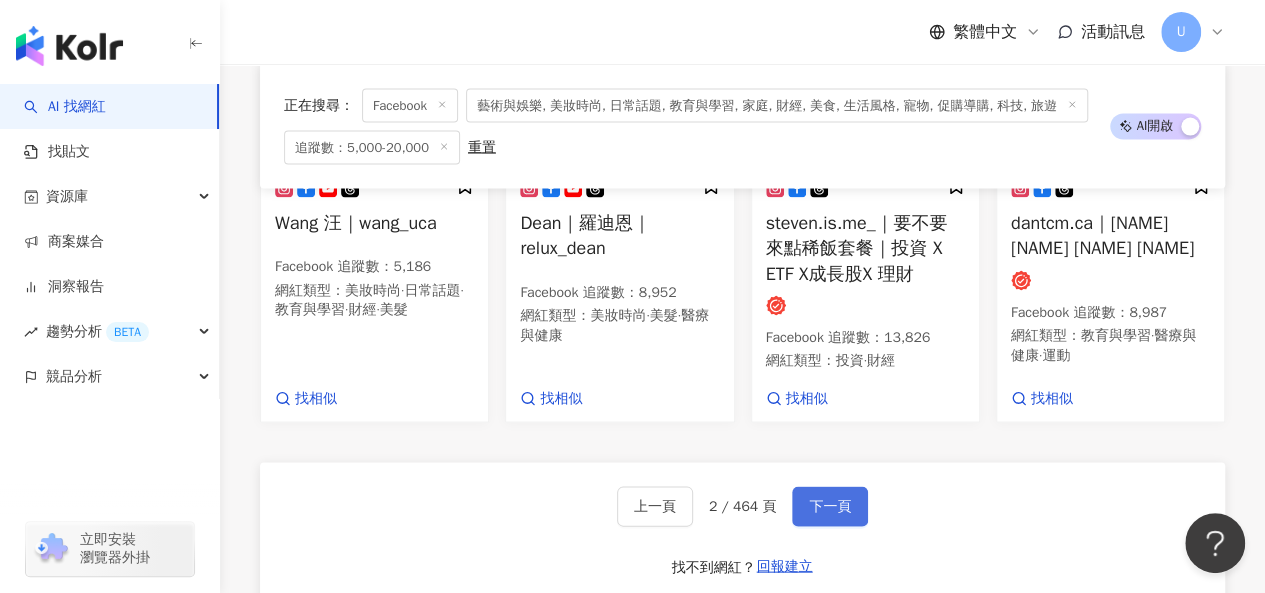 scroll, scrollTop: 2126, scrollLeft: 0, axis: vertical 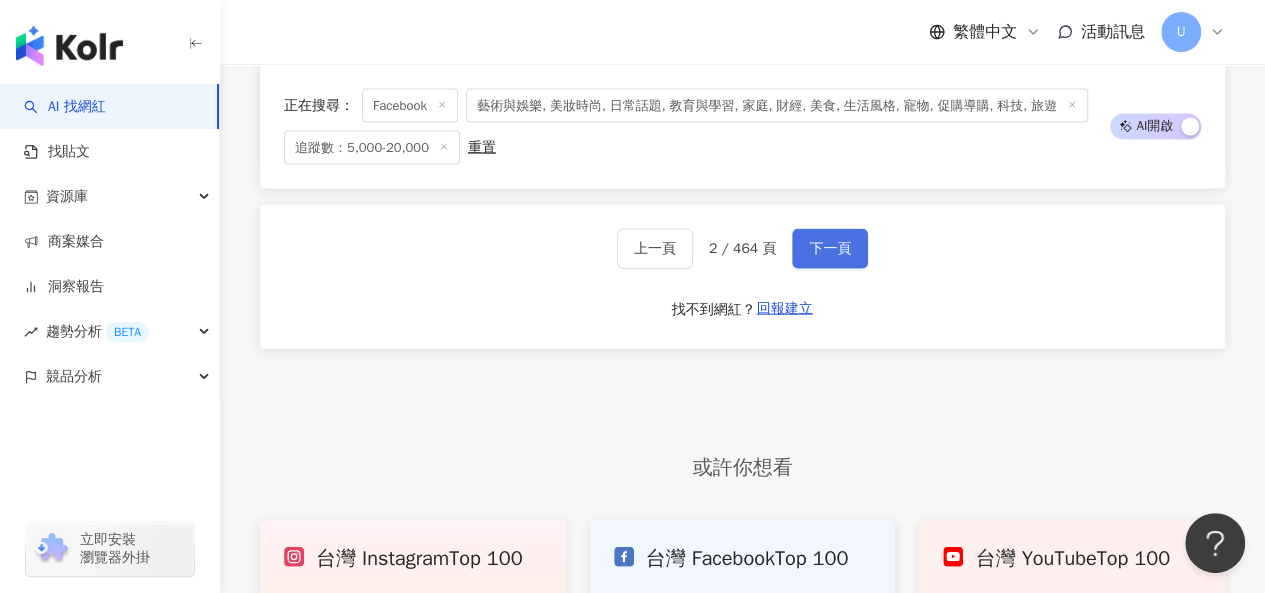 click on "下一頁" at bounding box center (830, 249) 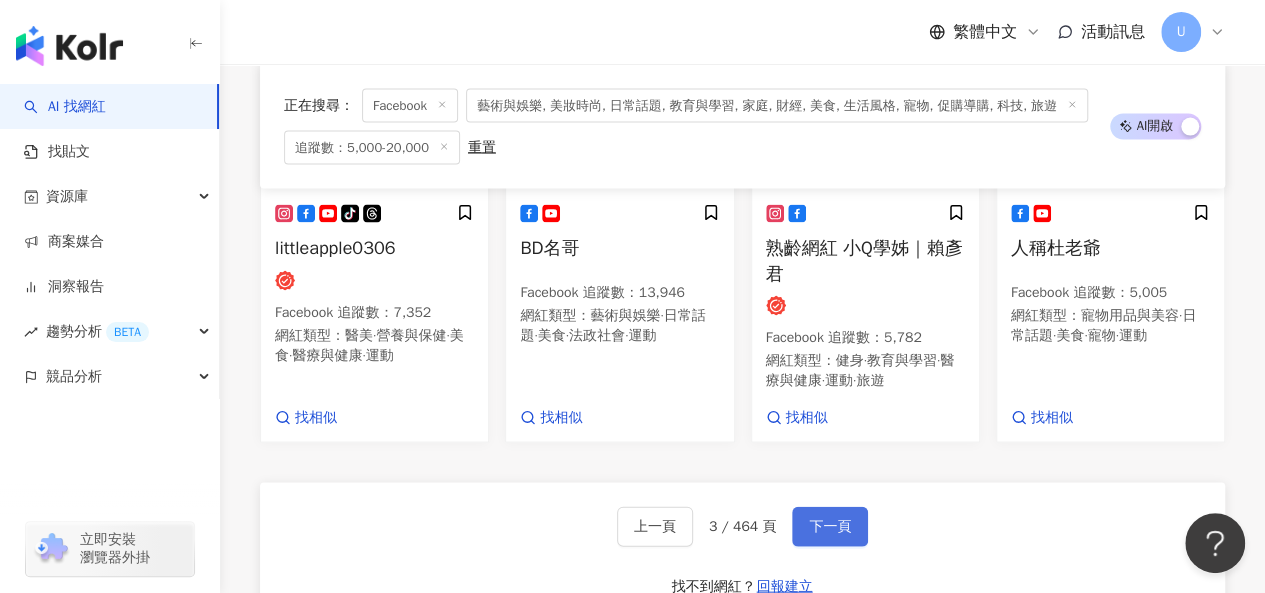 scroll, scrollTop: 2145, scrollLeft: 0, axis: vertical 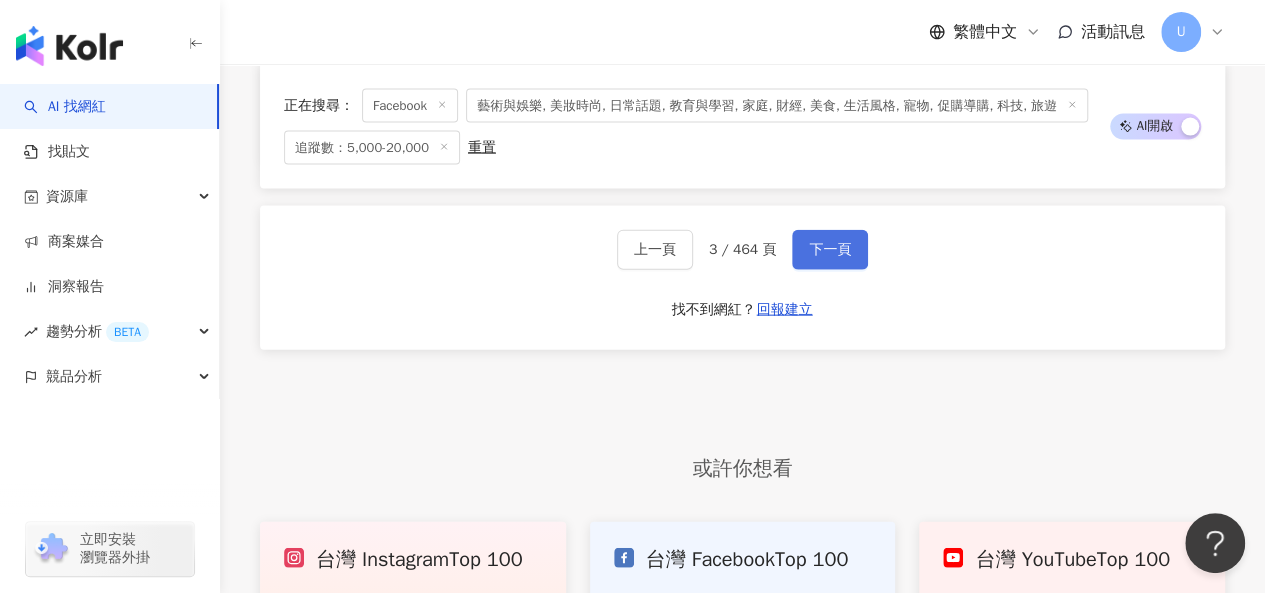 click on "下一頁" at bounding box center (830, 250) 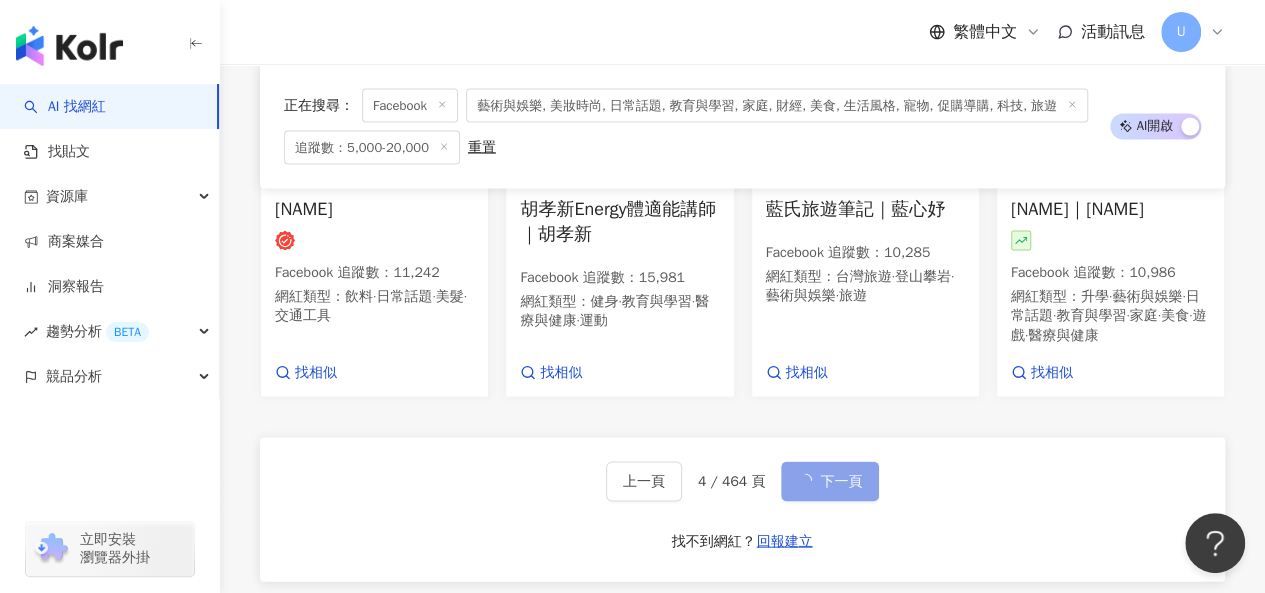 scroll, scrollTop: 2080, scrollLeft: 0, axis: vertical 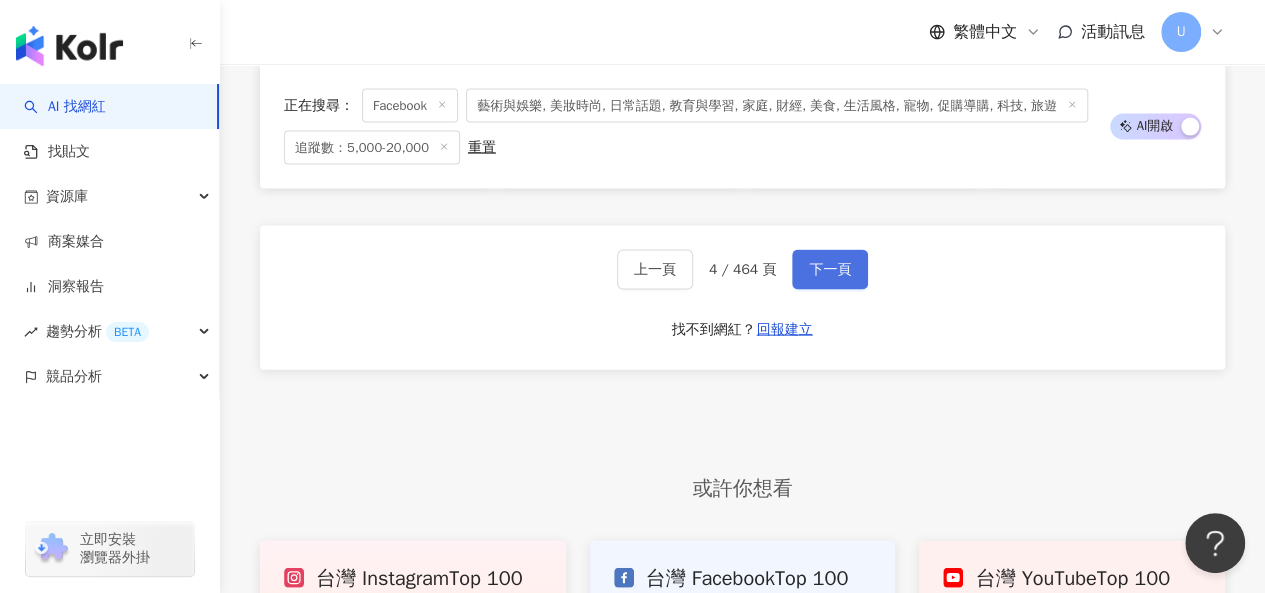 click on "下一頁" at bounding box center [830, 270] 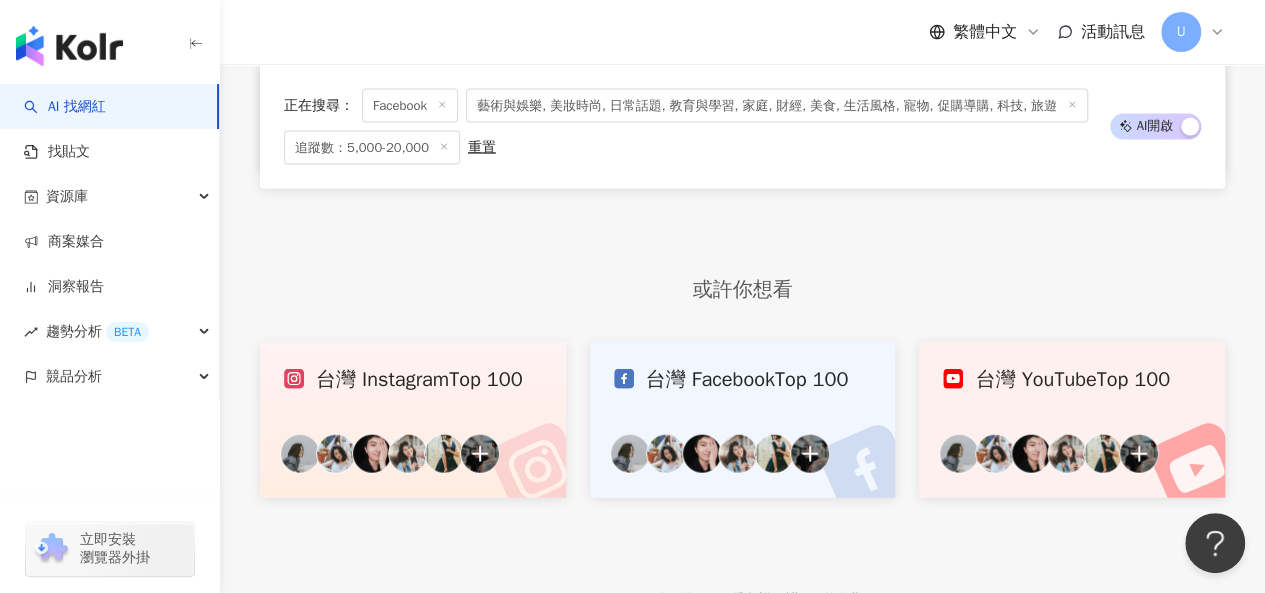 scroll, scrollTop: 1869, scrollLeft: 0, axis: vertical 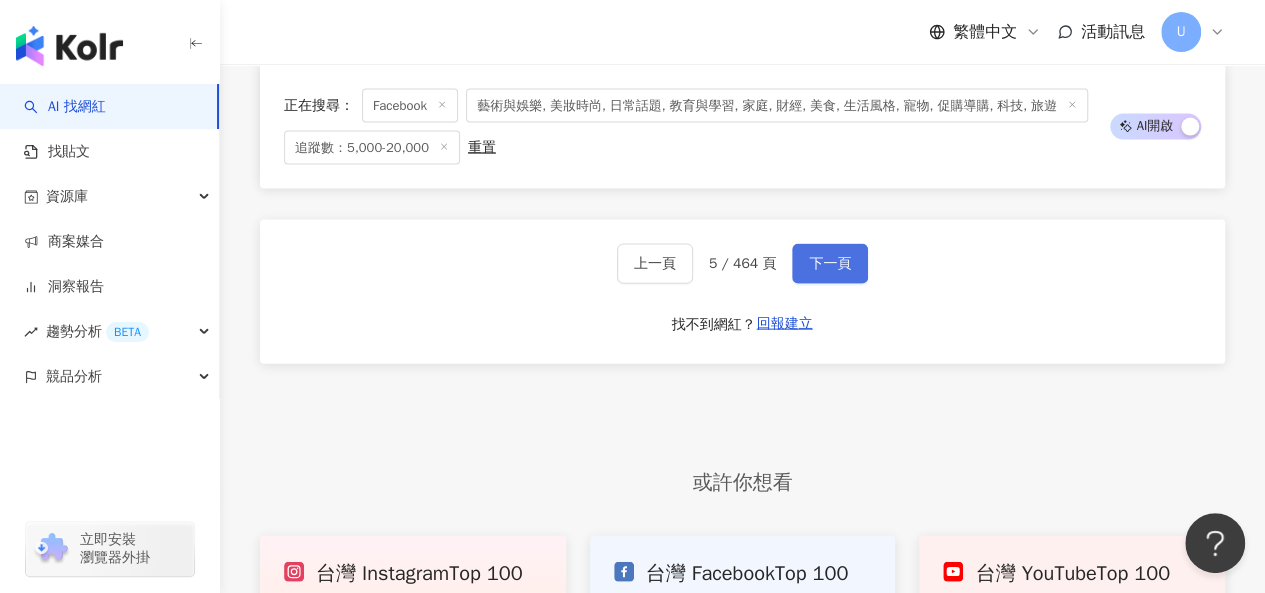 click on "下一頁" at bounding box center (830, 264) 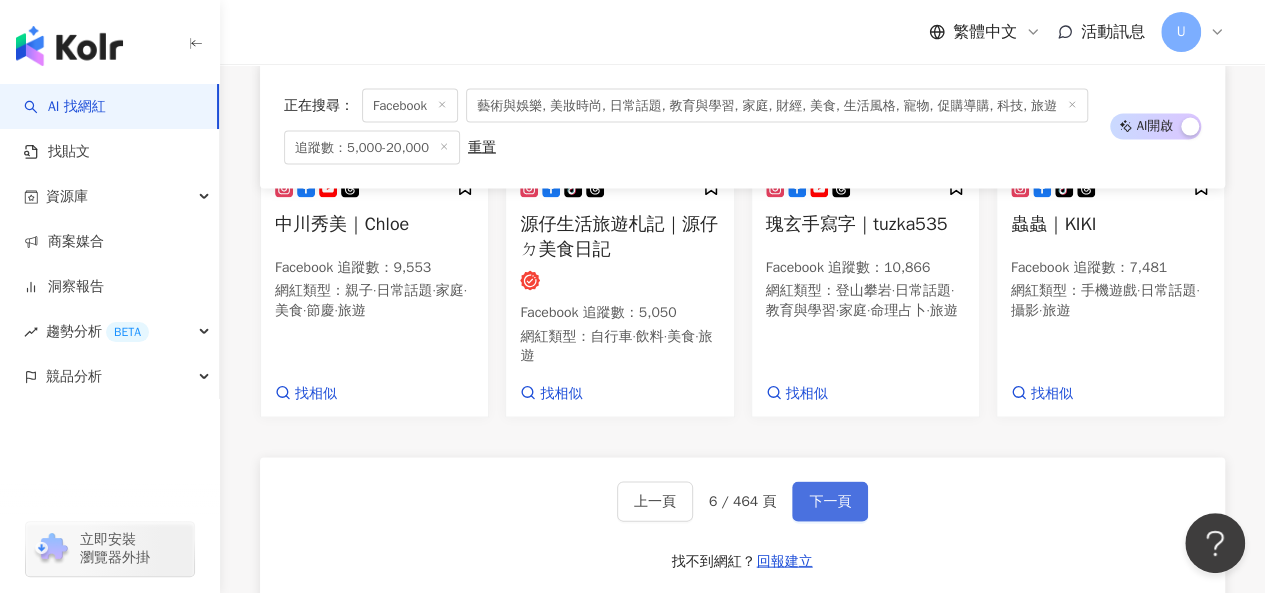 scroll, scrollTop: 2100, scrollLeft: 0, axis: vertical 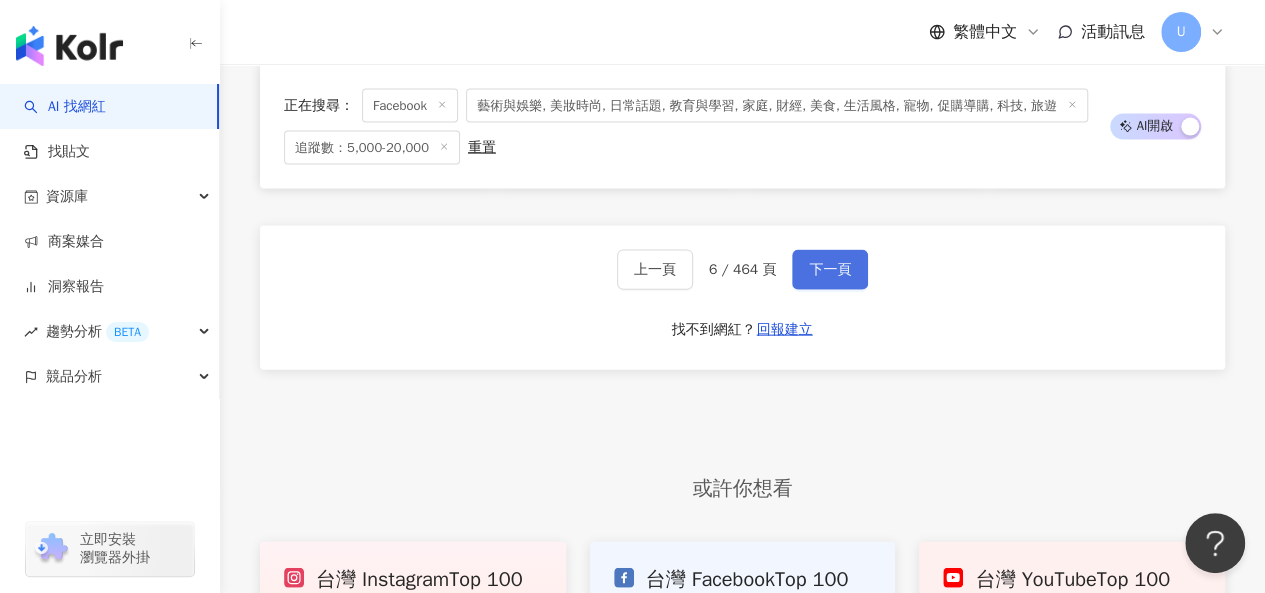 click on "下一頁" at bounding box center (830, 270) 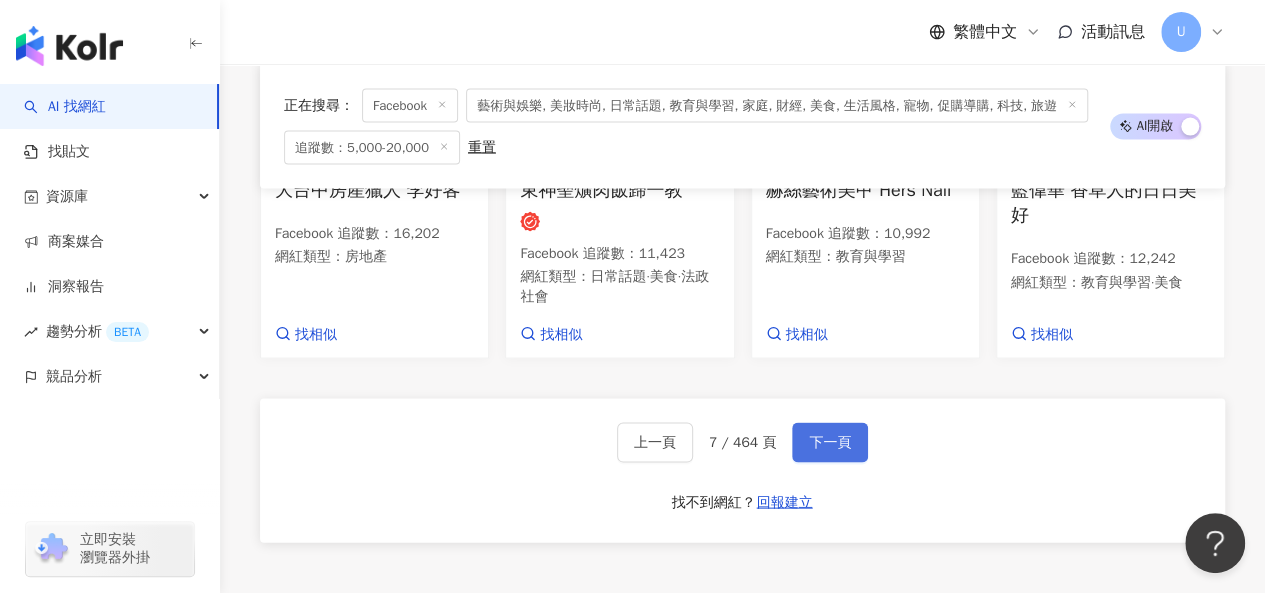 scroll, scrollTop: 2016, scrollLeft: 0, axis: vertical 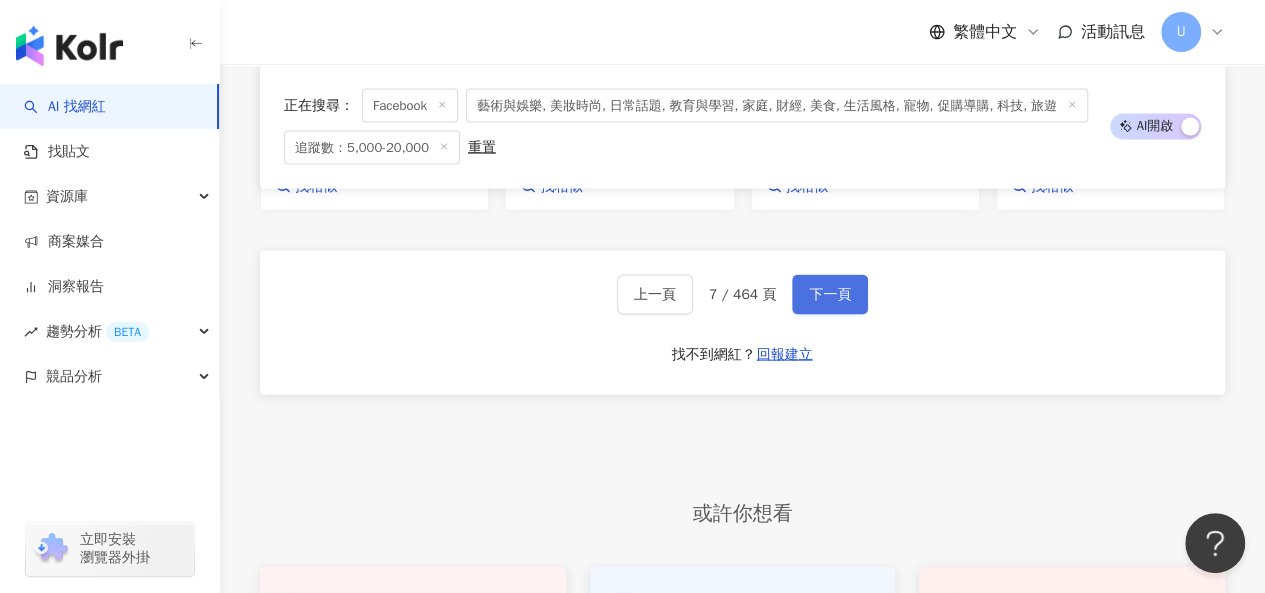 click on "下一頁" at bounding box center [830, 295] 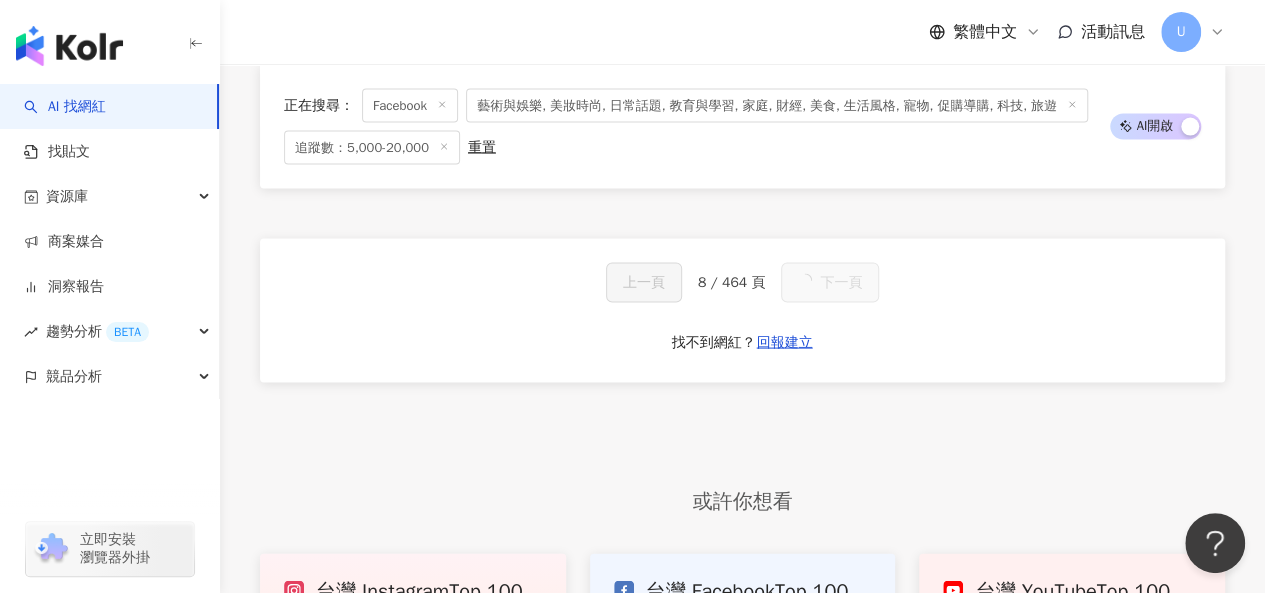 scroll, scrollTop: 2060, scrollLeft: 0, axis: vertical 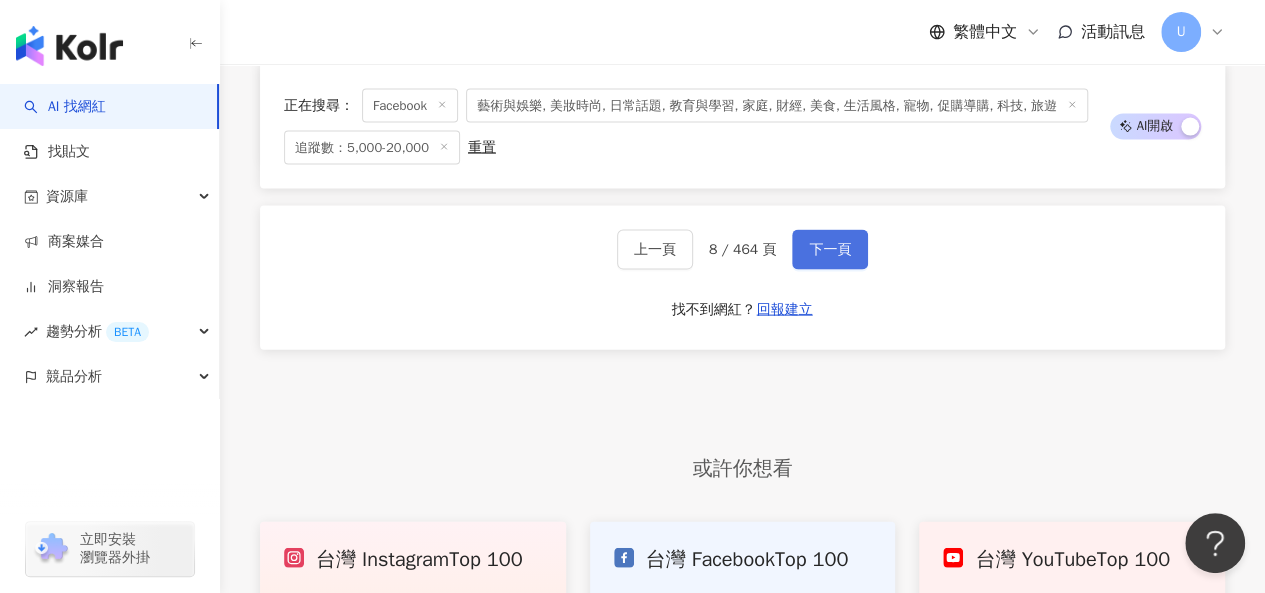 click on "下一頁" at bounding box center [830, 250] 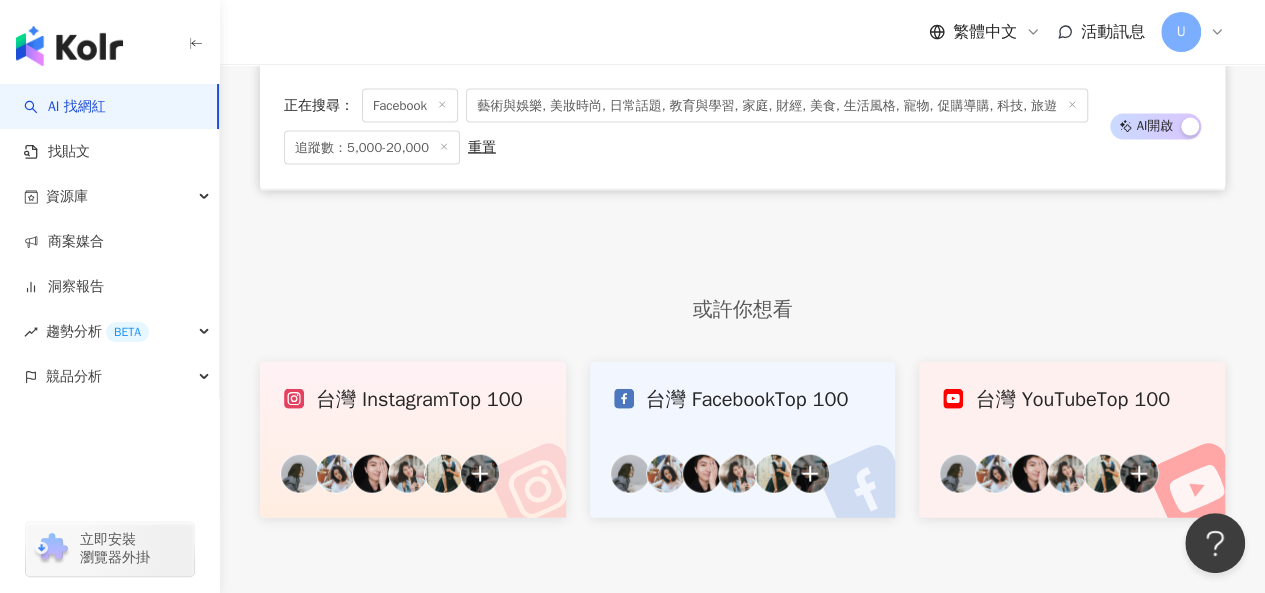 scroll, scrollTop: 1869, scrollLeft: 0, axis: vertical 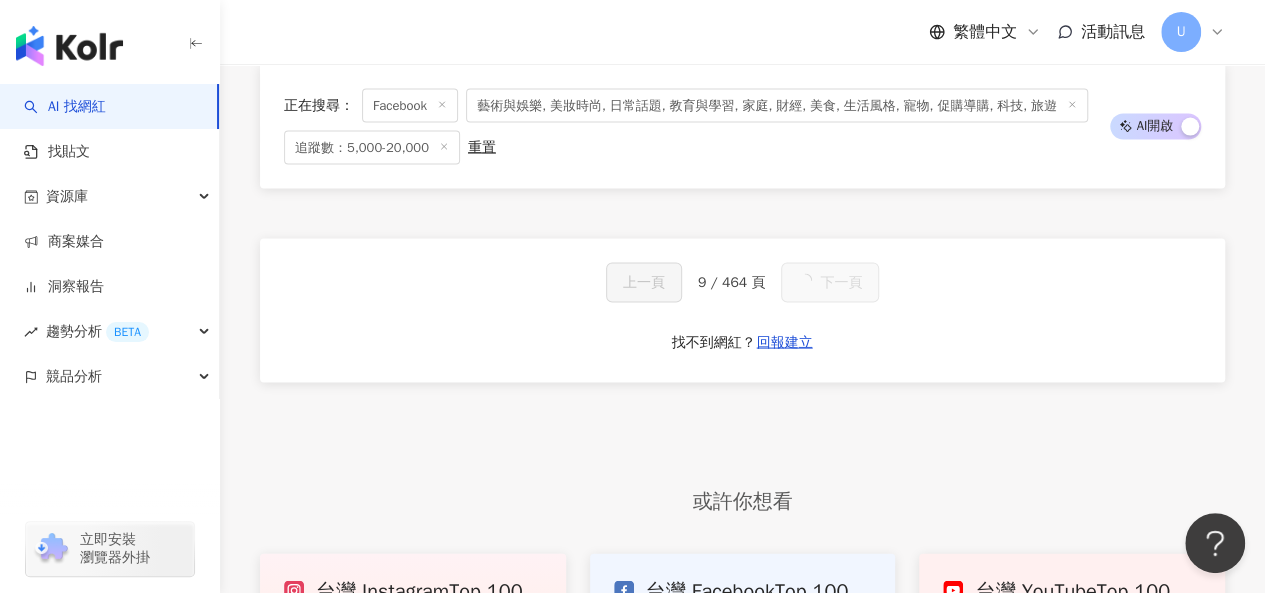 click on "下一頁" at bounding box center [830, 282] 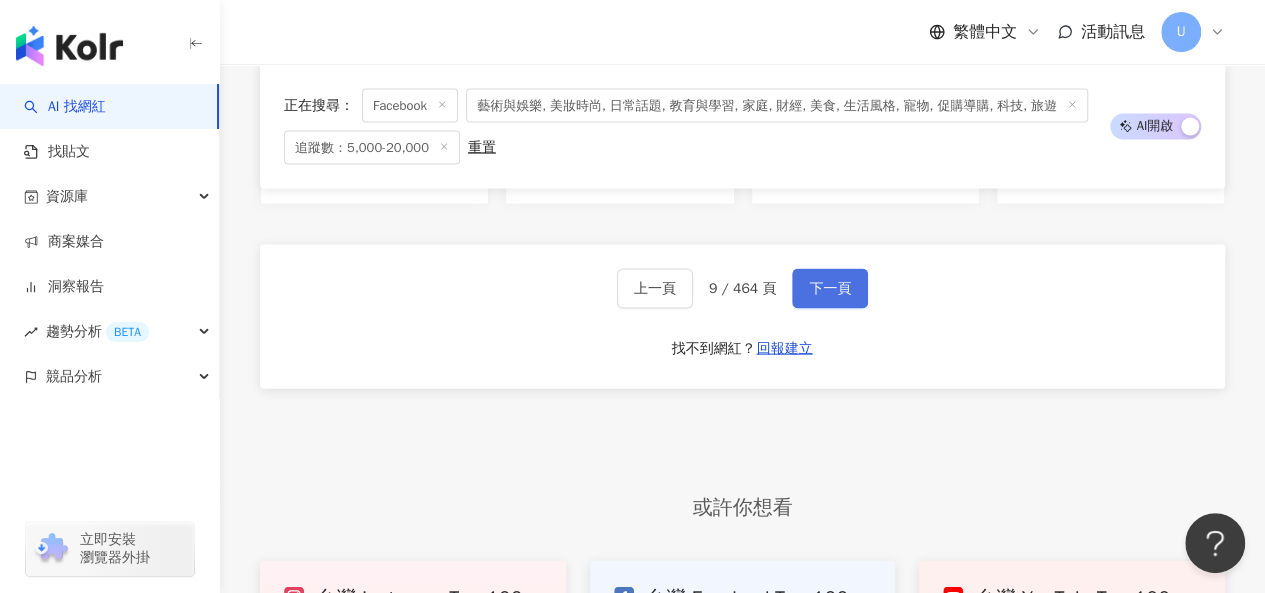 click on "下一頁" at bounding box center (830, 289) 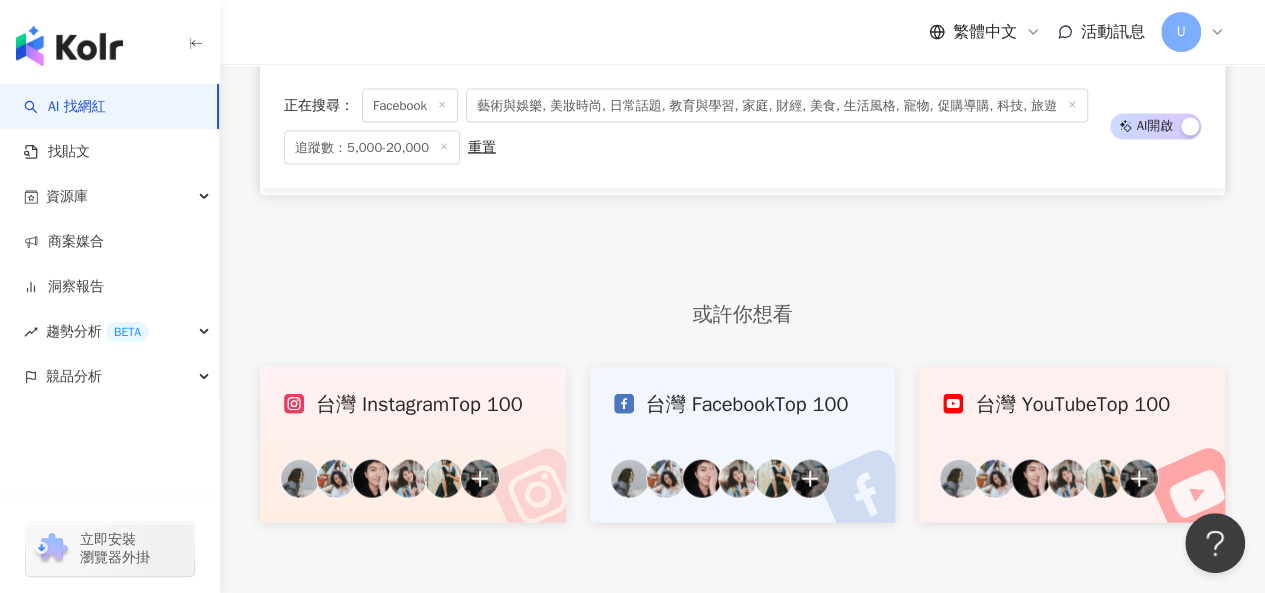 scroll, scrollTop: 1869, scrollLeft: 0, axis: vertical 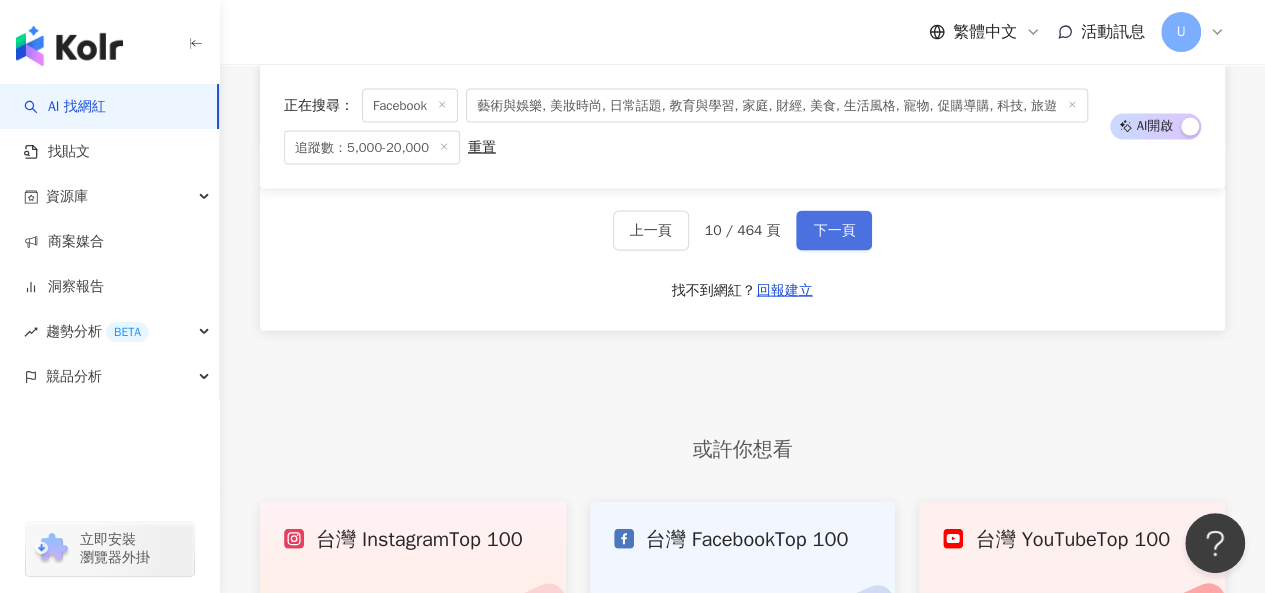 click on "下一頁" at bounding box center [834, 231] 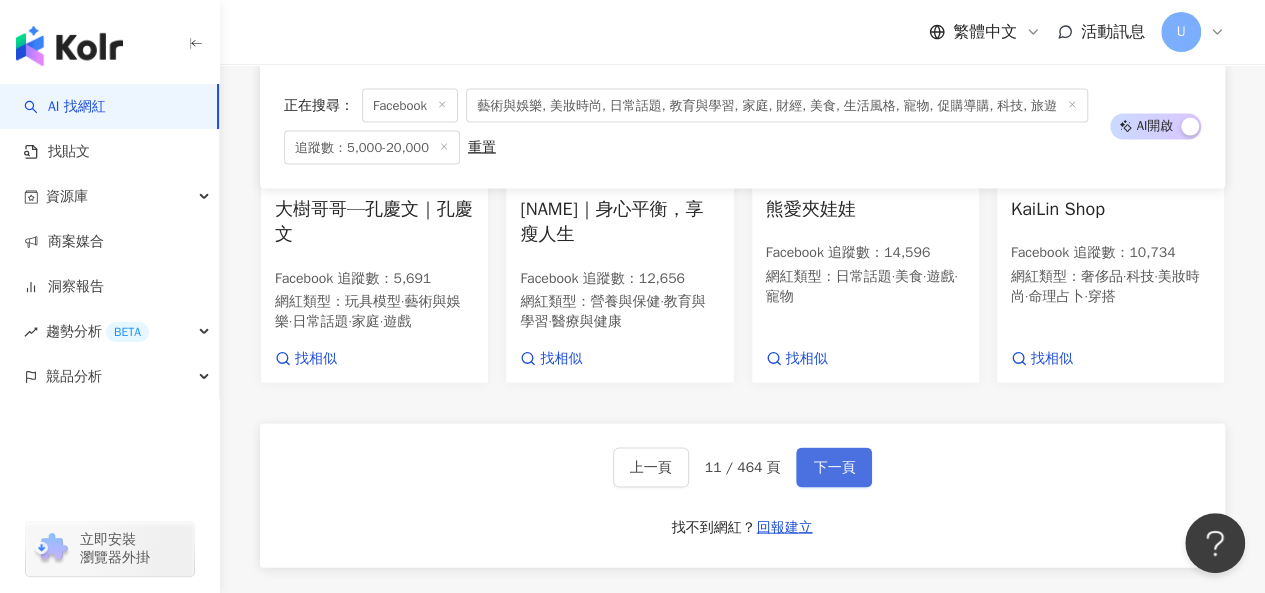 scroll, scrollTop: 2066, scrollLeft: 0, axis: vertical 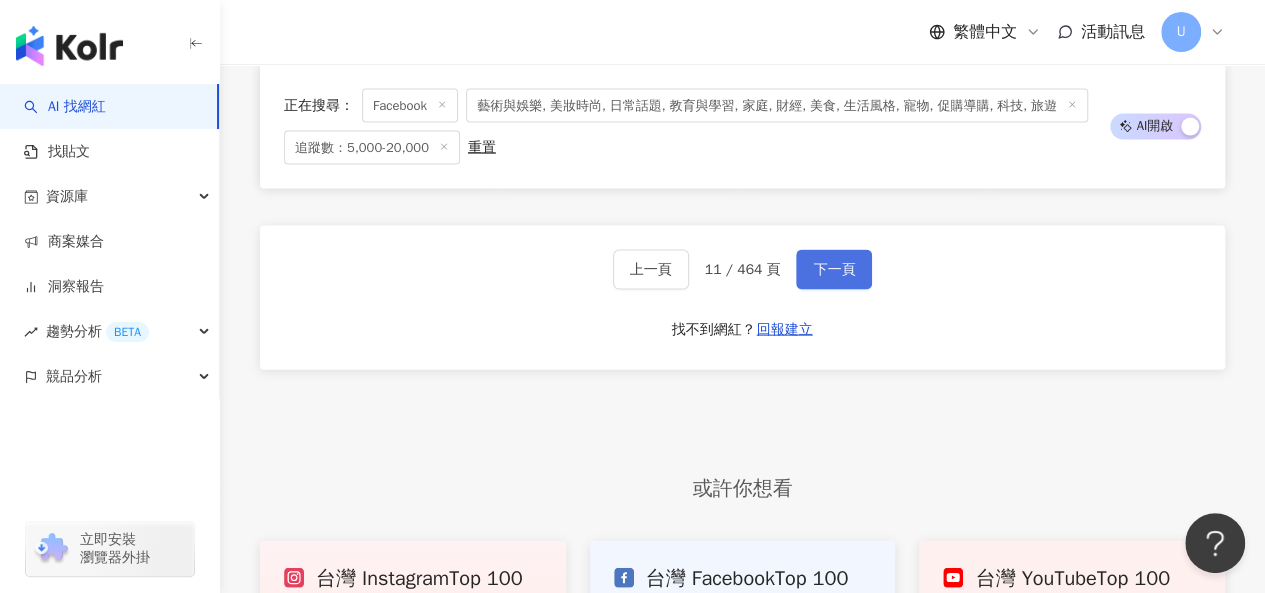 click on "下一頁" at bounding box center [834, 270] 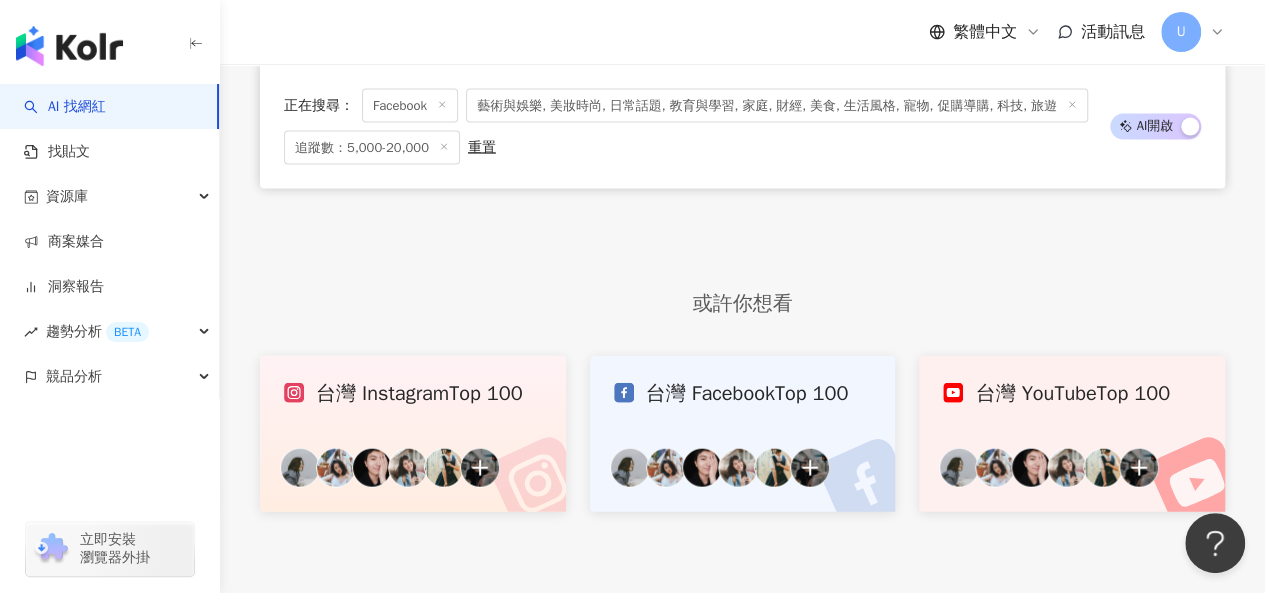 scroll, scrollTop: 1869, scrollLeft: 0, axis: vertical 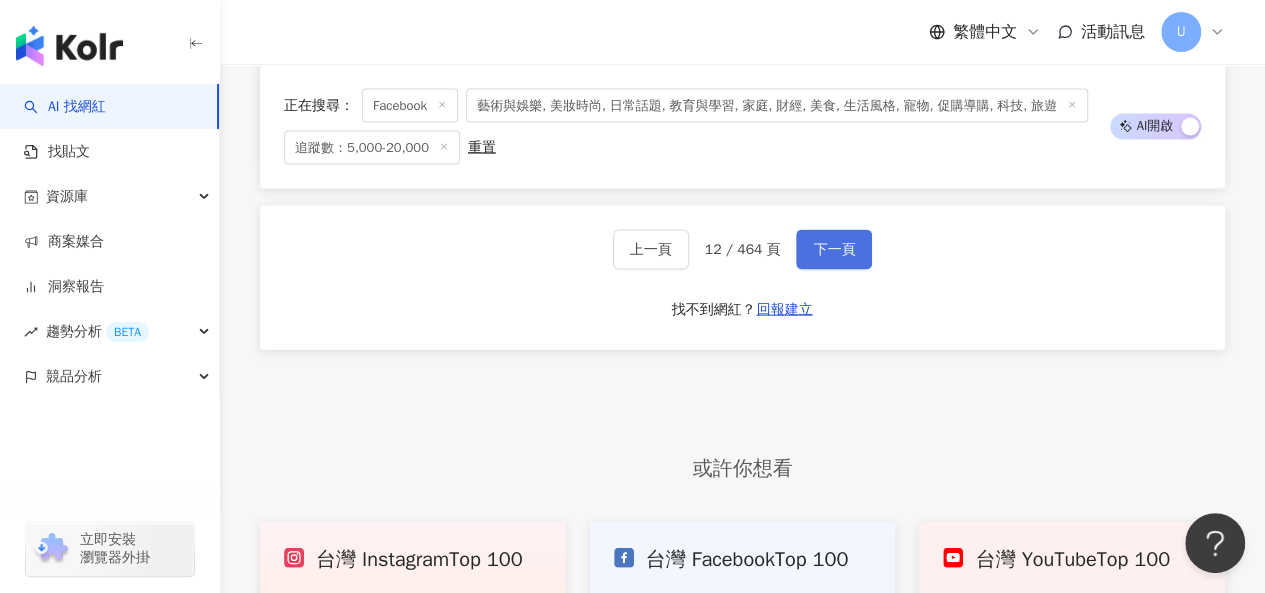 click on "下一頁" at bounding box center [834, 250] 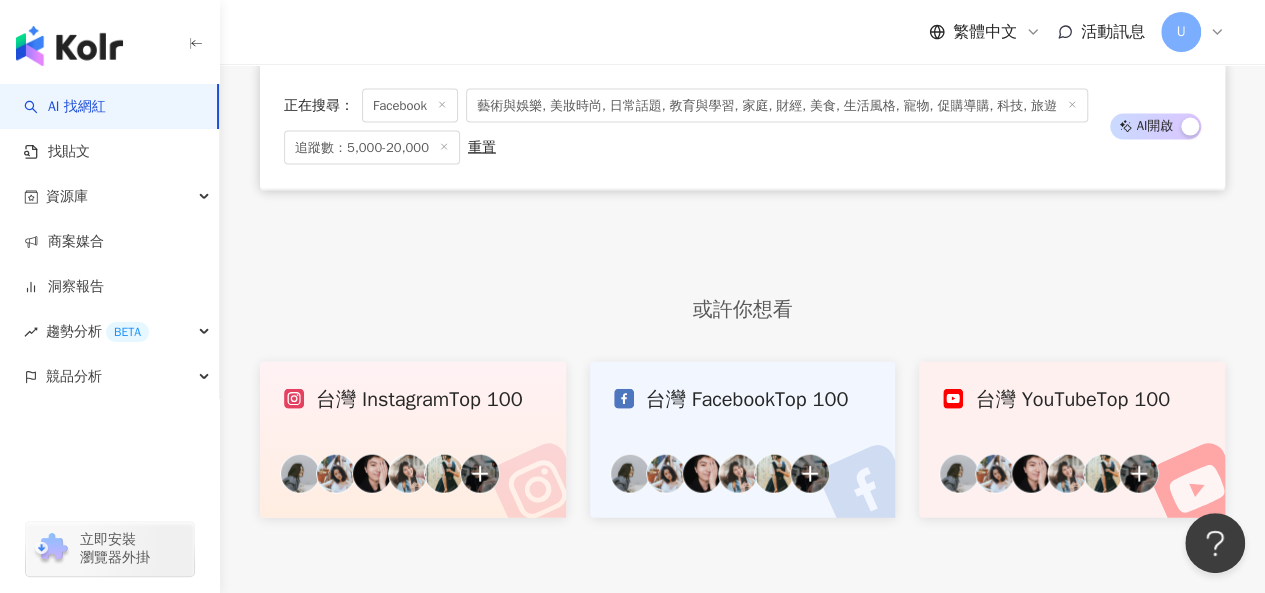 scroll, scrollTop: 1869, scrollLeft: 0, axis: vertical 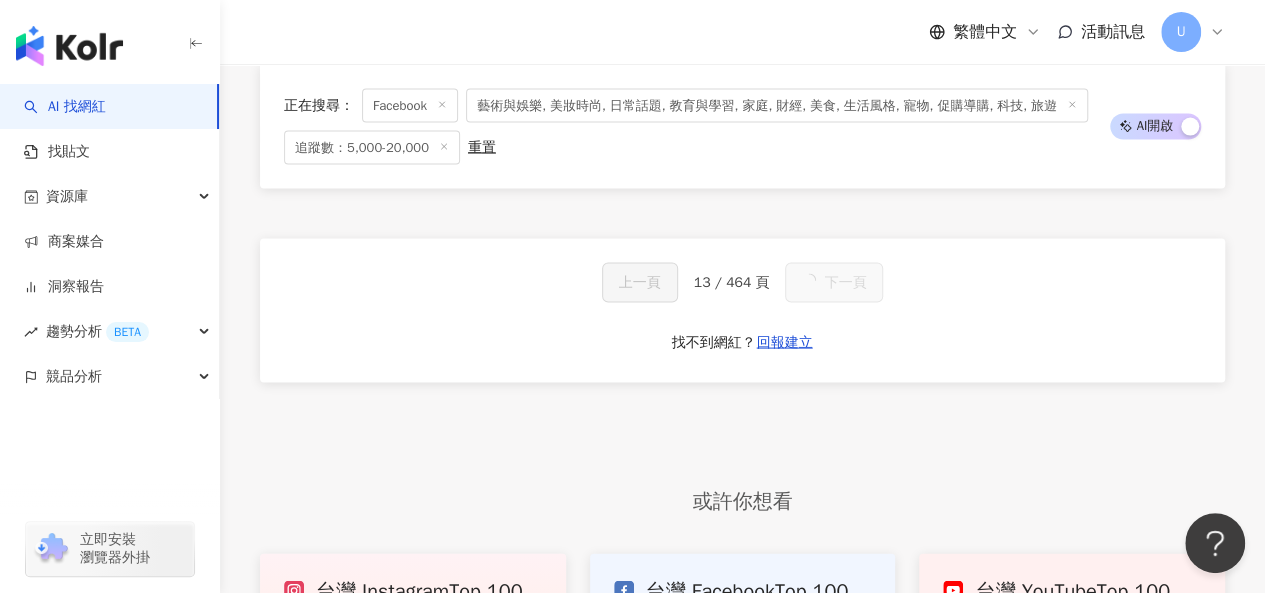 click on "下一頁" at bounding box center [845, 282] 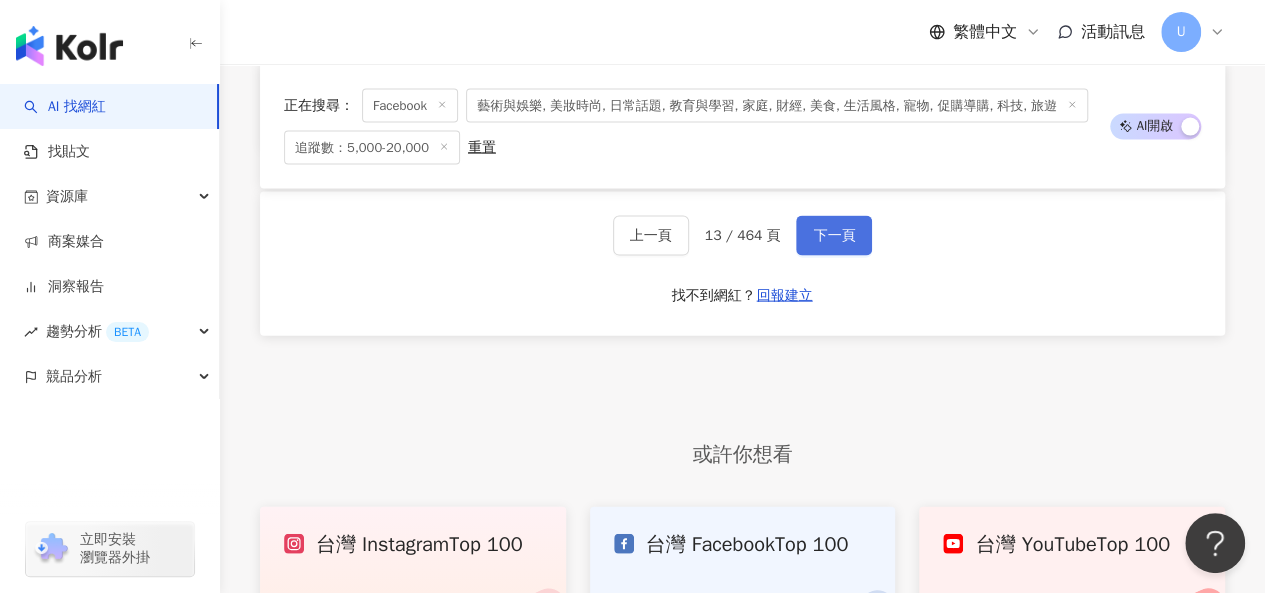 scroll, scrollTop: 1869, scrollLeft: 0, axis: vertical 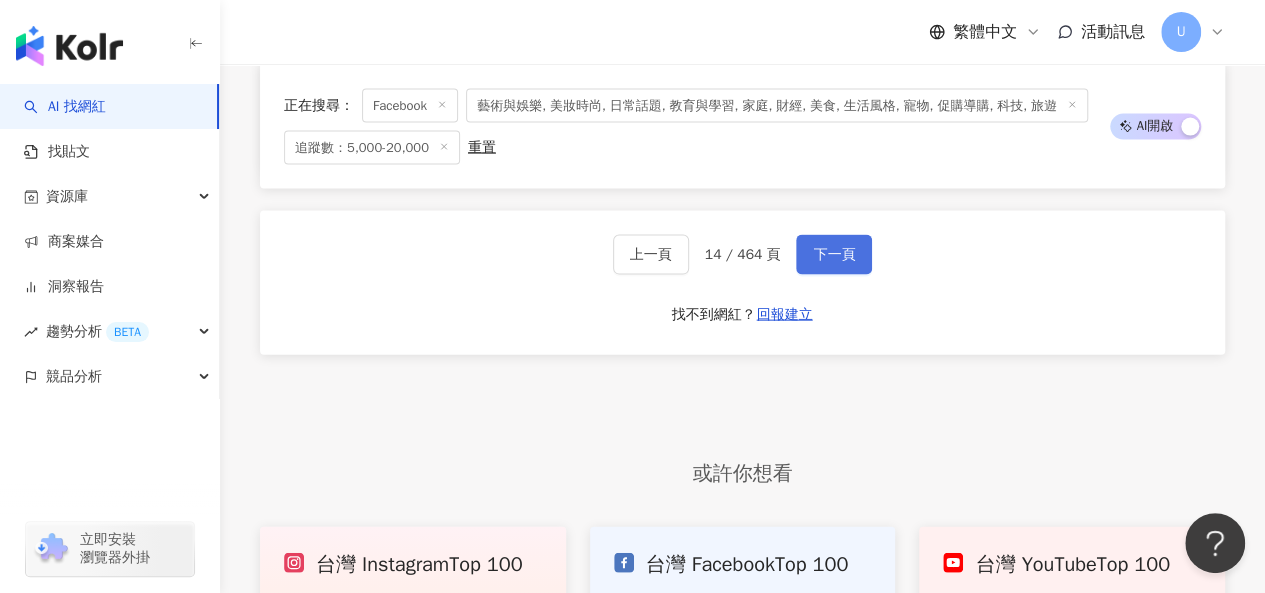 click on "下一頁" at bounding box center [834, 255] 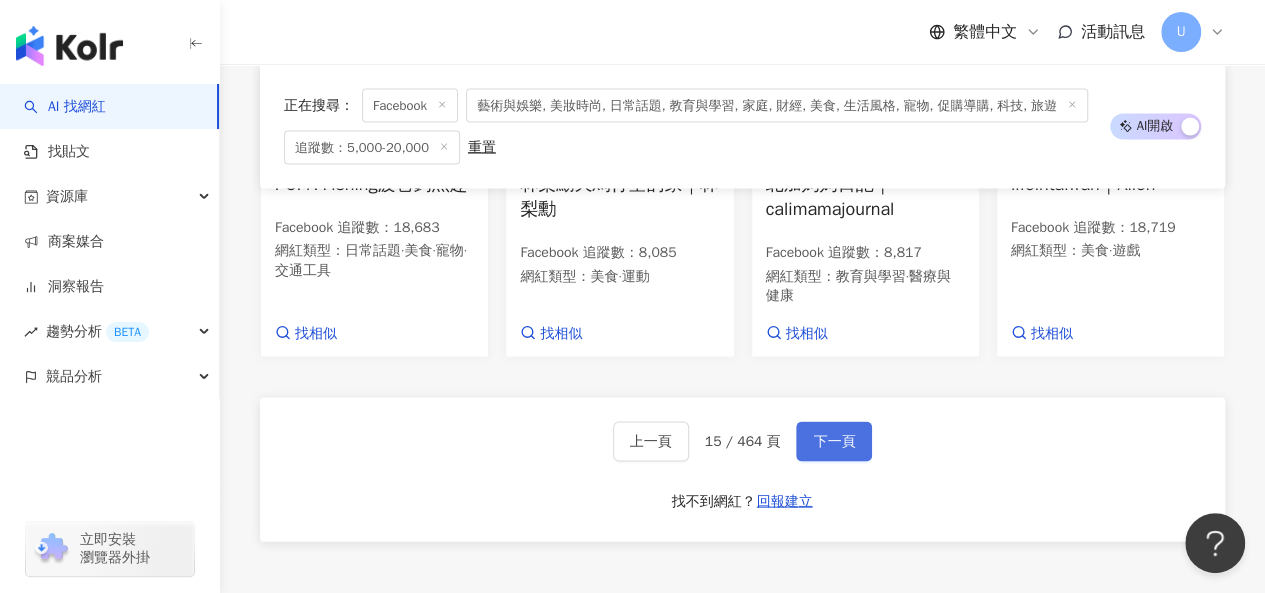 scroll, scrollTop: 2060, scrollLeft: 0, axis: vertical 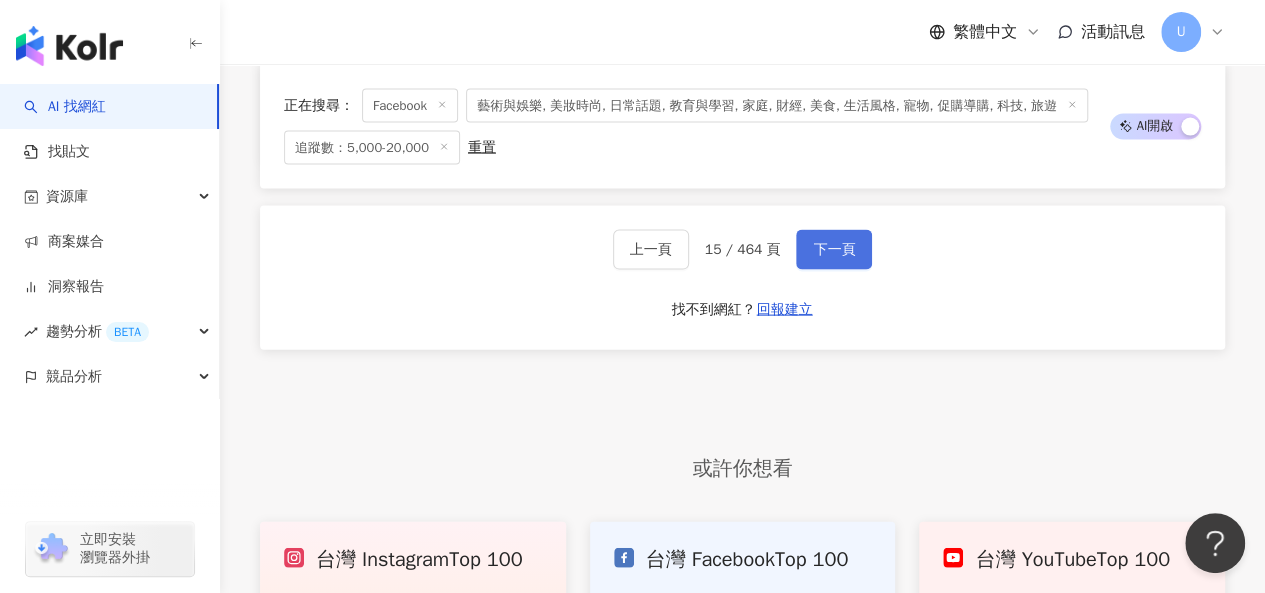 click on "下一頁" at bounding box center (834, 250) 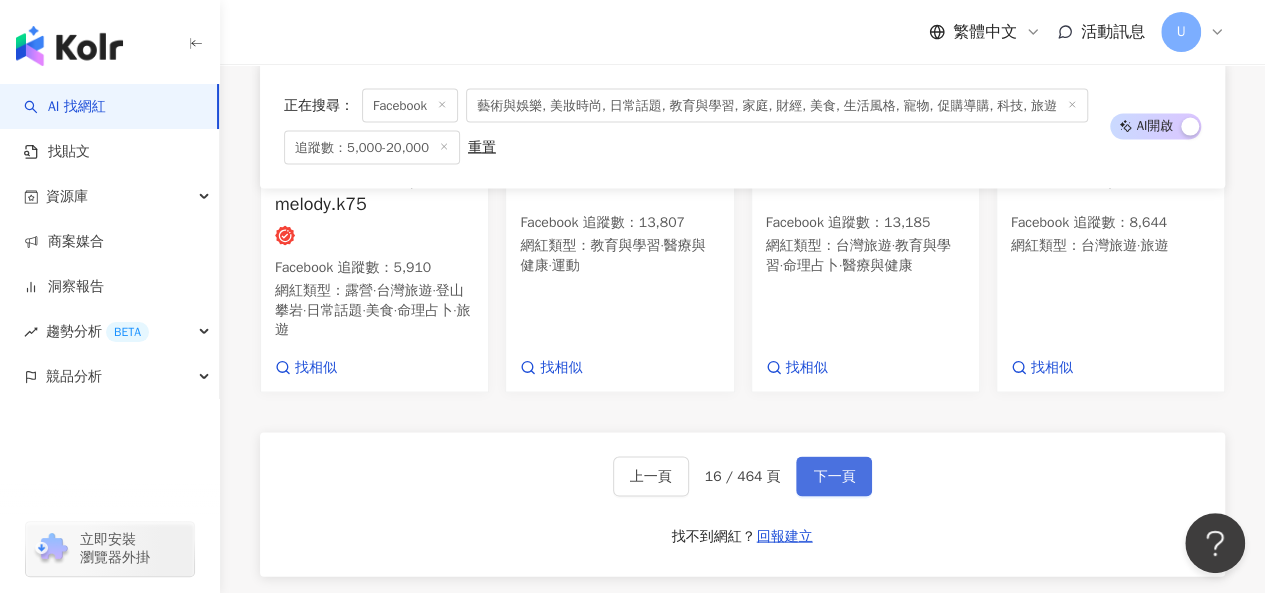 scroll, scrollTop: 2094, scrollLeft: 0, axis: vertical 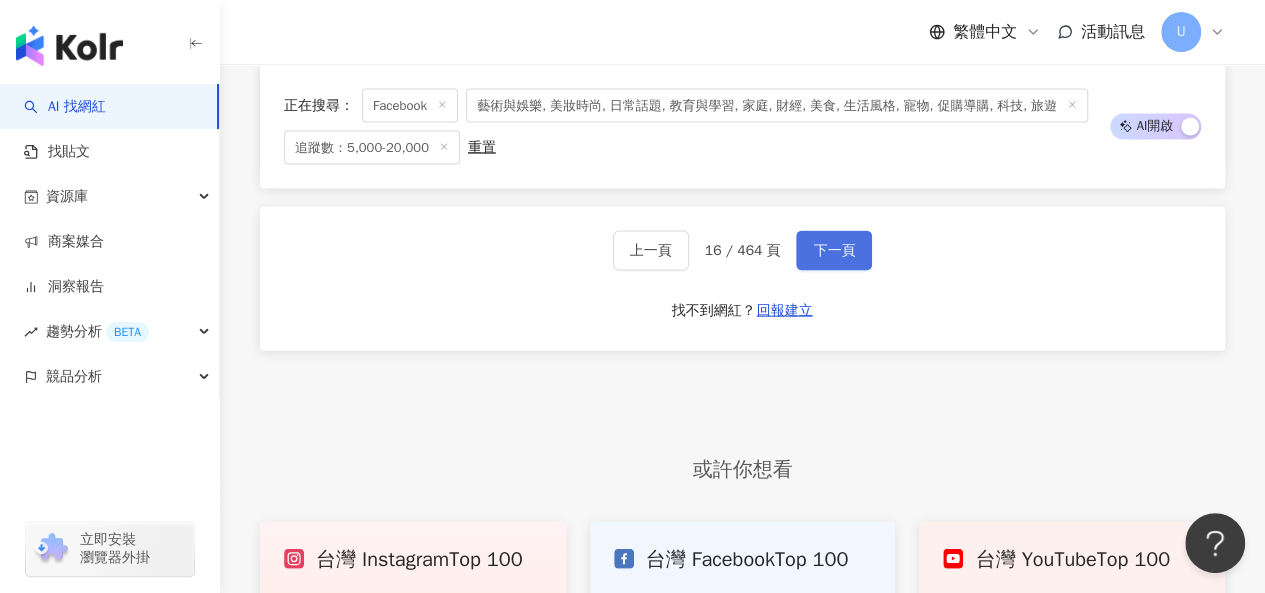 click on "下一頁" at bounding box center (834, 251) 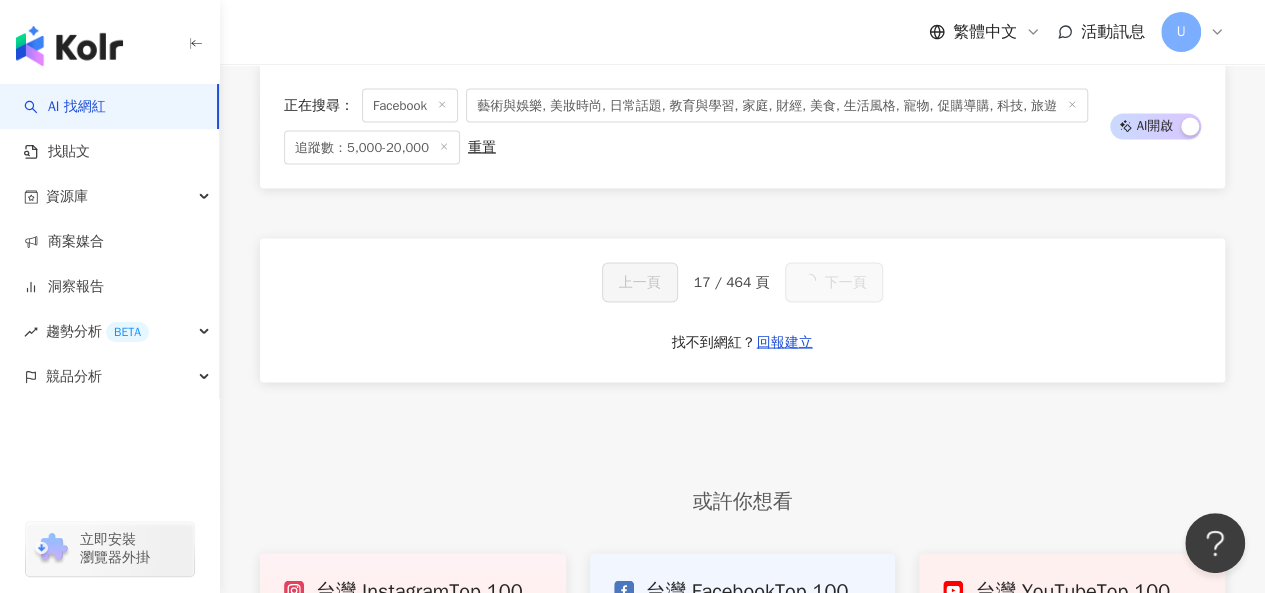 scroll, scrollTop: 2075, scrollLeft: 0, axis: vertical 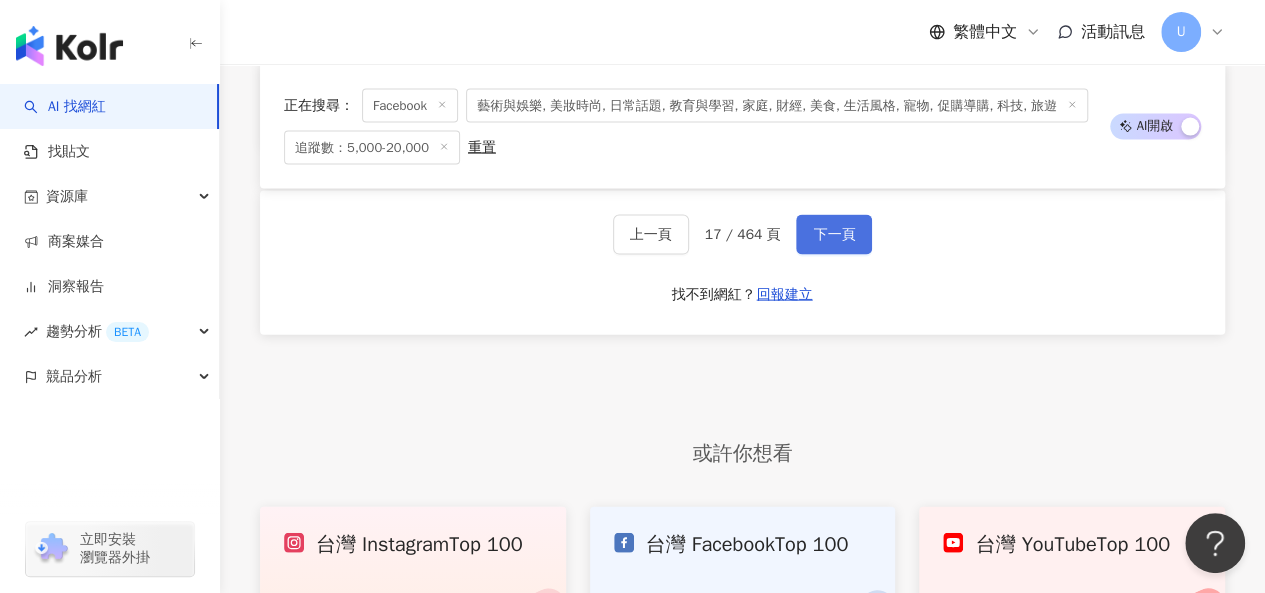 click on "下一頁" at bounding box center (834, 235) 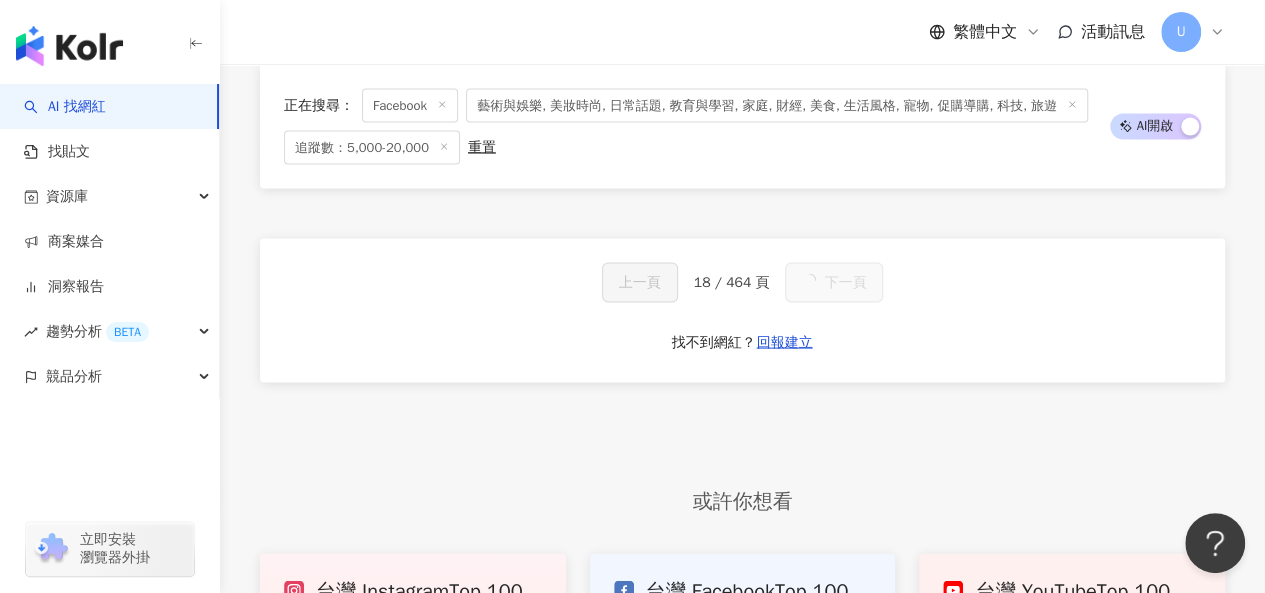 click on "下一頁" at bounding box center [834, 282] 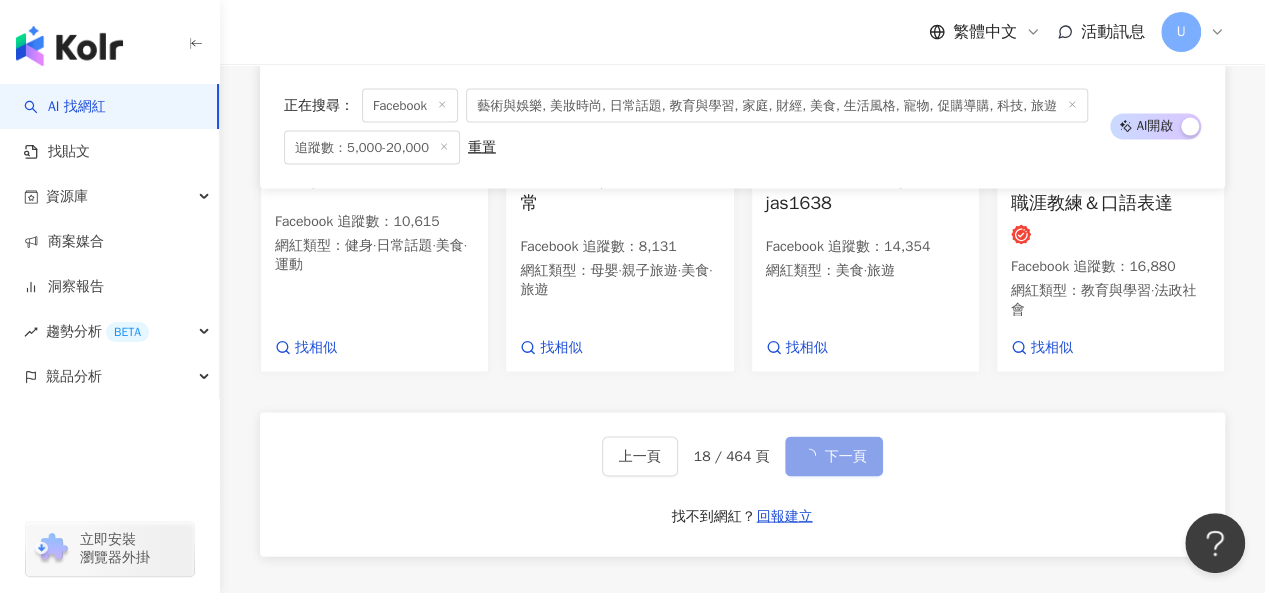 scroll, scrollTop: 2035, scrollLeft: 0, axis: vertical 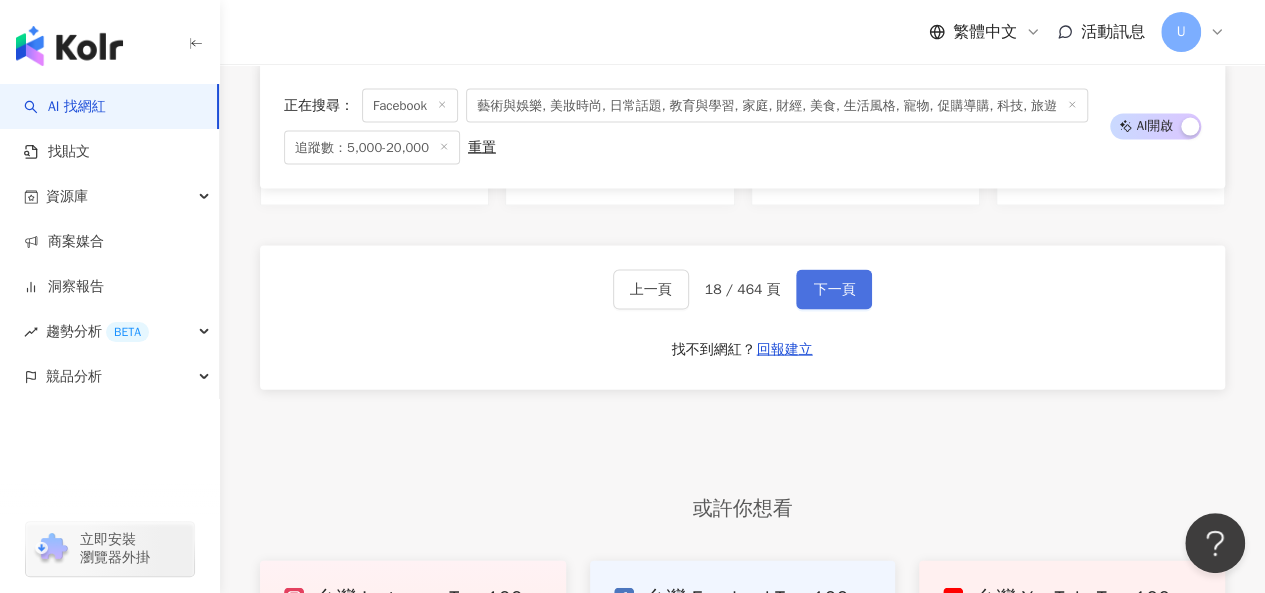 click on "下一頁" at bounding box center [834, 290] 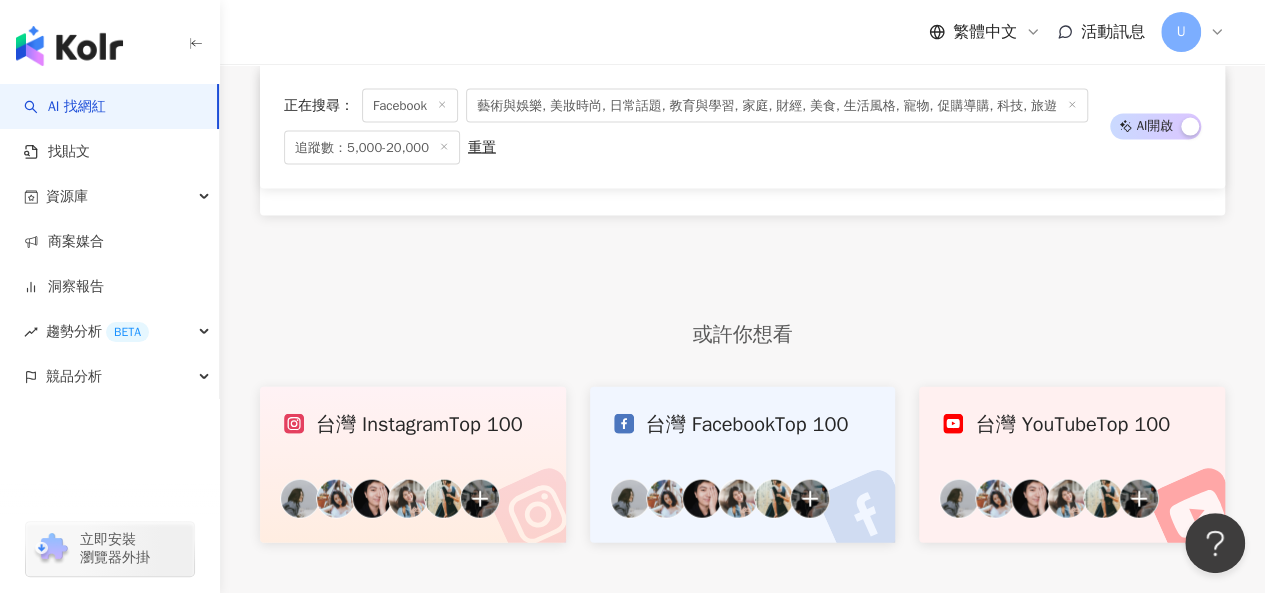 scroll, scrollTop: 1869, scrollLeft: 0, axis: vertical 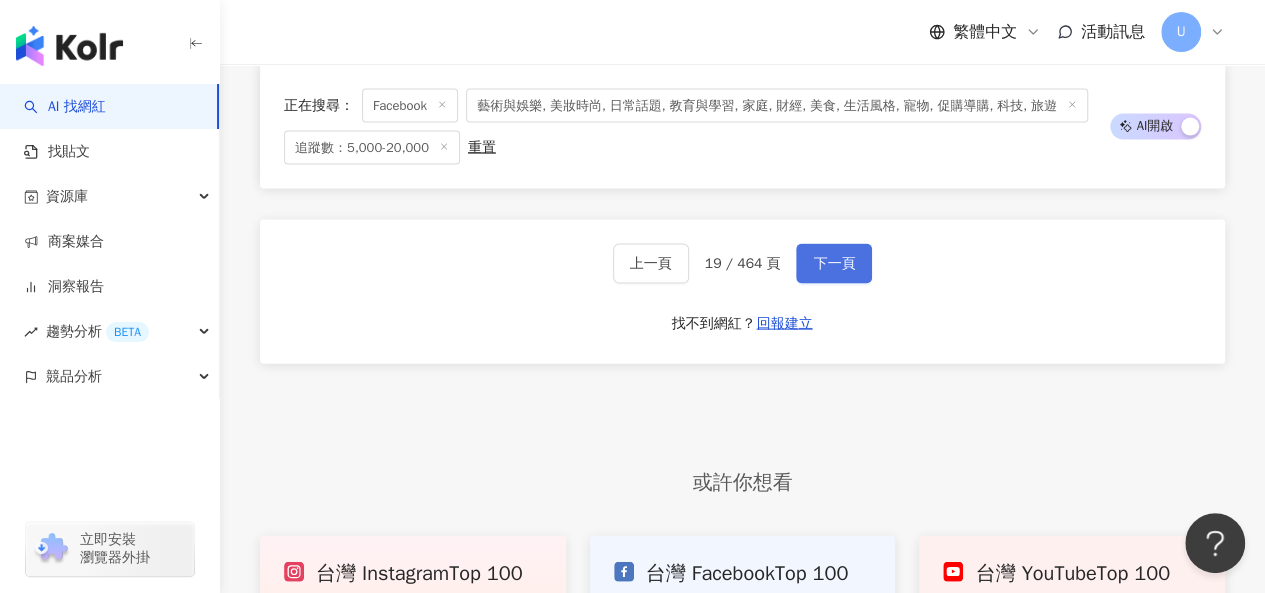 click on "下一頁" at bounding box center [834, 264] 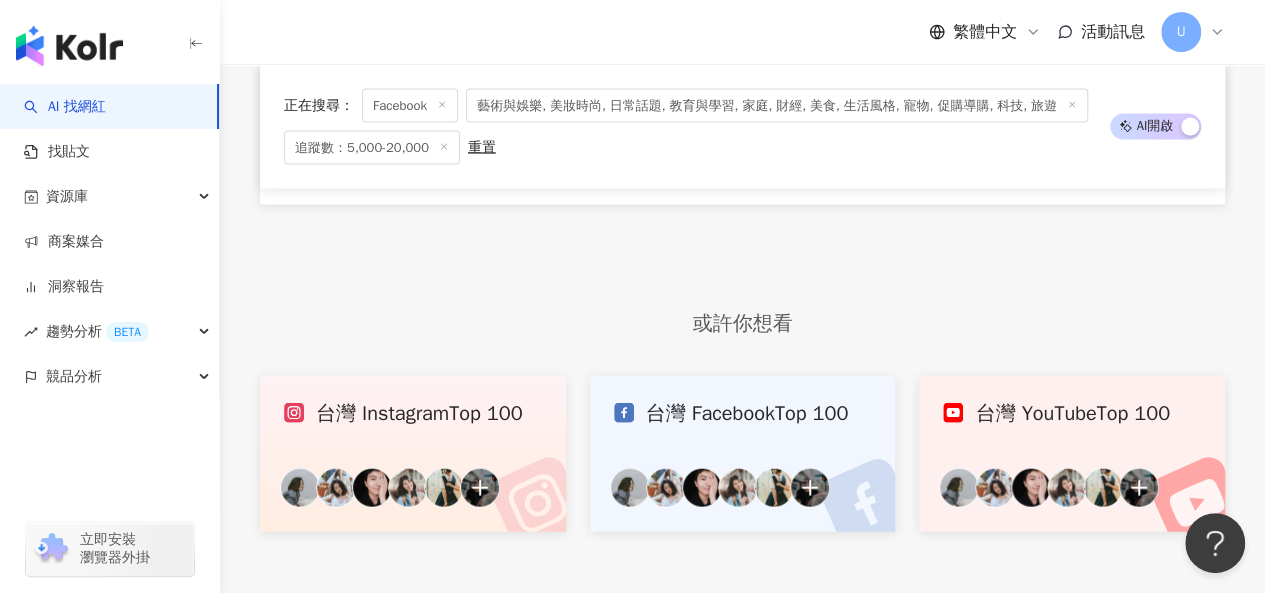 scroll, scrollTop: 1869, scrollLeft: 0, axis: vertical 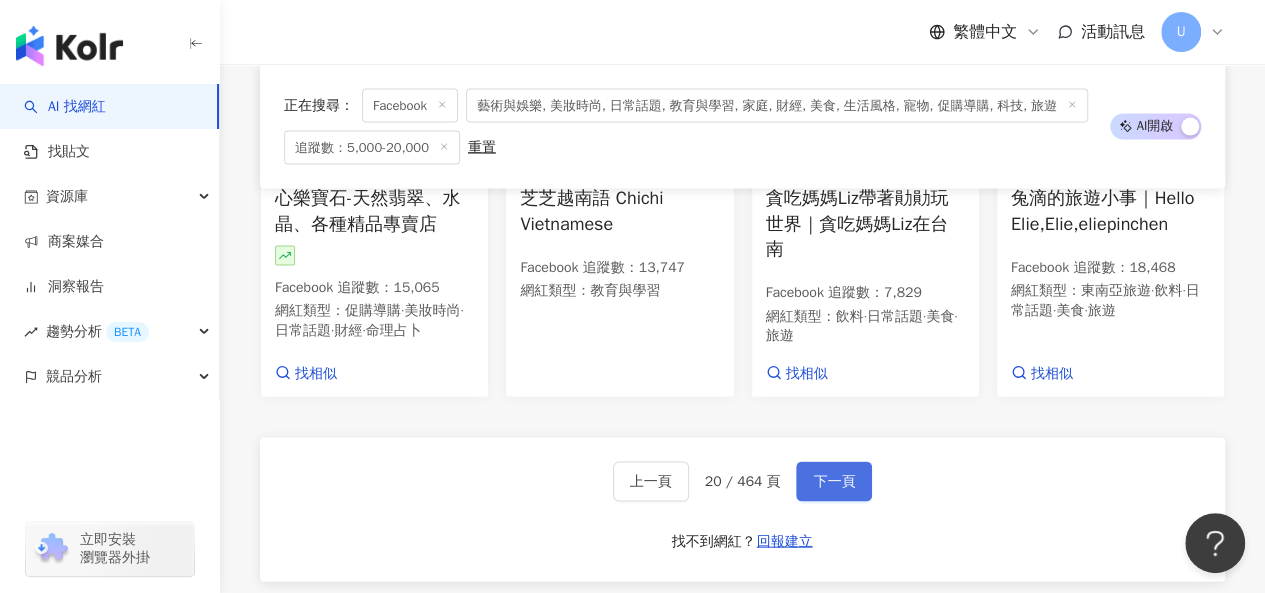 click on "下一頁" at bounding box center (834, 481) 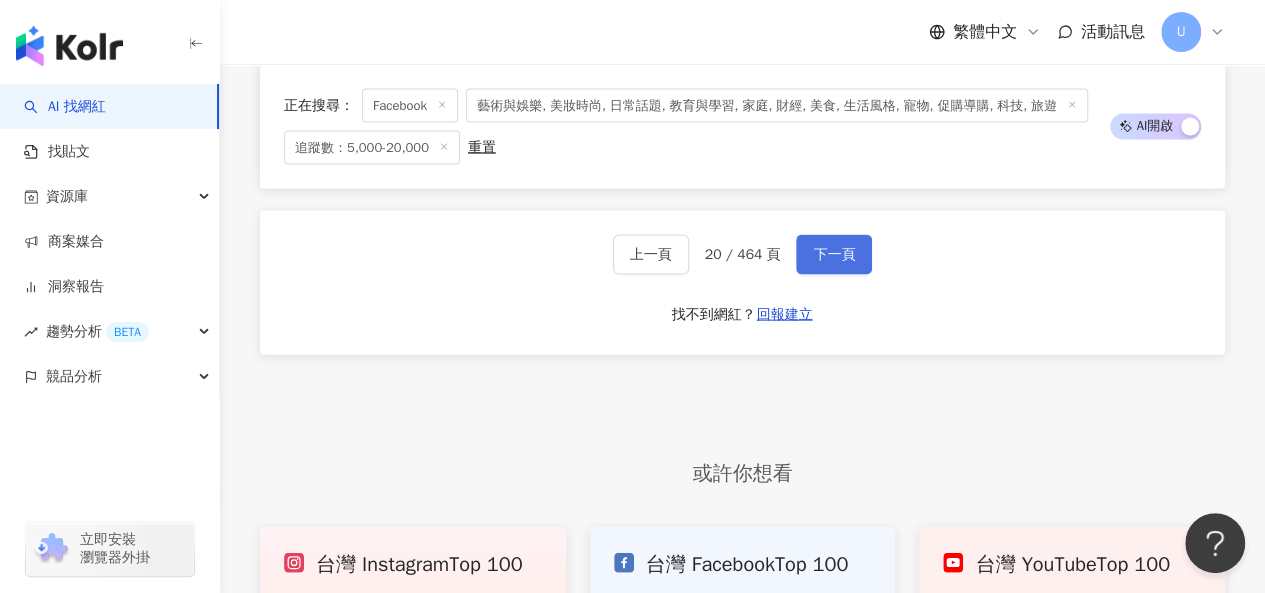 scroll, scrollTop: 1869, scrollLeft: 0, axis: vertical 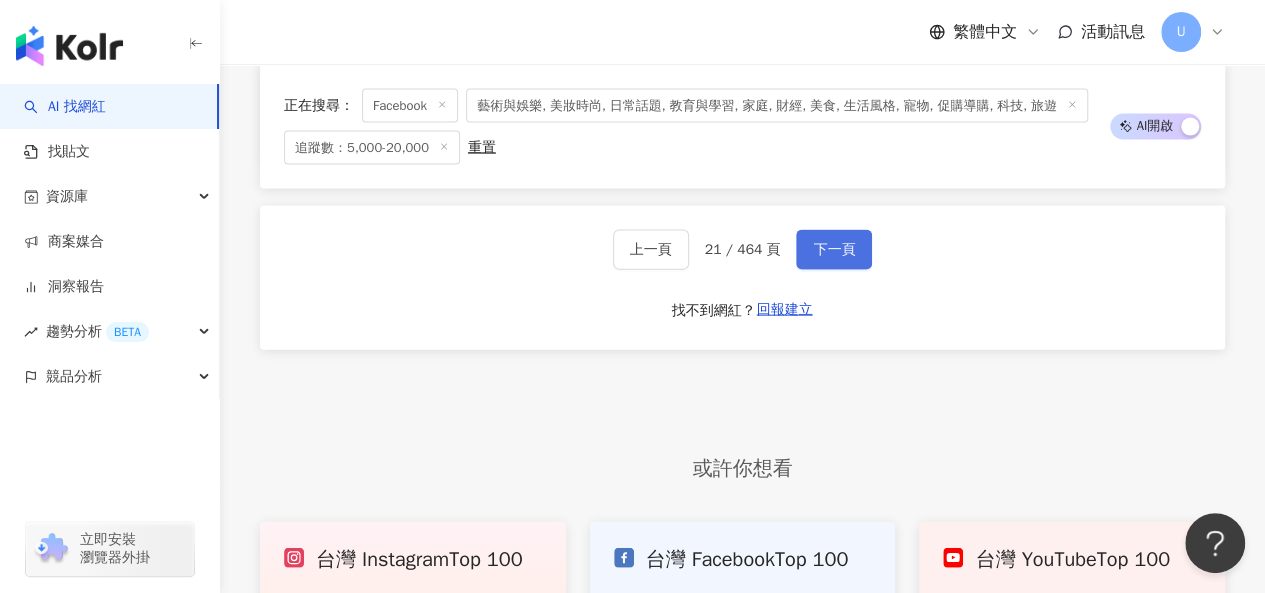 click on "下一頁" at bounding box center [834, 250] 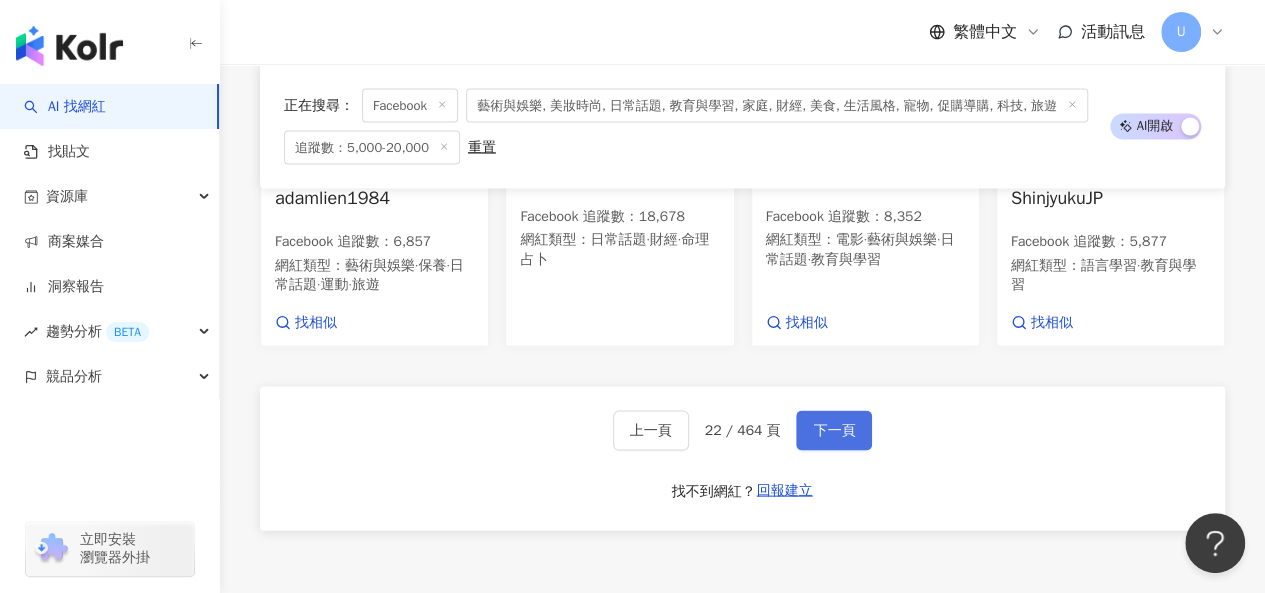 scroll, scrollTop: 2010, scrollLeft: 0, axis: vertical 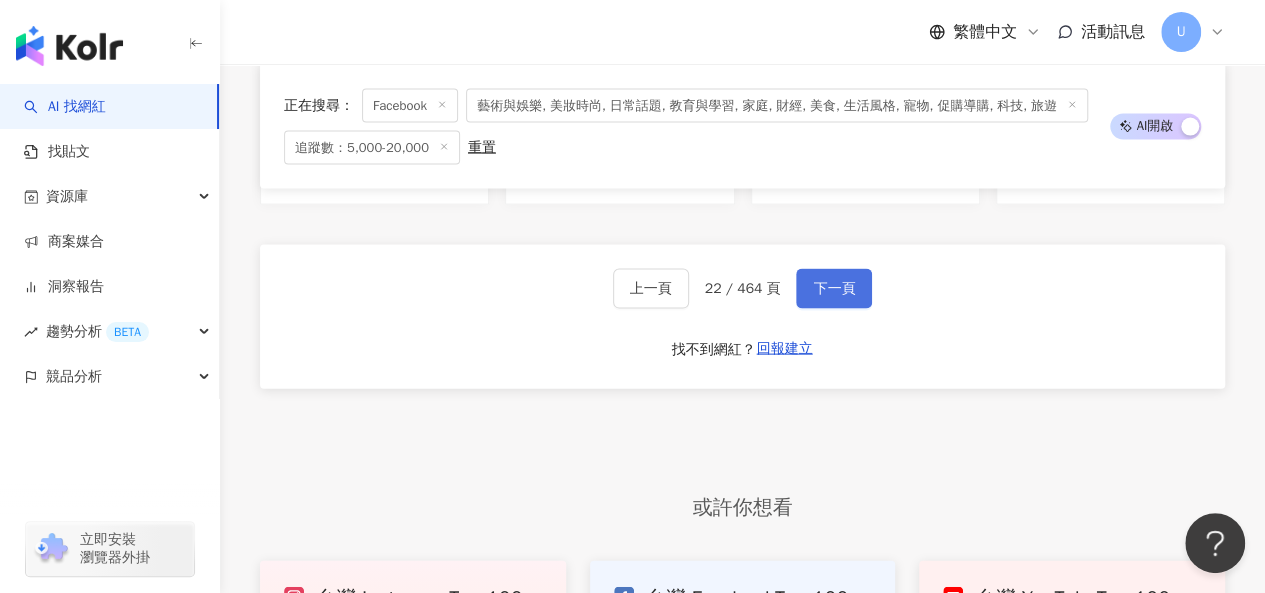 click on "下一頁" at bounding box center [834, 289] 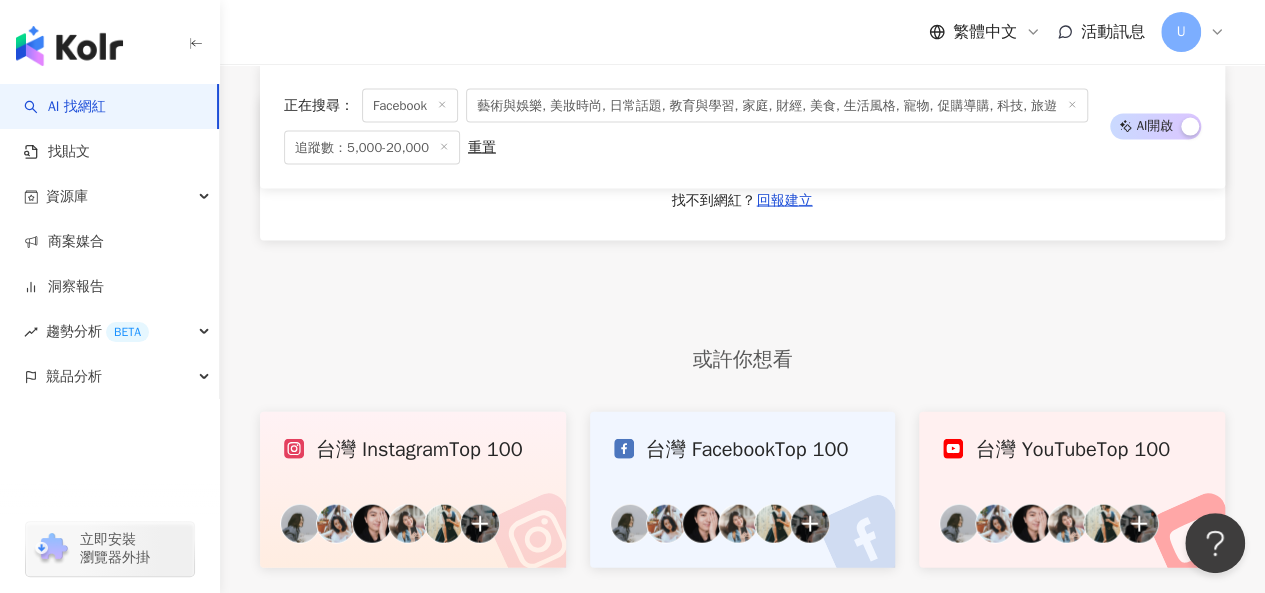 scroll, scrollTop: 1869, scrollLeft: 0, axis: vertical 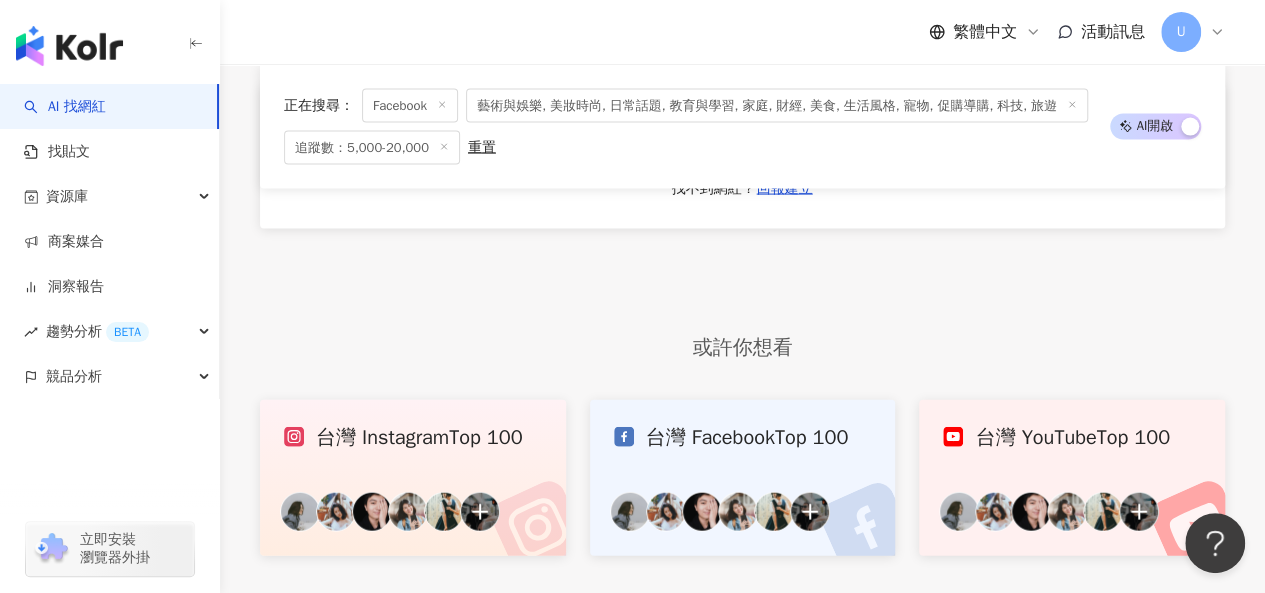 click on "下一頁" at bounding box center [845, 129] 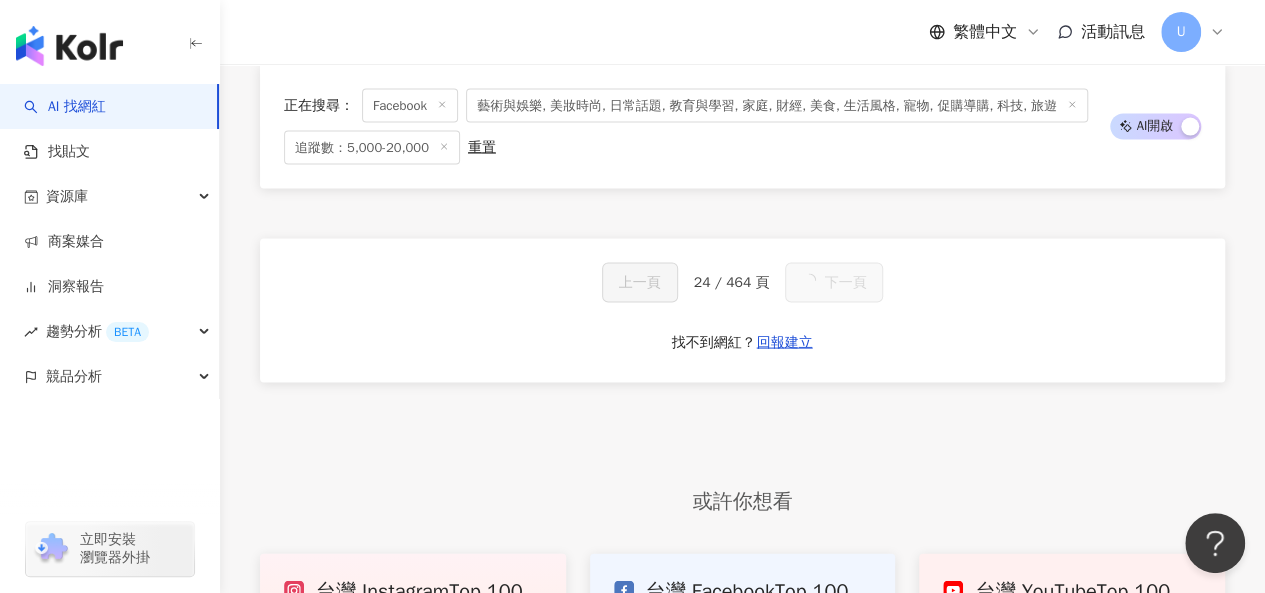 click on "下一頁" at bounding box center [845, 282] 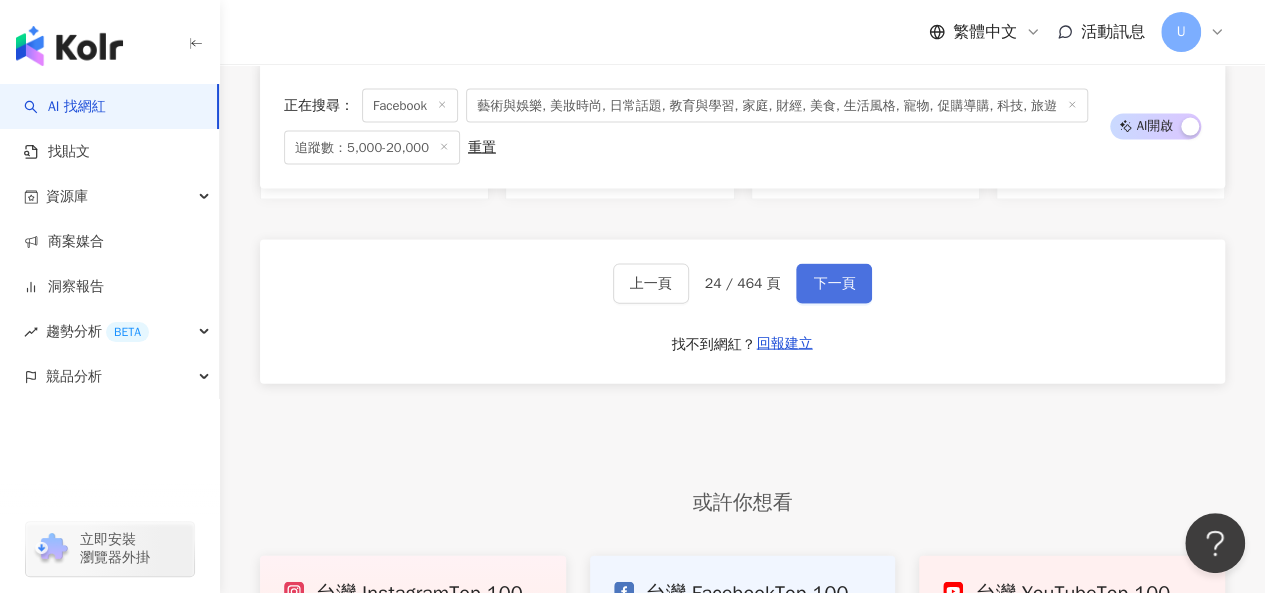 click on "下一頁" at bounding box center [834, 284] 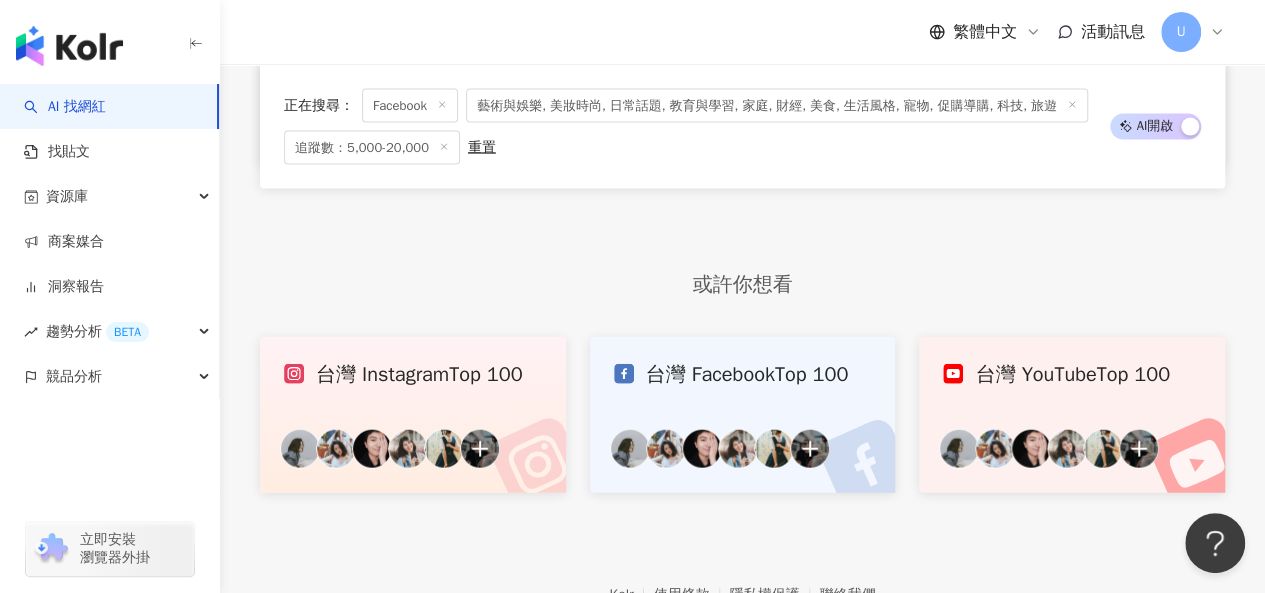scroll, scrollTop: 1869, scrollLeft: 0, axis: vertical 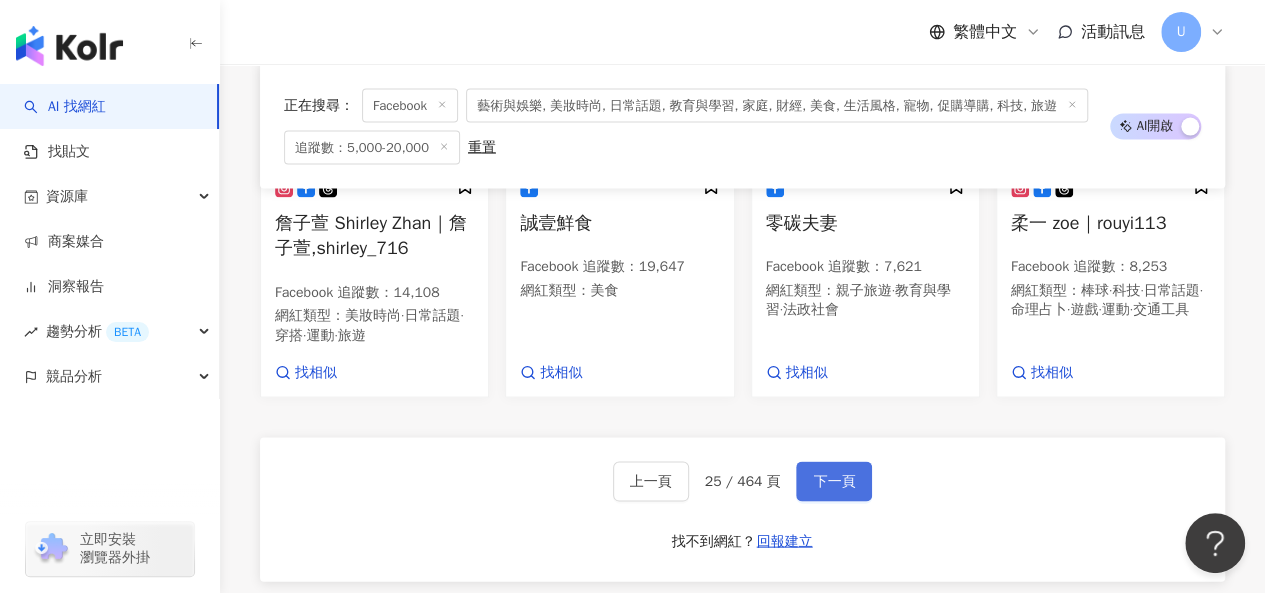 click on "下一頁" at bounding box center (834, 481) 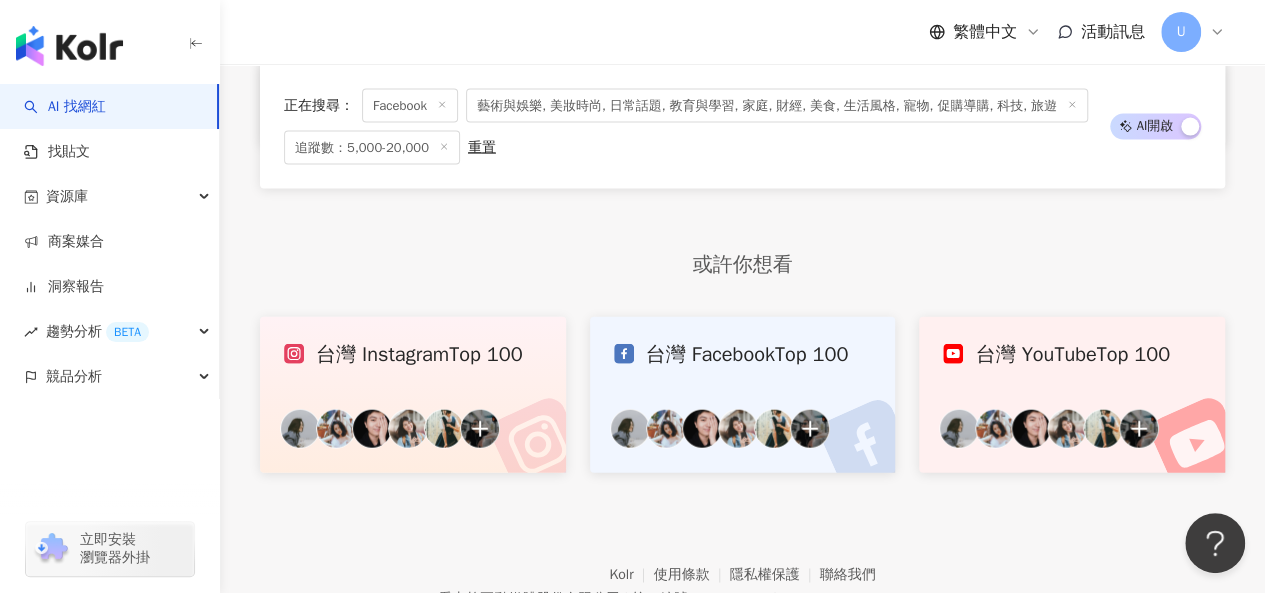 scroll, scrollTop: 1869, scrollLeft: 0, axis: vertical 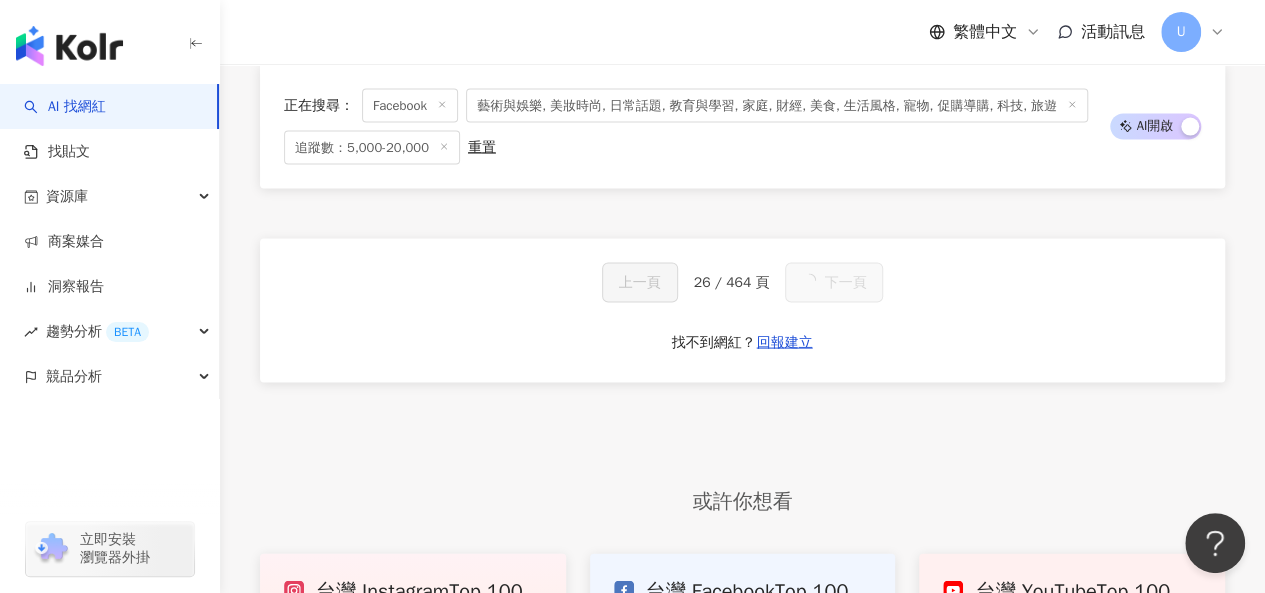 click on "下一頁" at bounding box center (834, 282) 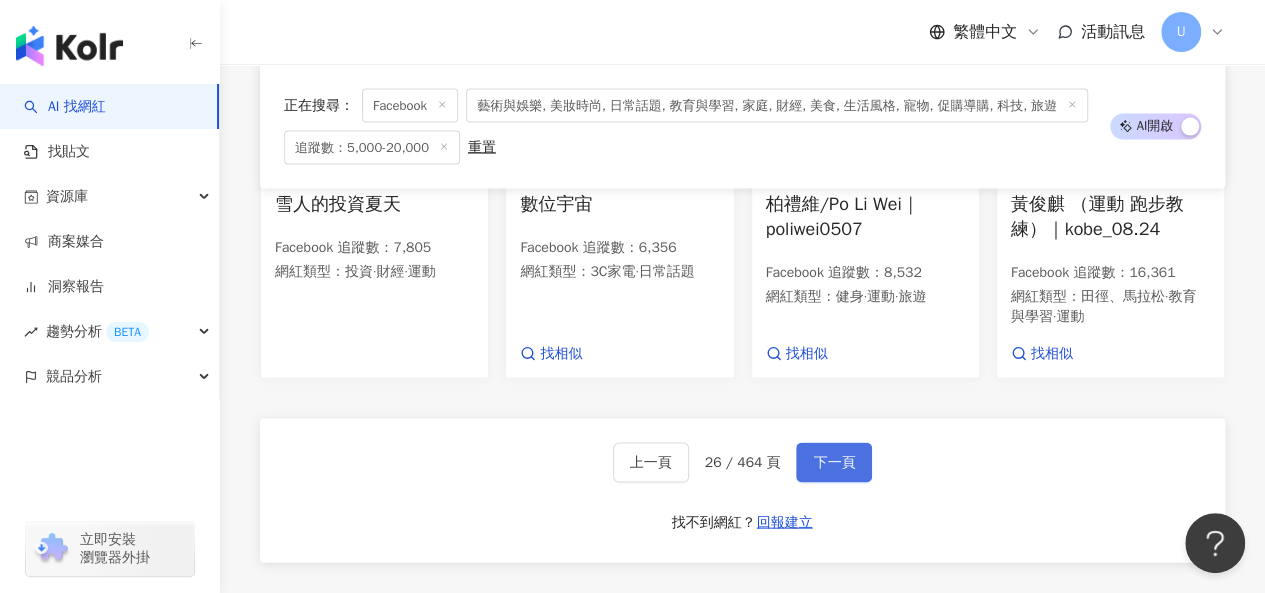 scroll, scrollTop: 2041, scrollLeft: 0, axis: vertical 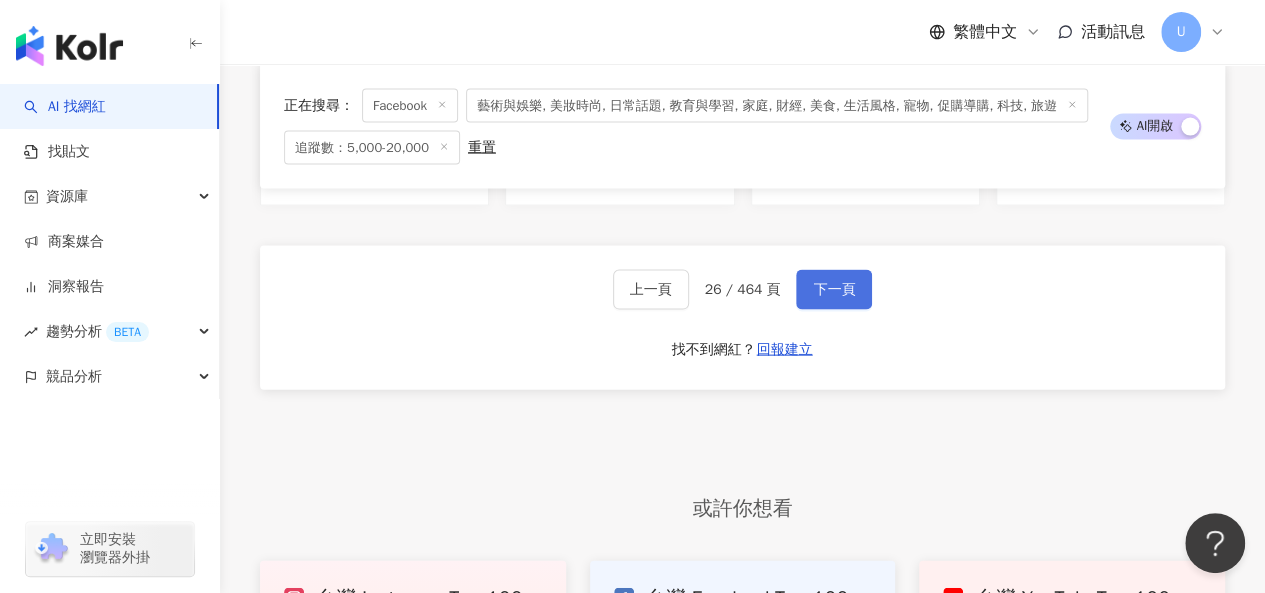 click on "下一頁" at bounding box center (834, 290) 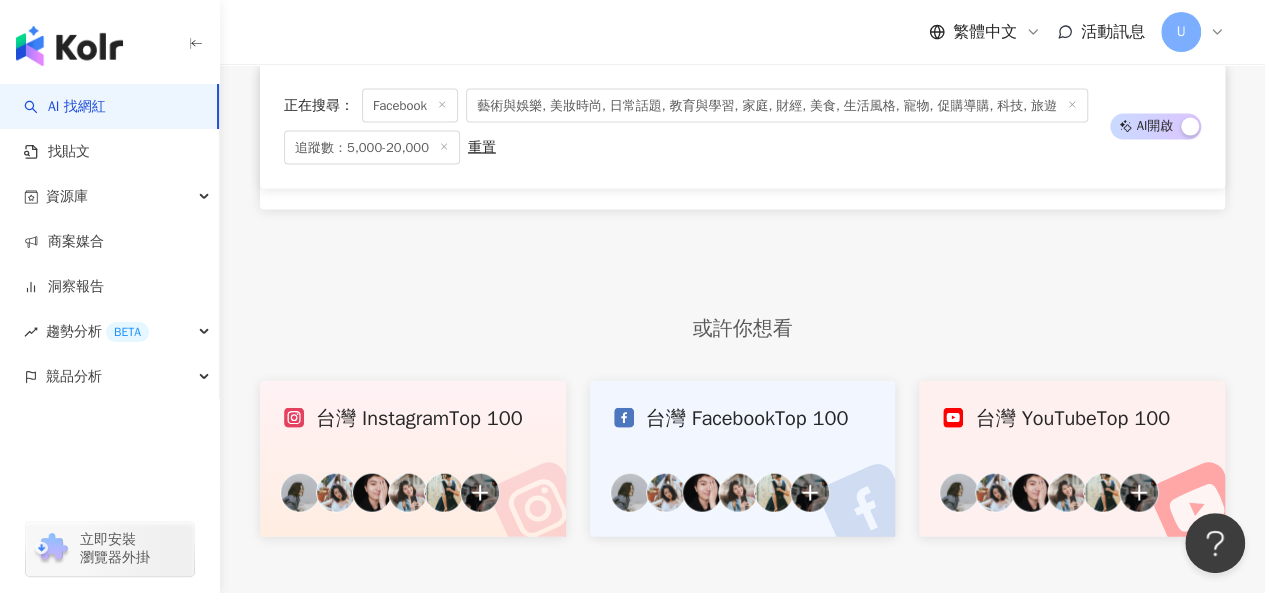 scroll, scrollTop: 1869, scrollLeft: 0, axis: vertical 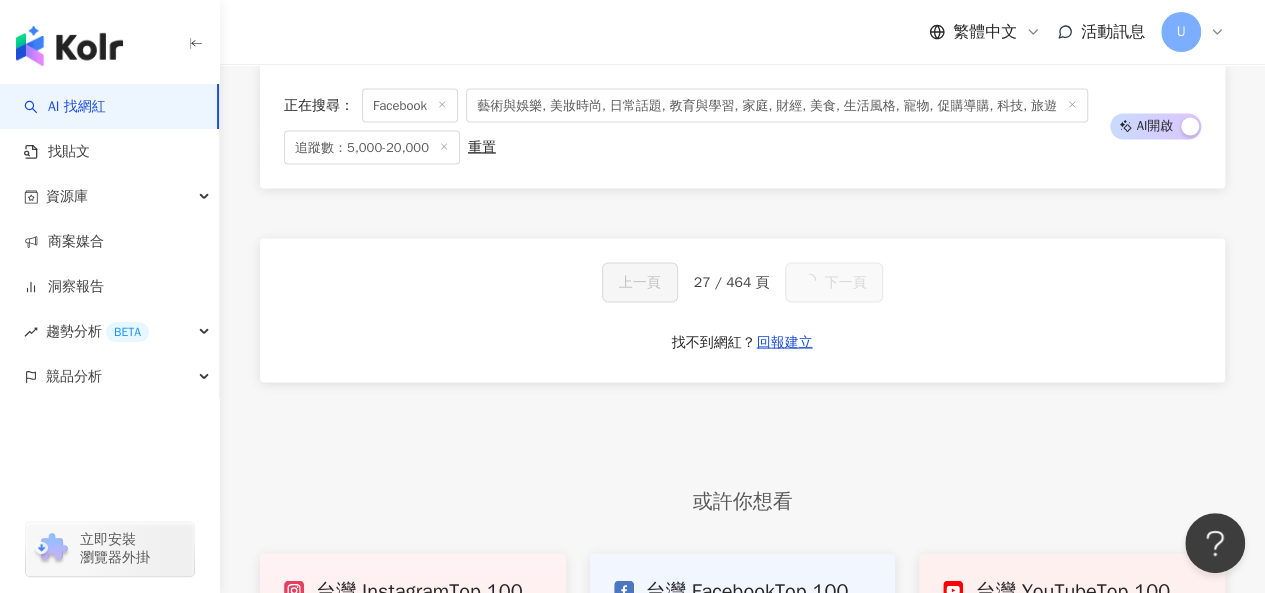 click on "下一頁" at bounding box center (845, 282) 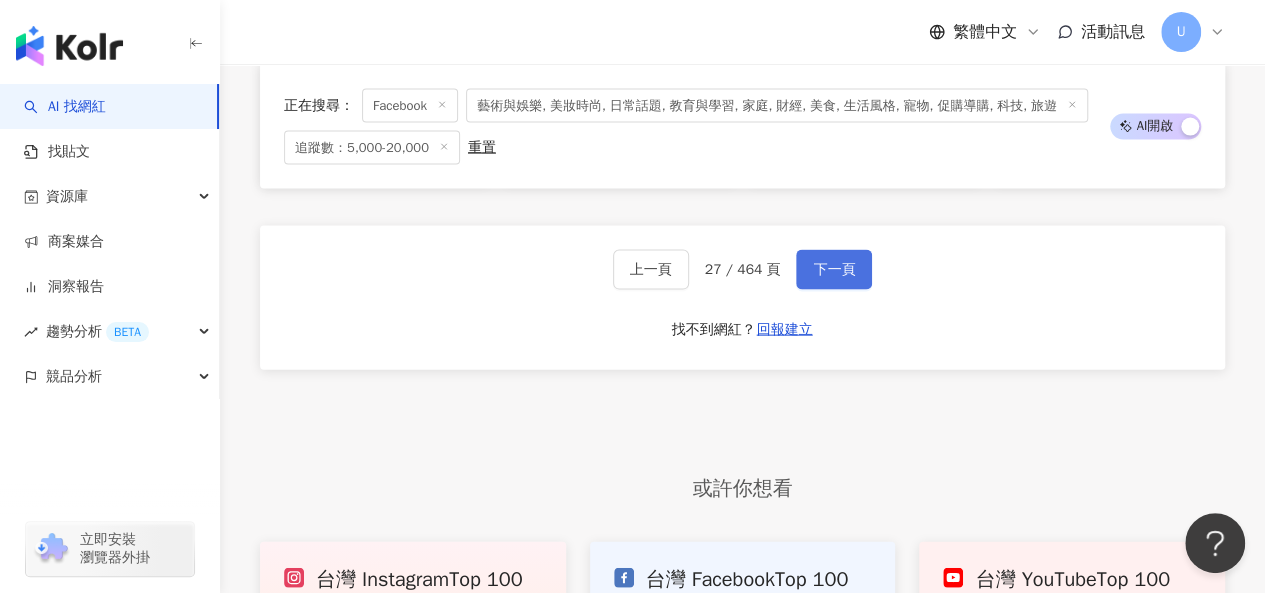 scroll, scrollTop: 1869, scrollLeft: 0, axis: vertical 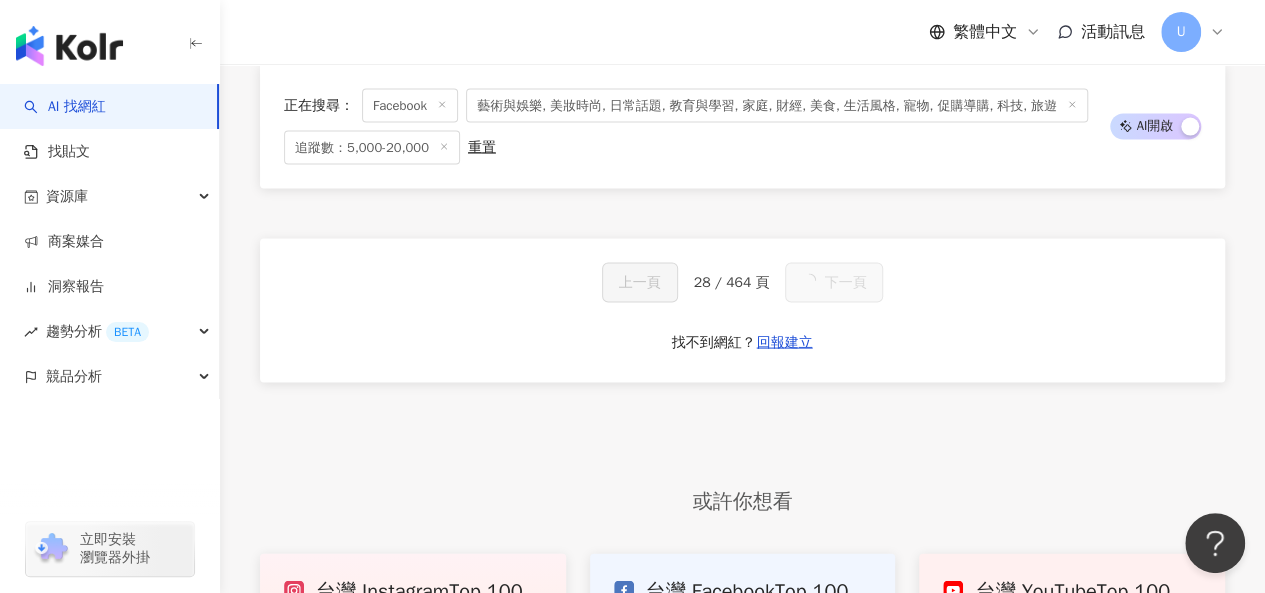 click on "下一頁" at bounding box center (834, 282) 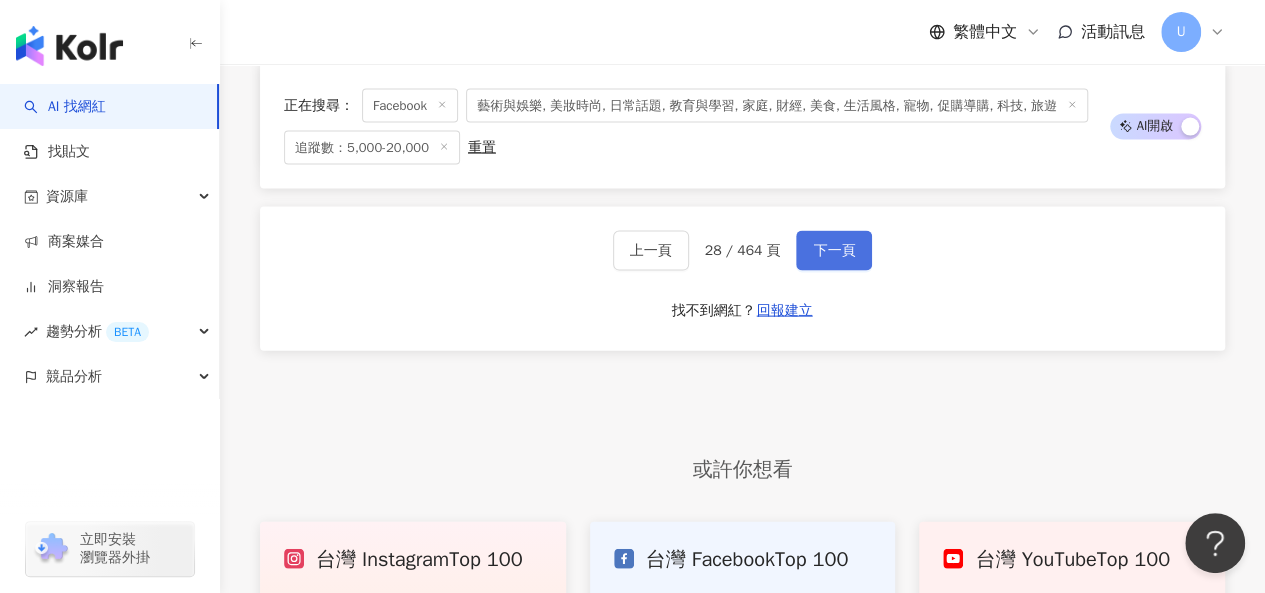 click on "下一頁" at bounding box center [834, 251] 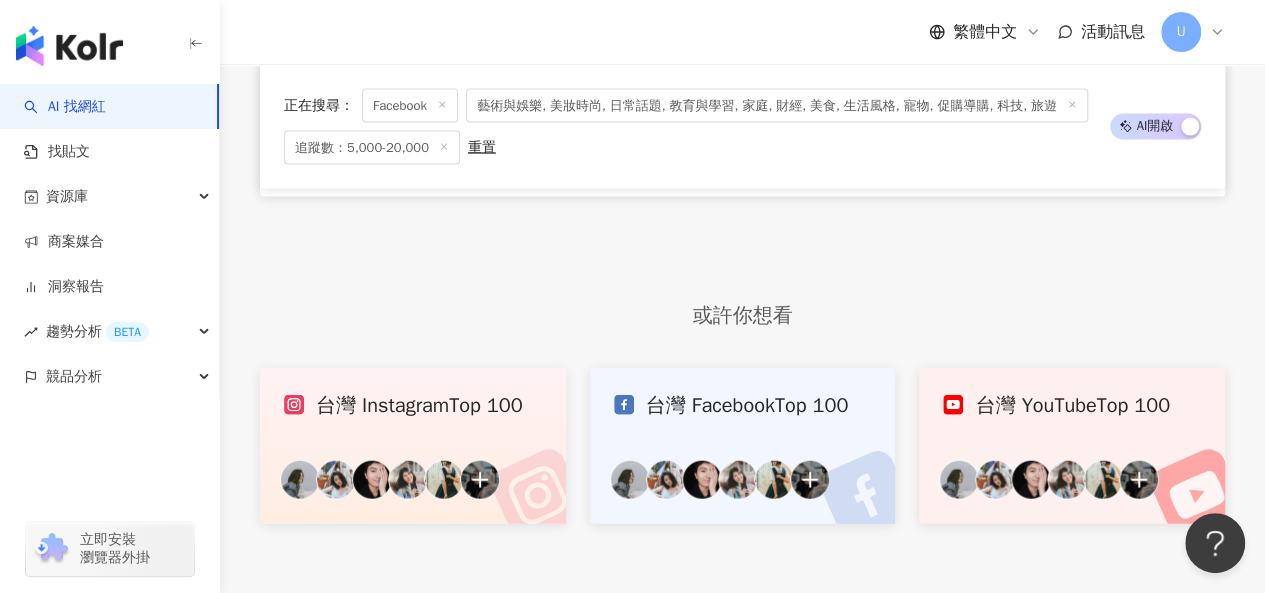 scroll, scrollTop: 1869, scrollLeft: 0, axis: vertical 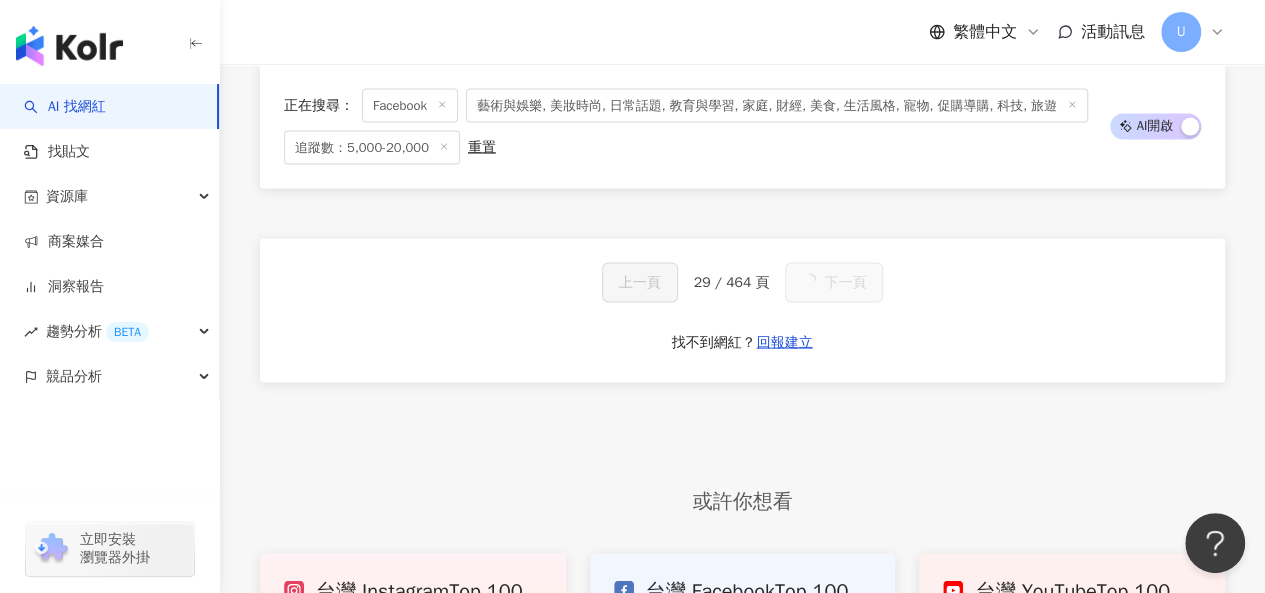 click on "下一頁" at bounding box center [834, 282] 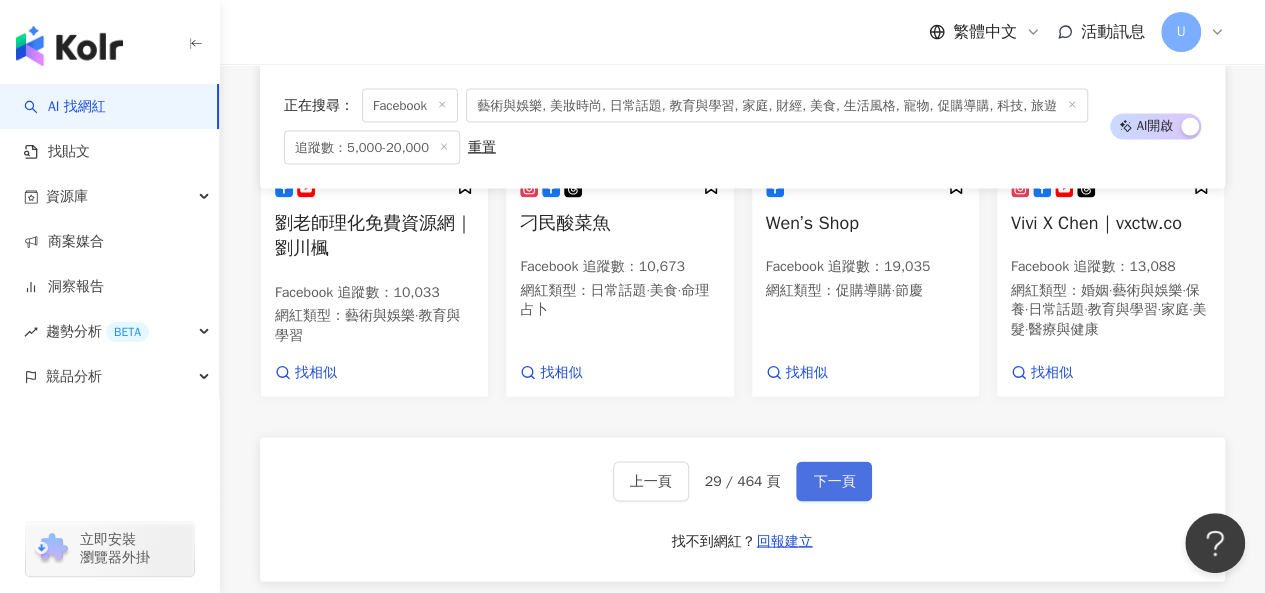 scroll, scrollTop: 2088, scrollLeft: 0, axis: vertical 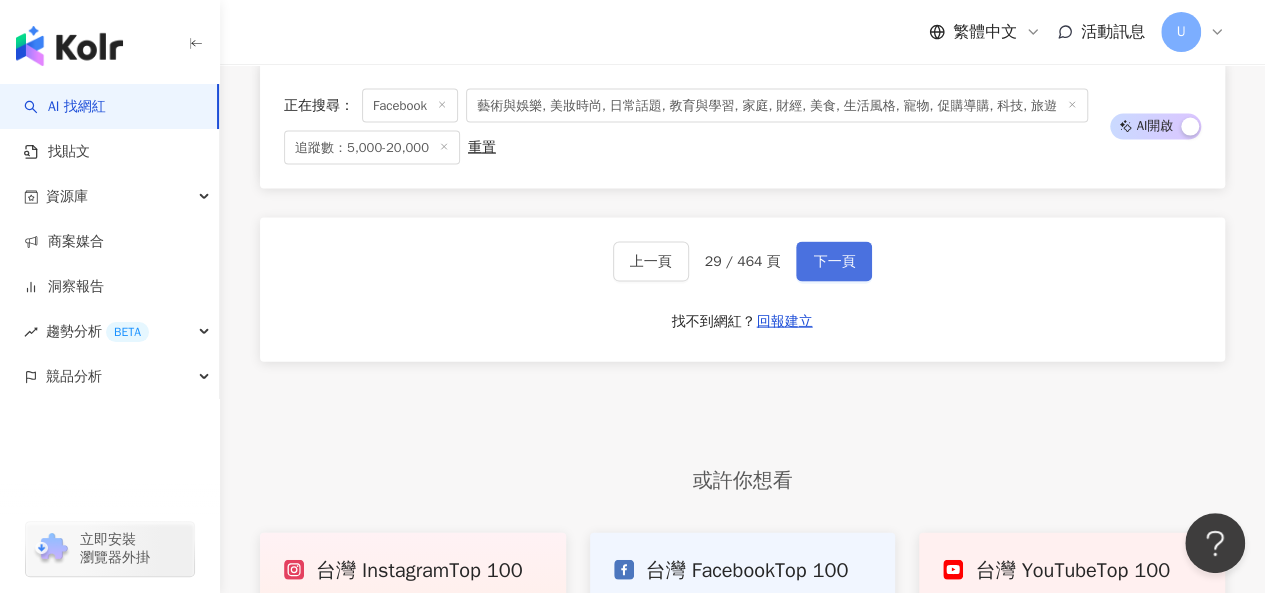 click on "下一頁" at bounding box center [834, 262] 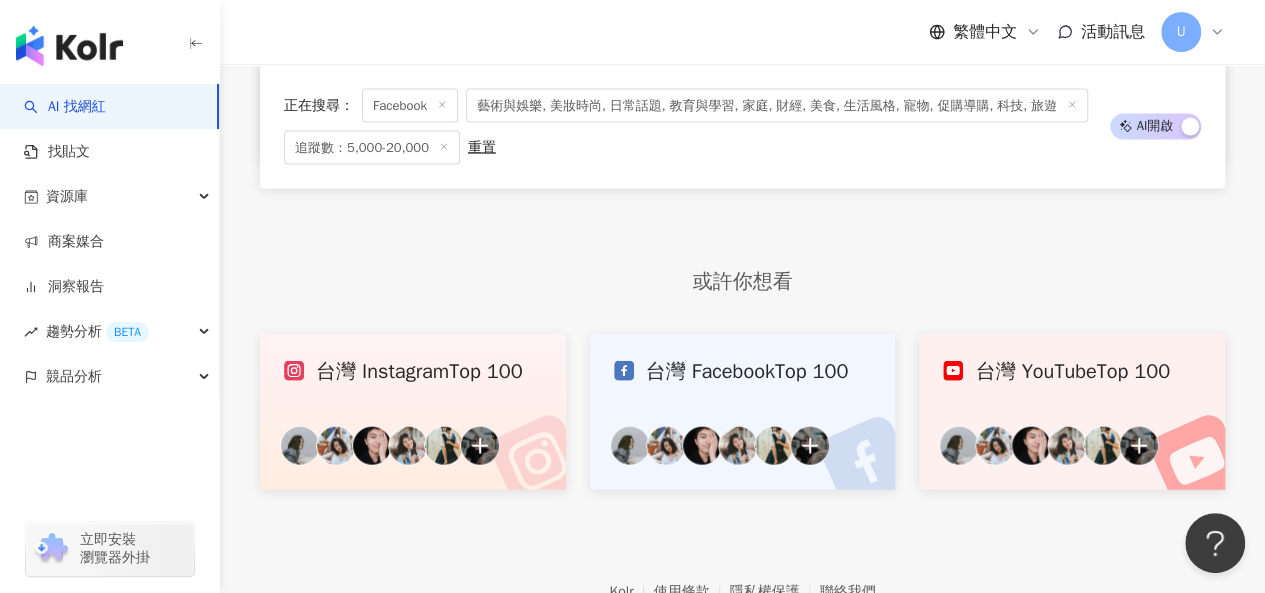 scroll, scrollTop: 1869, scrollLeft: 0, axis: vertical 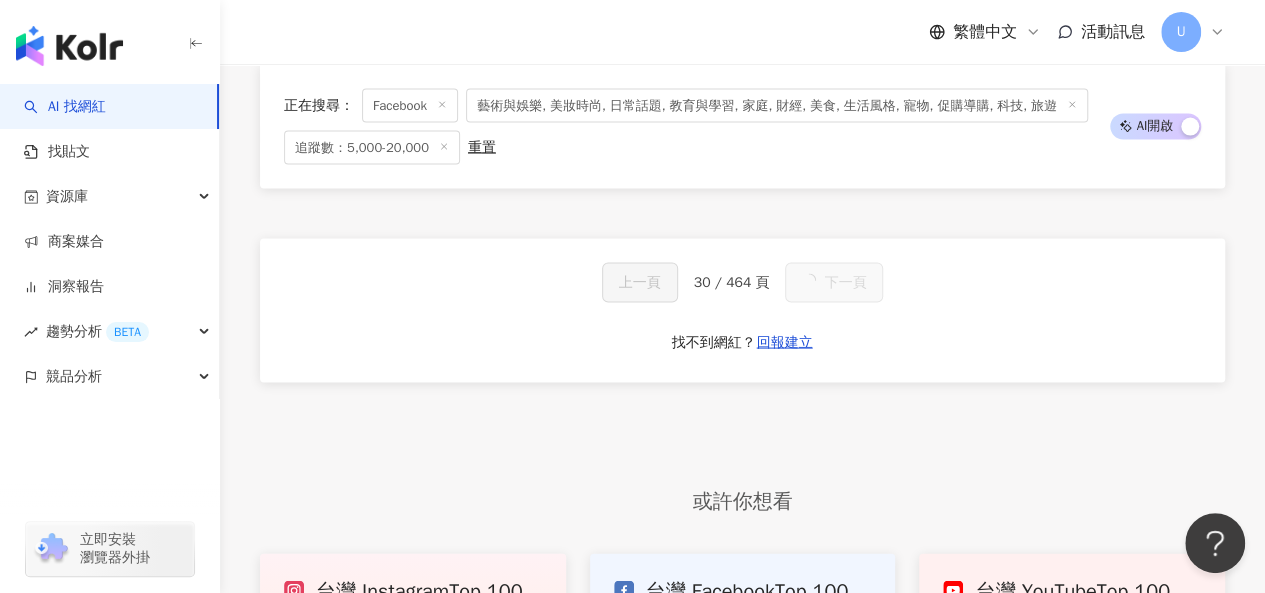 click on "下一頁" at bounding box center [834, 282] 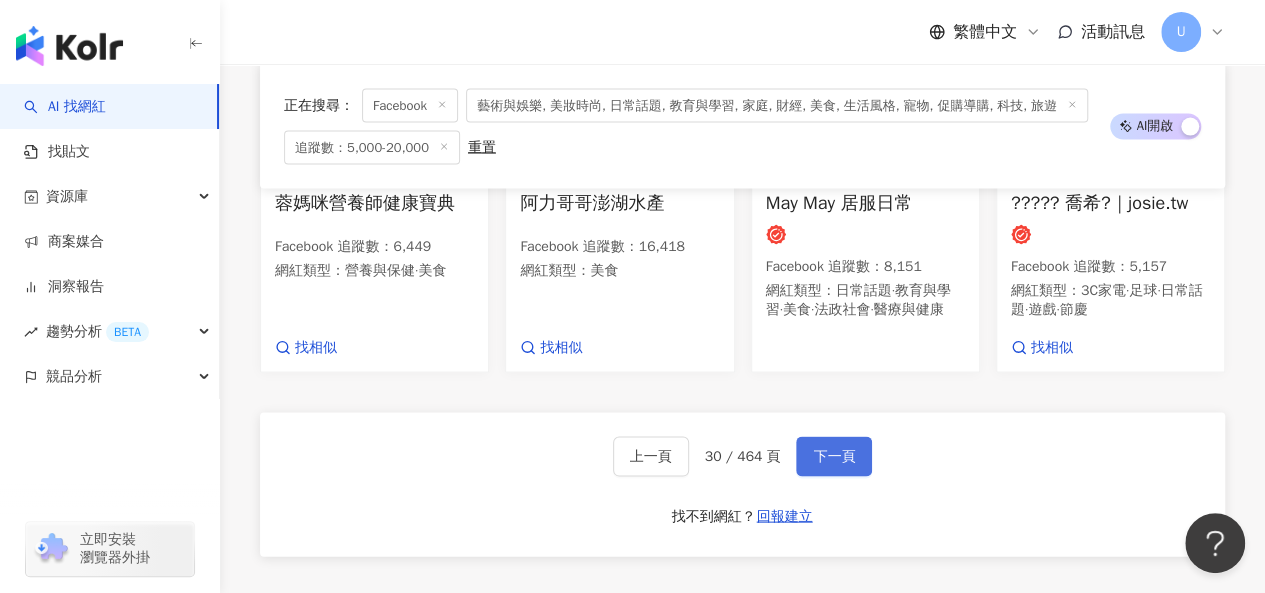 scroll 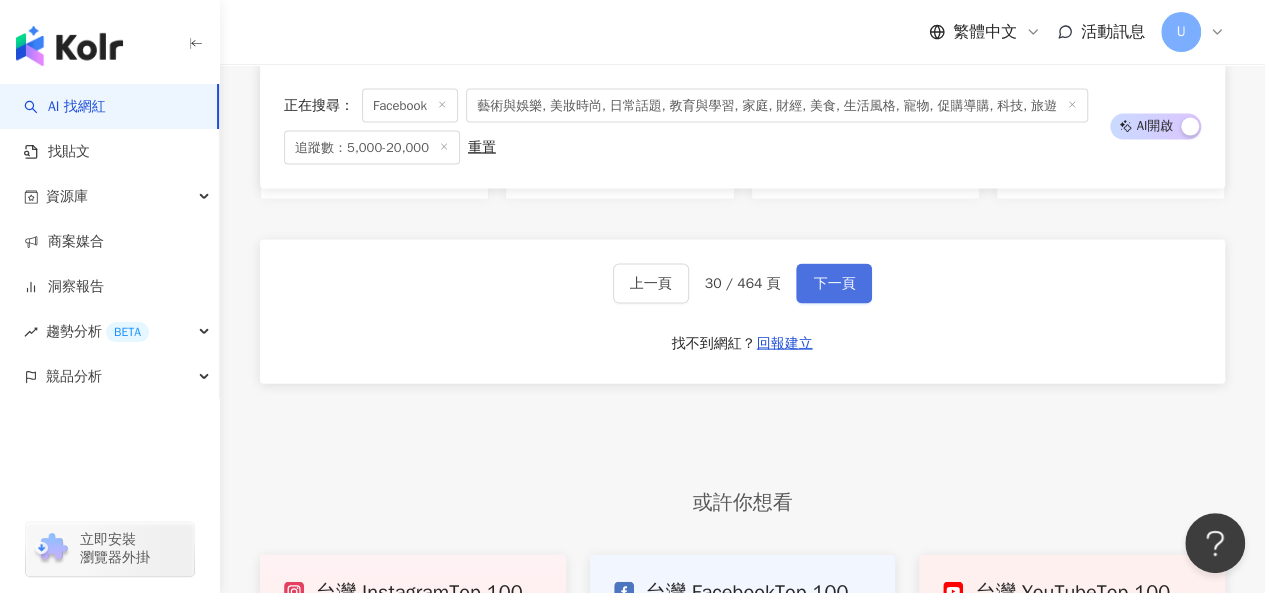 click on "下一頁" at bounding box center (834, 284) 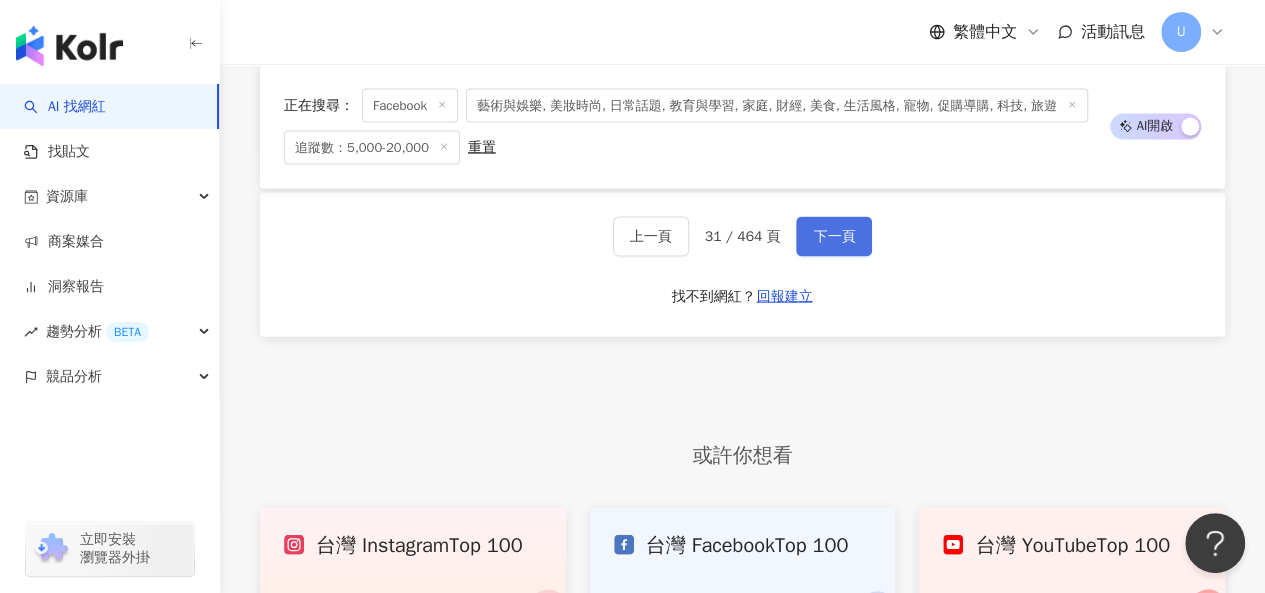 click on "下一頁" at bounding box center [834, 237] 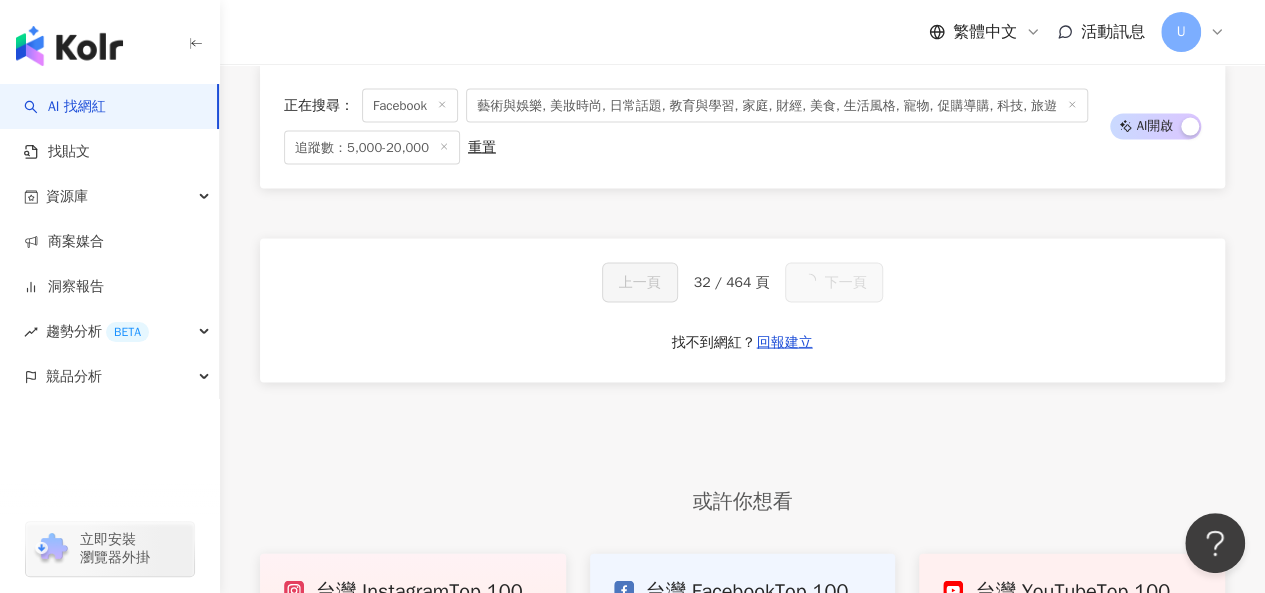 click on "下一頁" at bounding box center (834, 282) 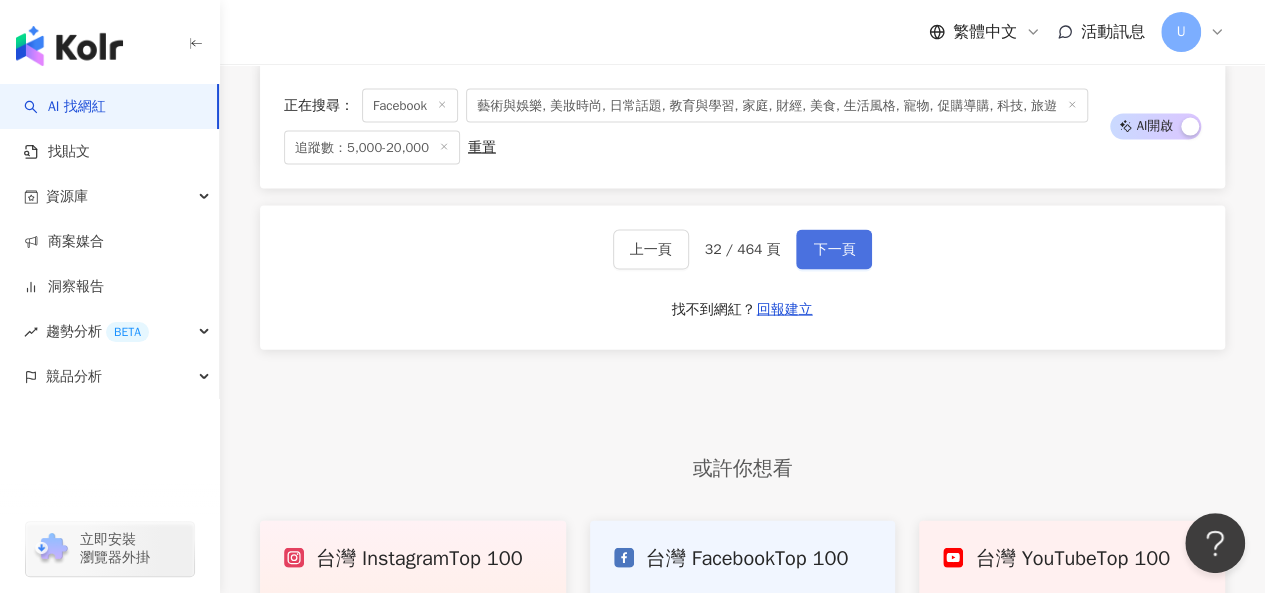 click on "下一頁" at bounding box center (834, 250) 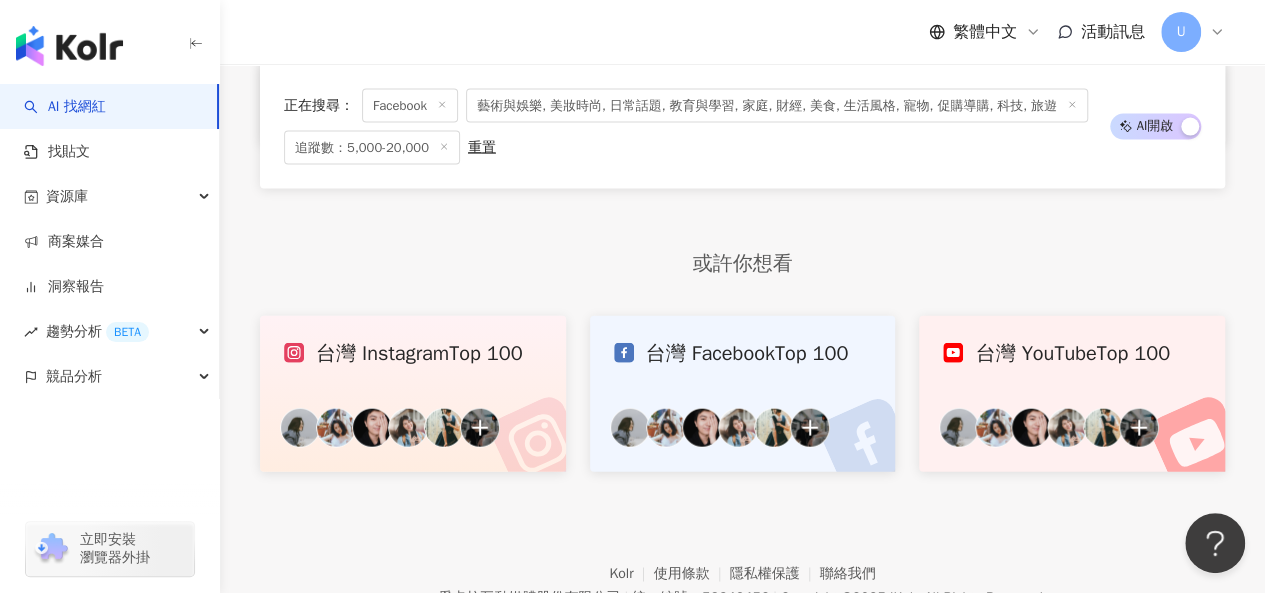 click on "下一頁" at bounding box center (845, 45) 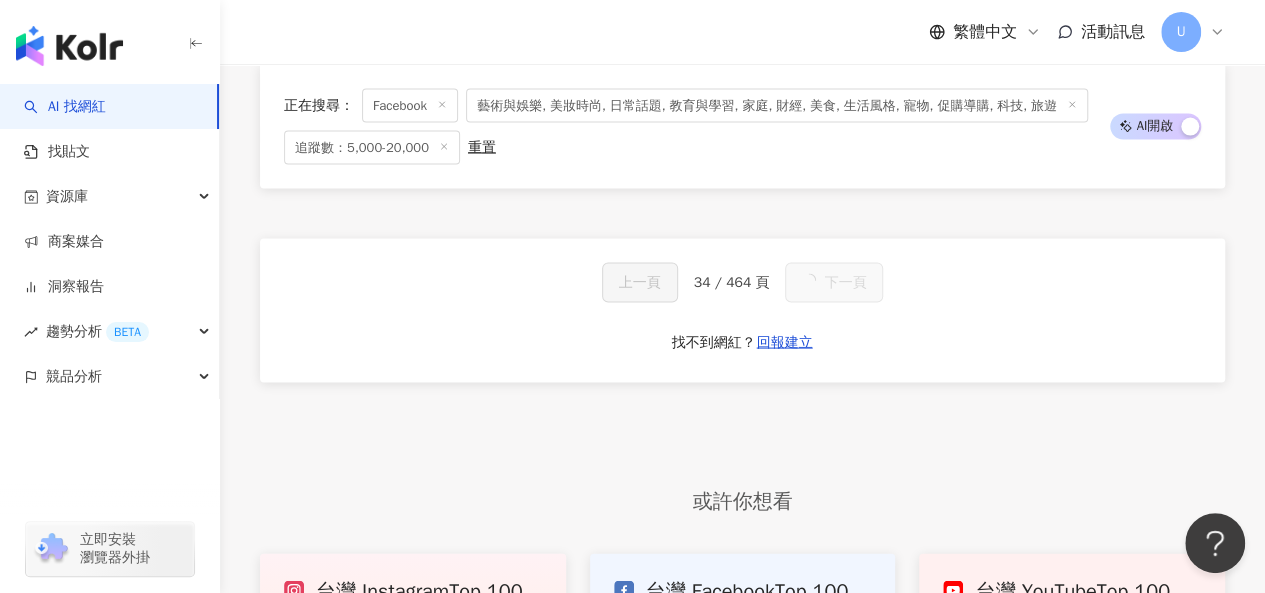 click on "下一頁" at bounding box center (834, 282) 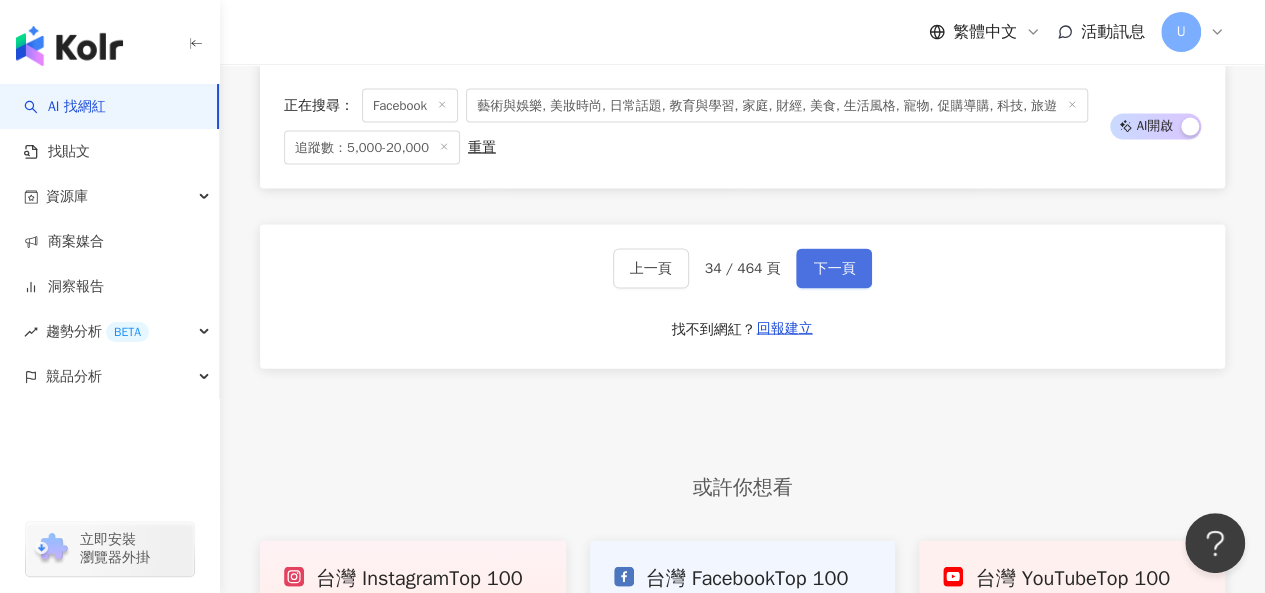 click on "下一頁" at bounding box center (834, 269) 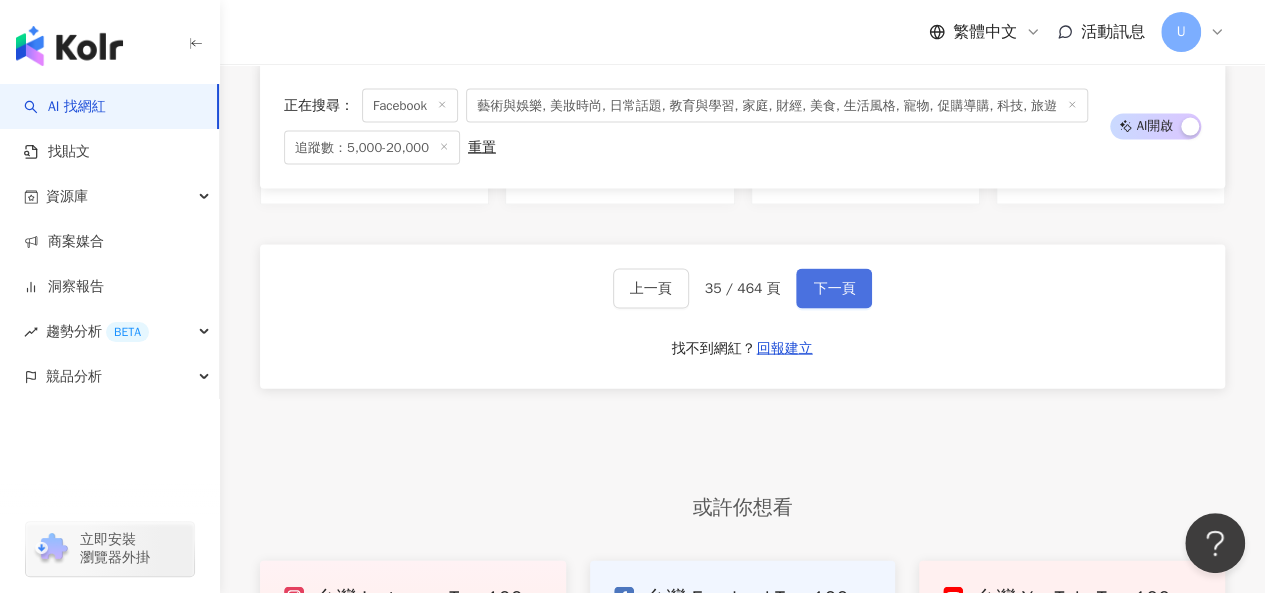 click on "下一頁" at bounding box center (834, 289) 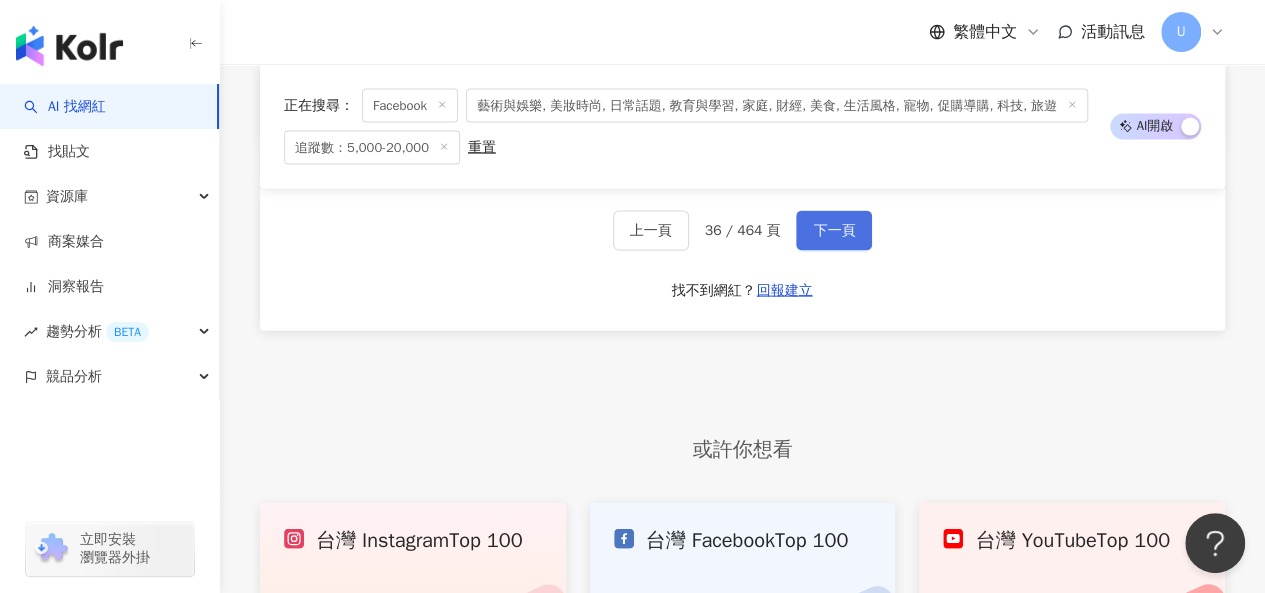 click on "下一頁" at bounding box center [834, 231] 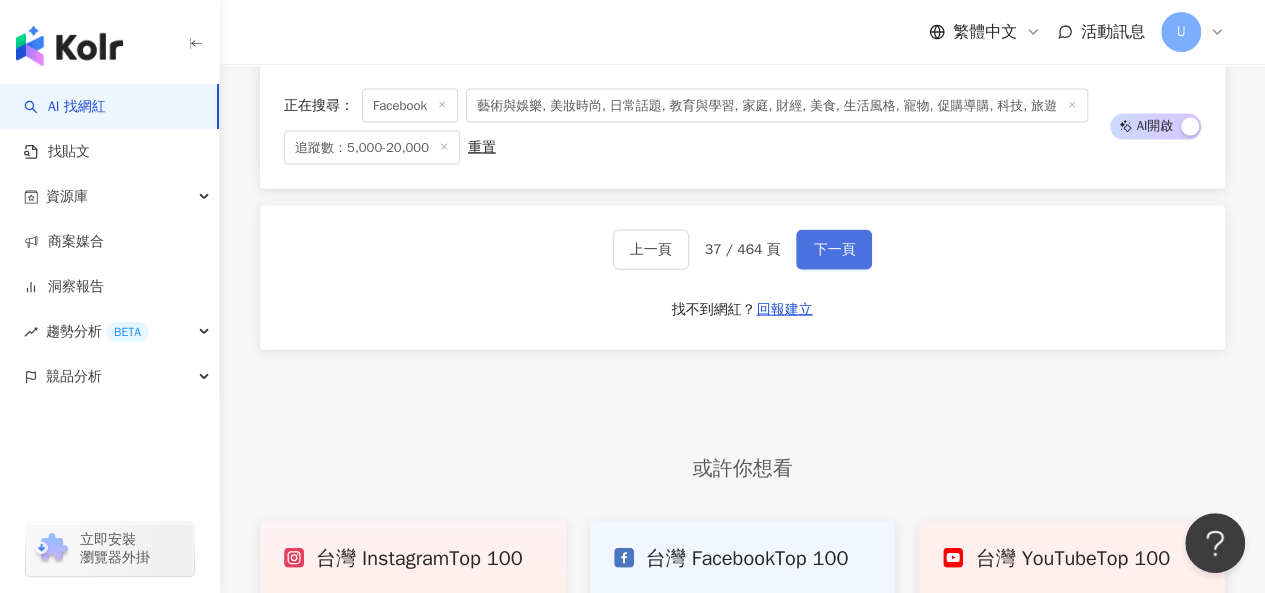 click on "下一頁" at bounding box center [834, 250] 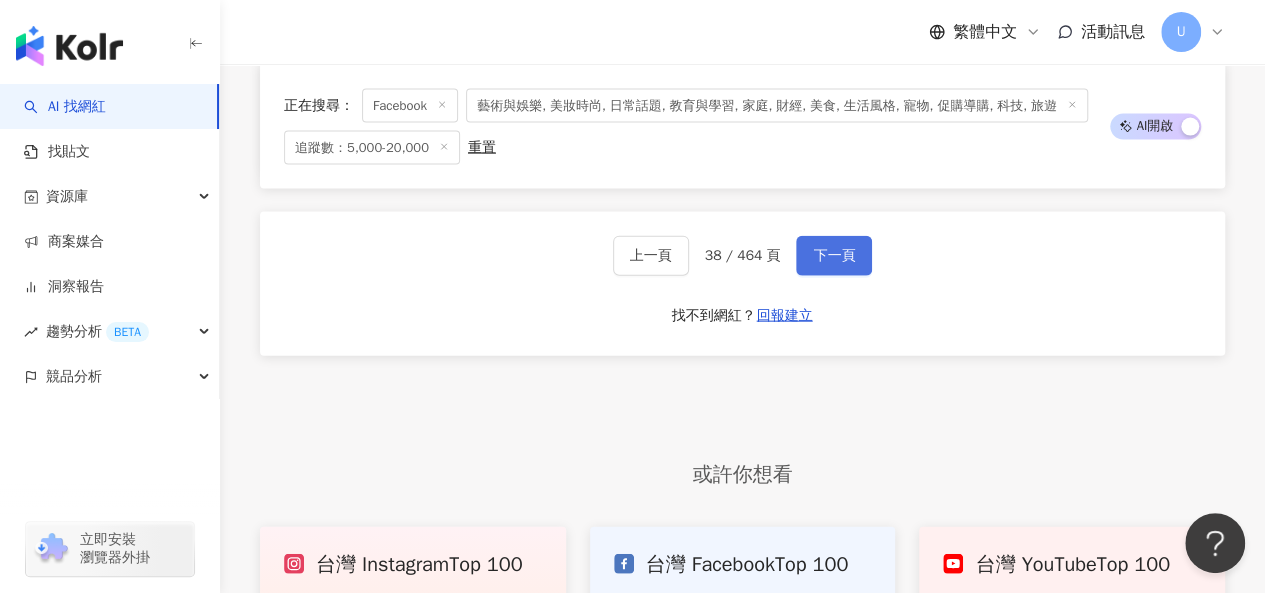 click on "下一頁" at bounding box center (834, 256) 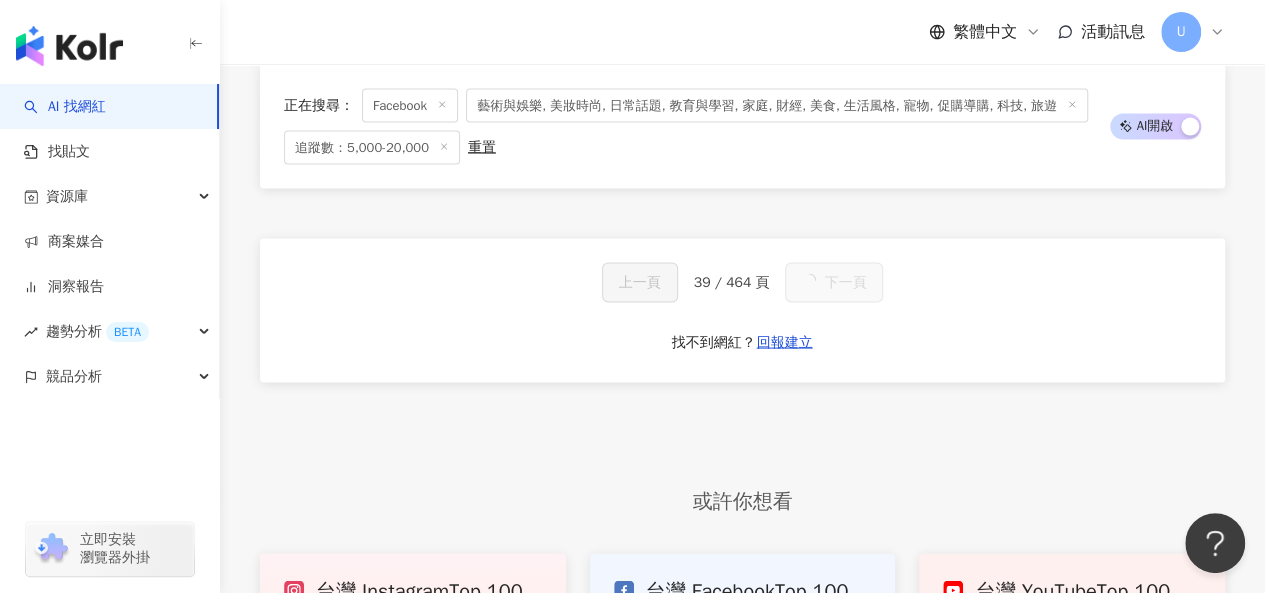 click on "下一頁" at bounding box center [834, 282] 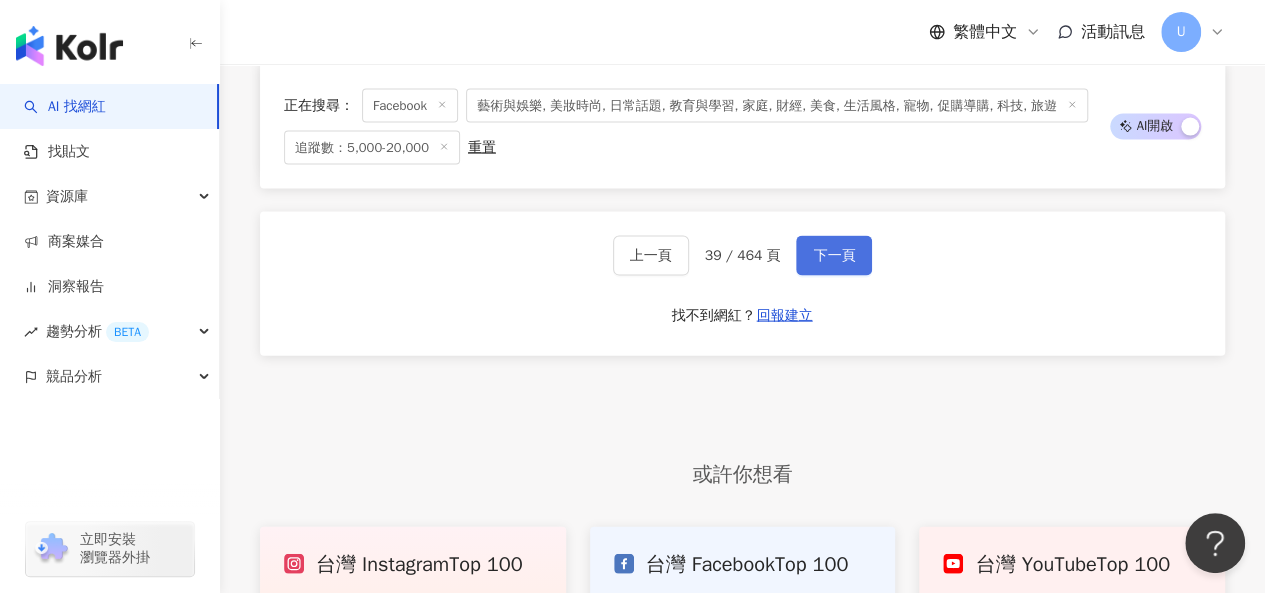 click on "下一頁" at bounding box center [834, 256] 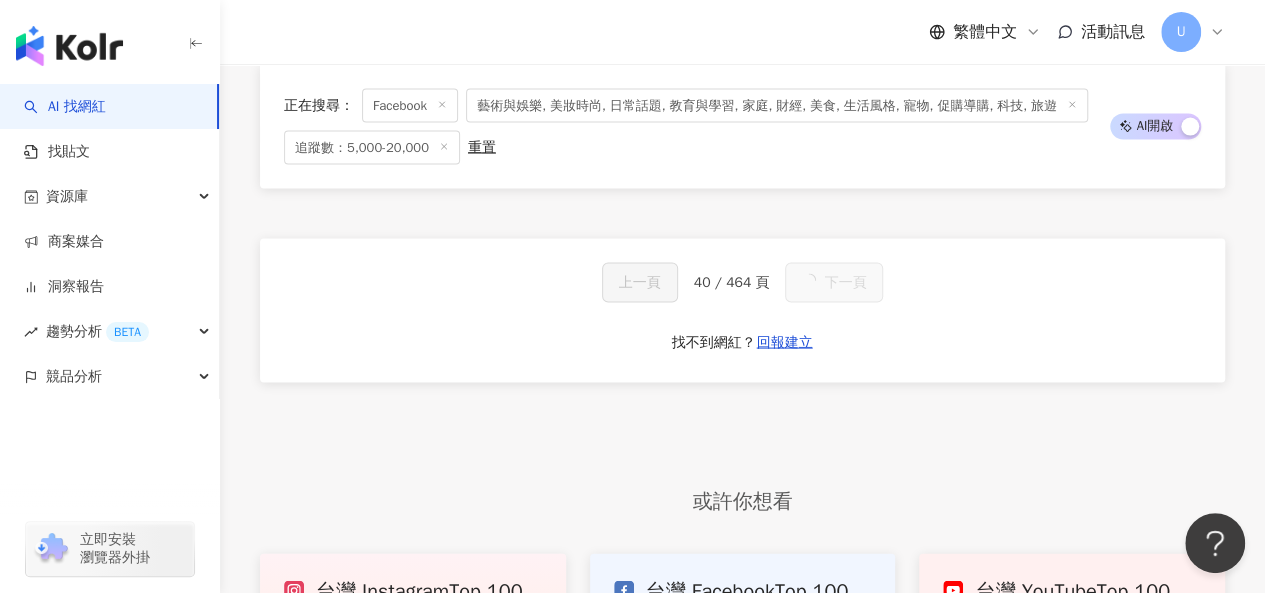 click on "下一頁" at bounding box center [845, 282] 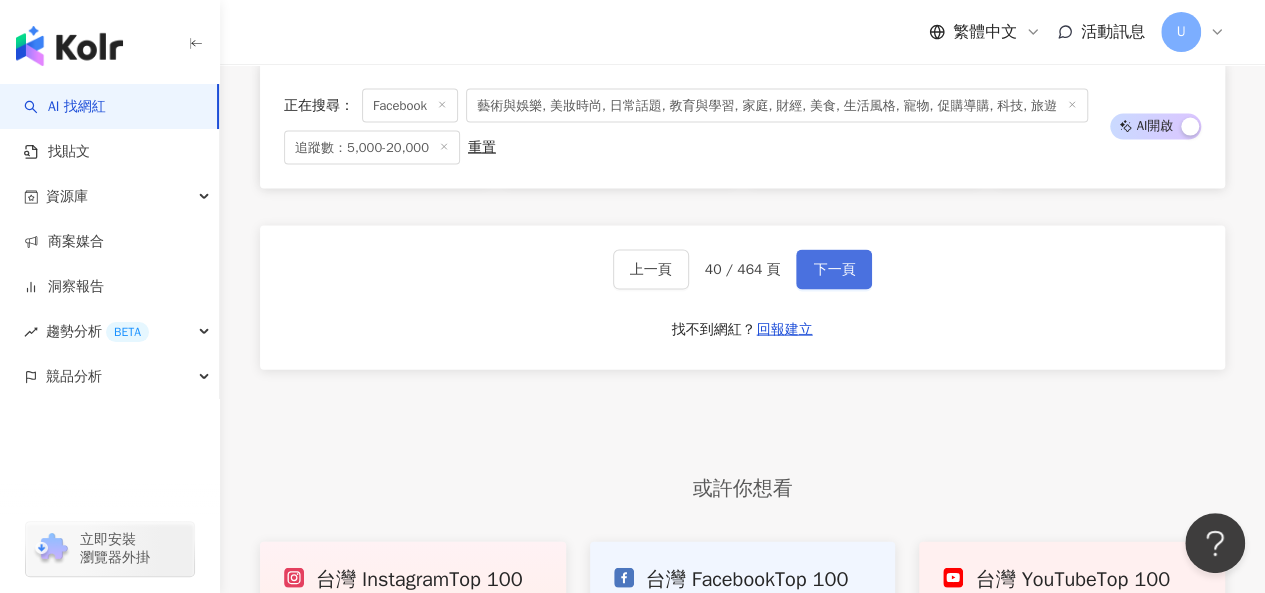 click on "下一頁" at bounding box center [834, 270] 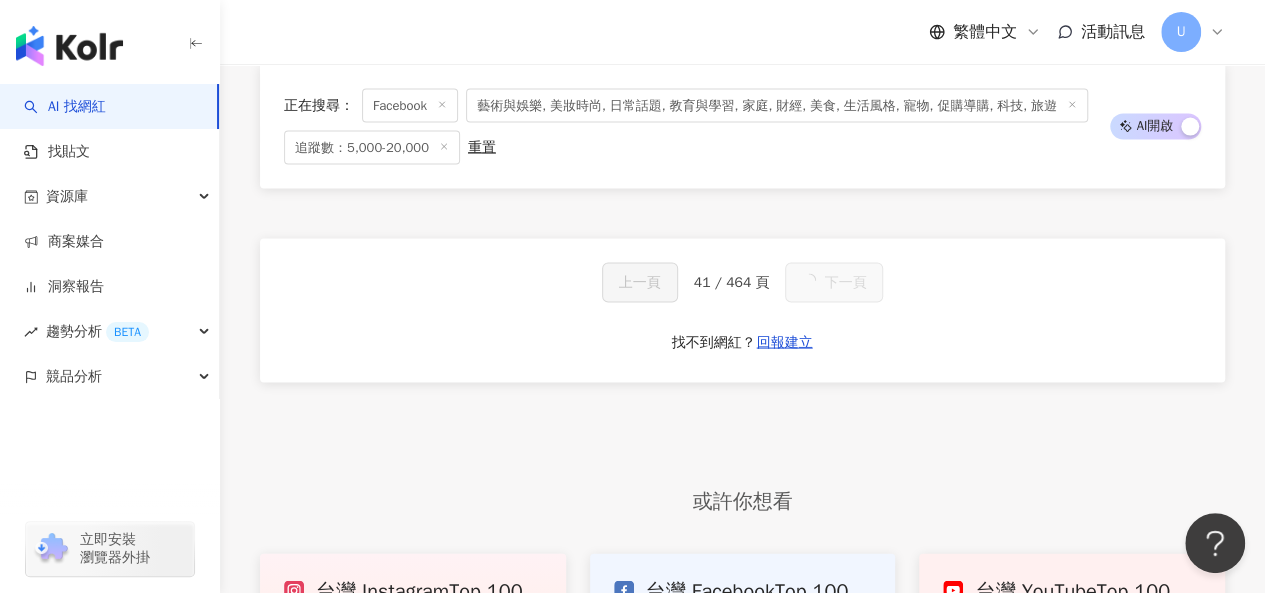 click on "下一頁" at bounding box center (834, 282) 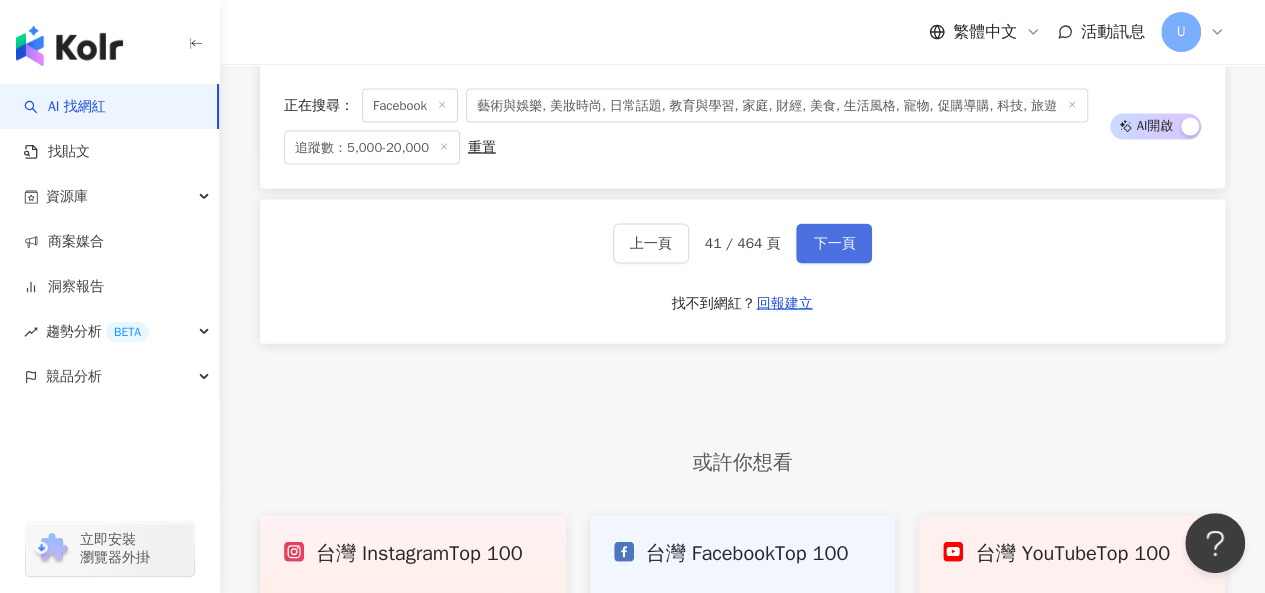 click on "下一頁" at bounding box center (834, 244) 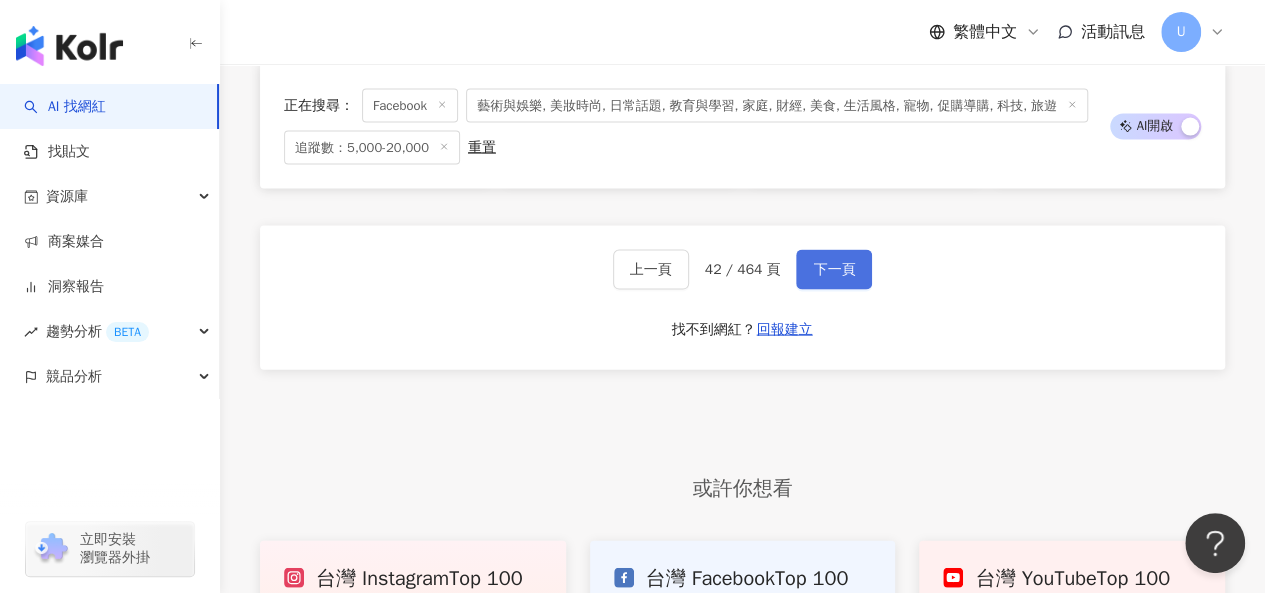 click on "下一頁" at bounding box center (834, 270) 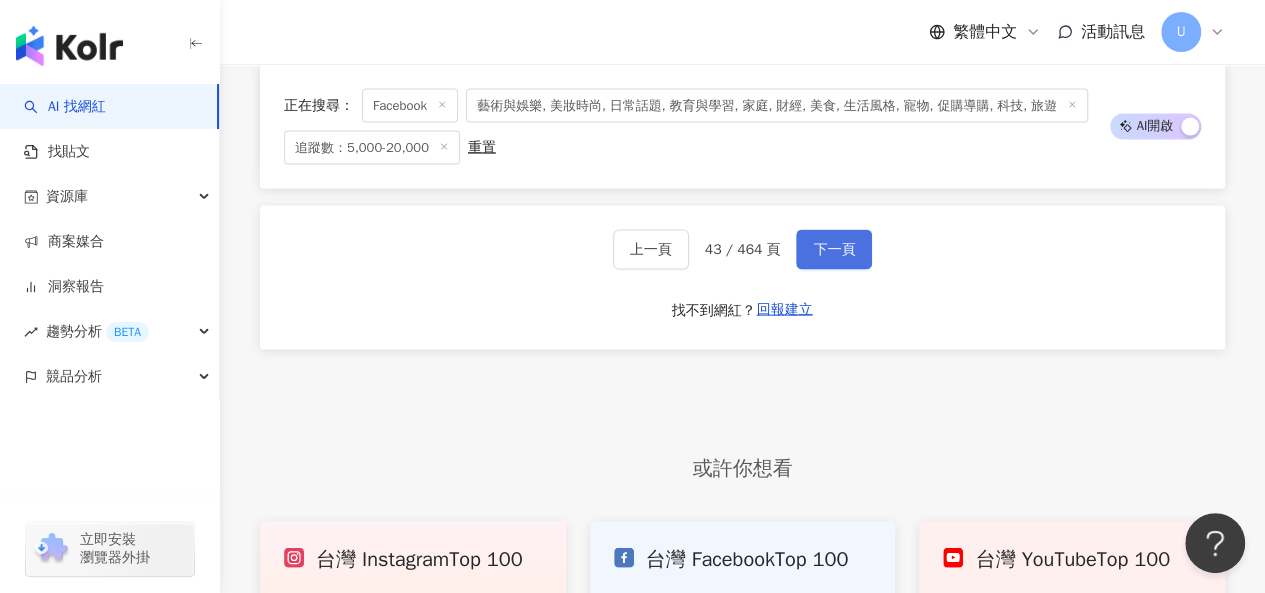 click on "下一頁" at bounding box center [834, 250] 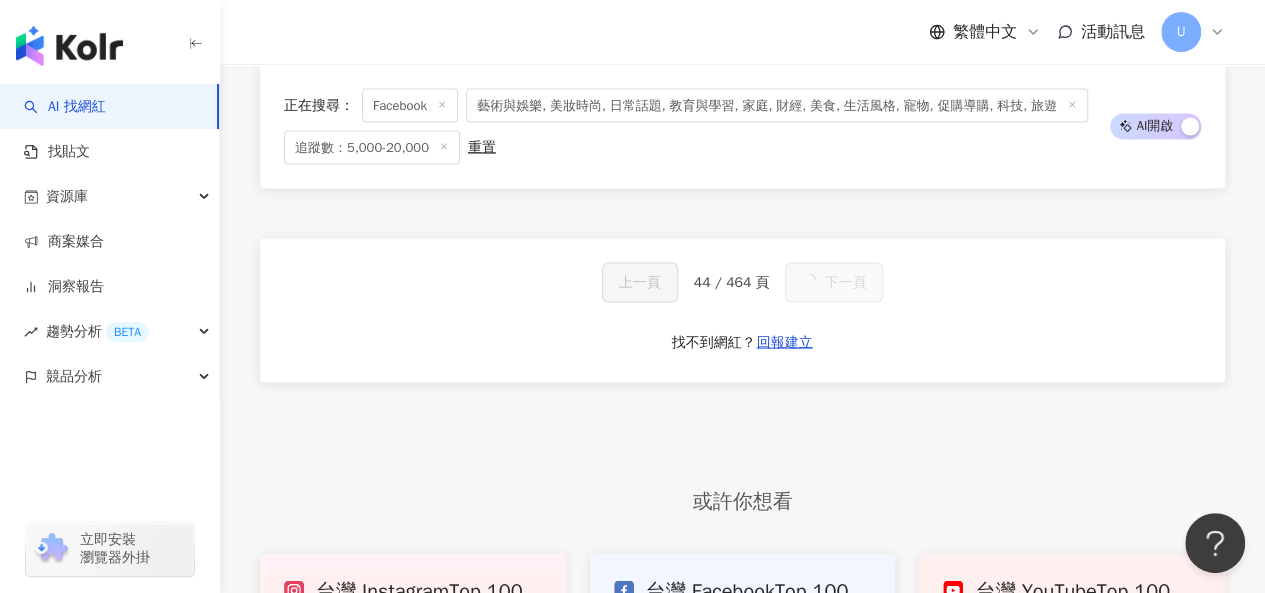 click on "下一頁" at bounding box center (845, 282) 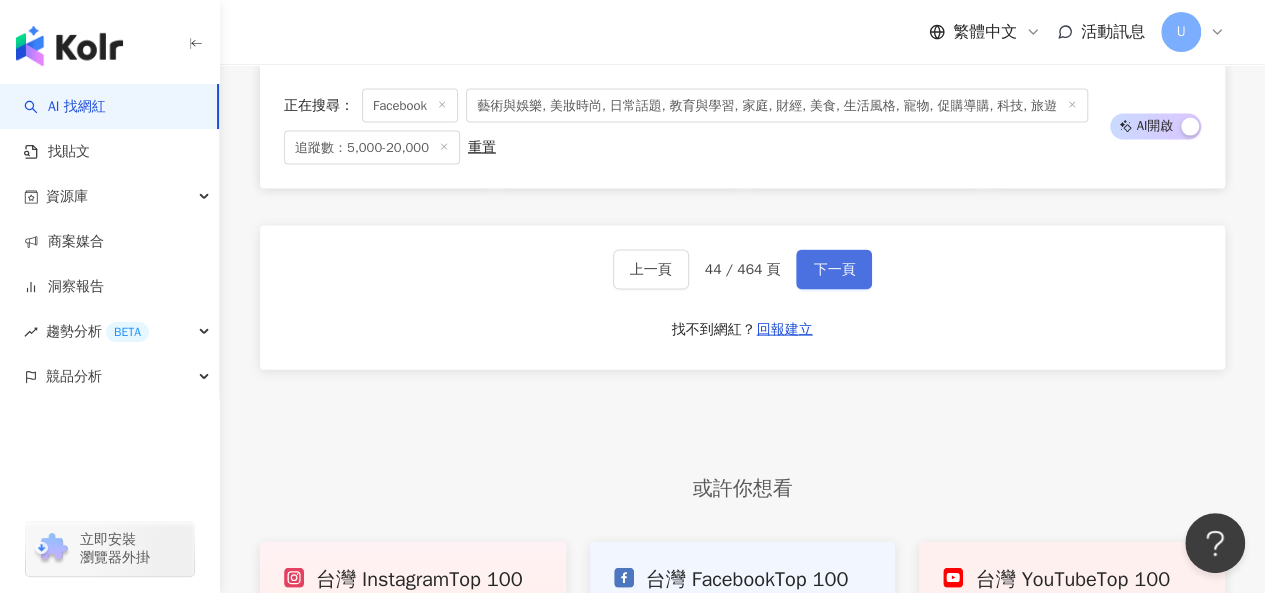 click on "下一頁" at bounding box center (834, 270) 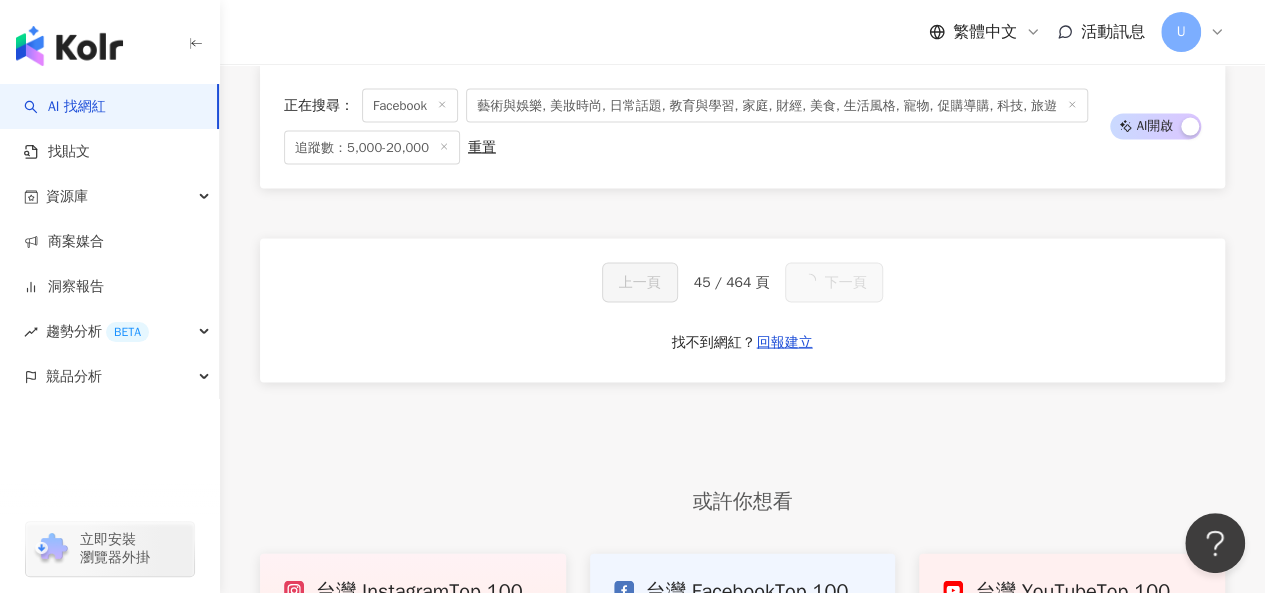 click on "下一頁" at bounding box center (845, 282) 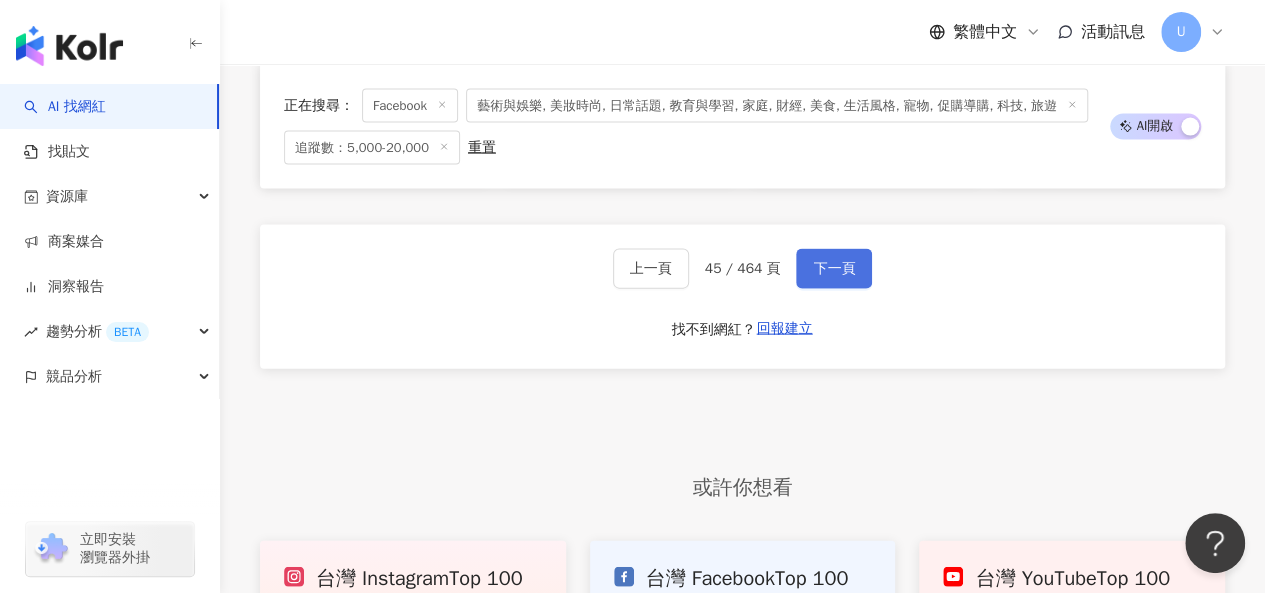 click on "下一頁" at bounding box center (834, 269) 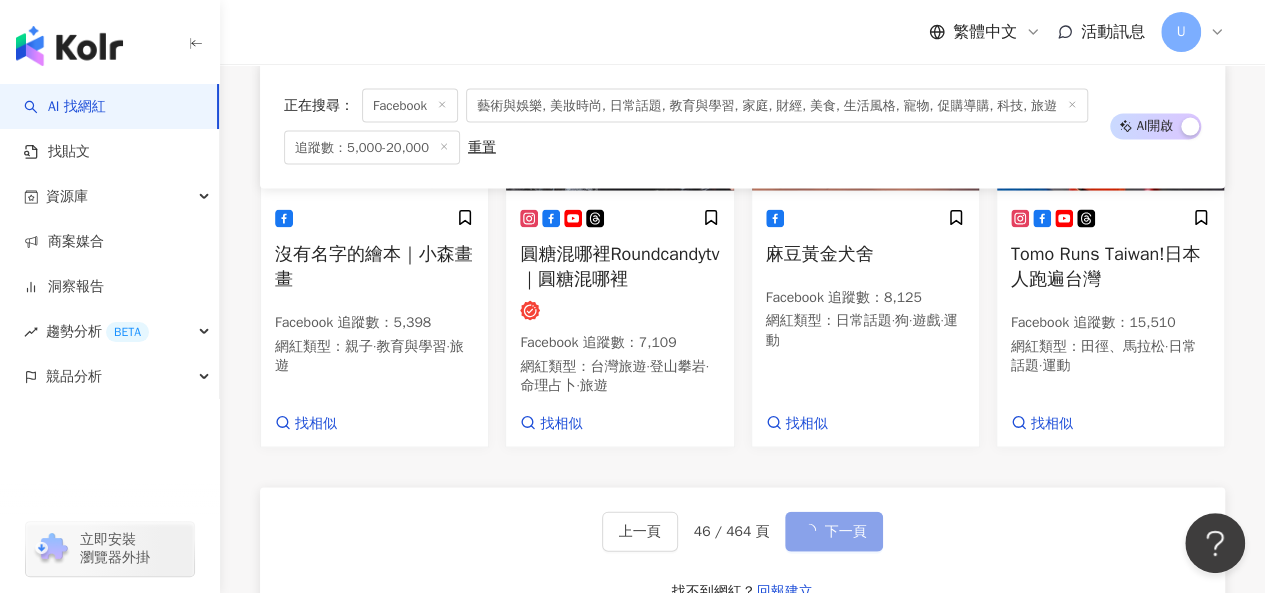 click on "下一頁" at bounding box center (845, 531) 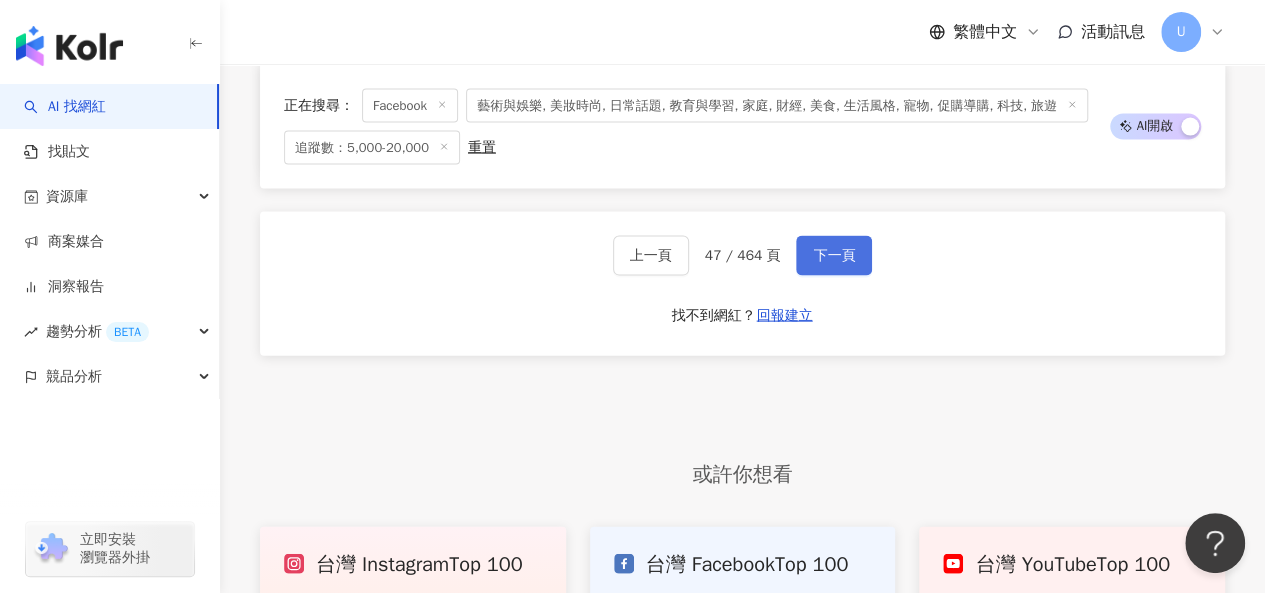 click on "下一頁" at bounding box center (834, 256) 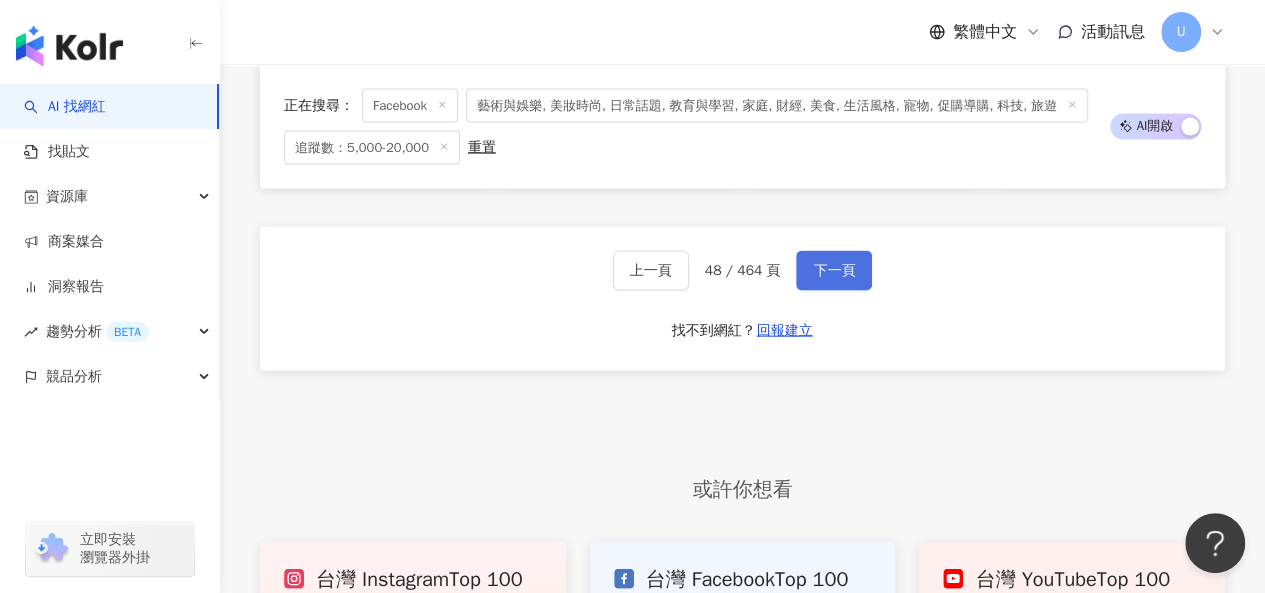 click on "下一頁" at bounding box center [834, 271] 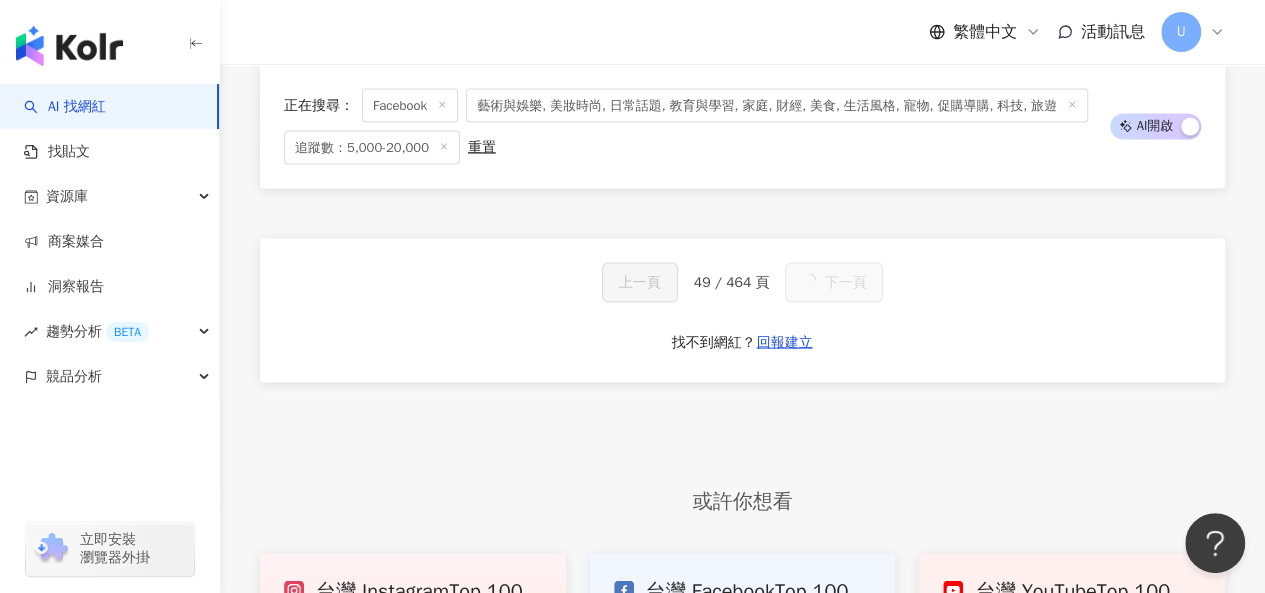 click on "下一頁" at bounding box center [834, 282] 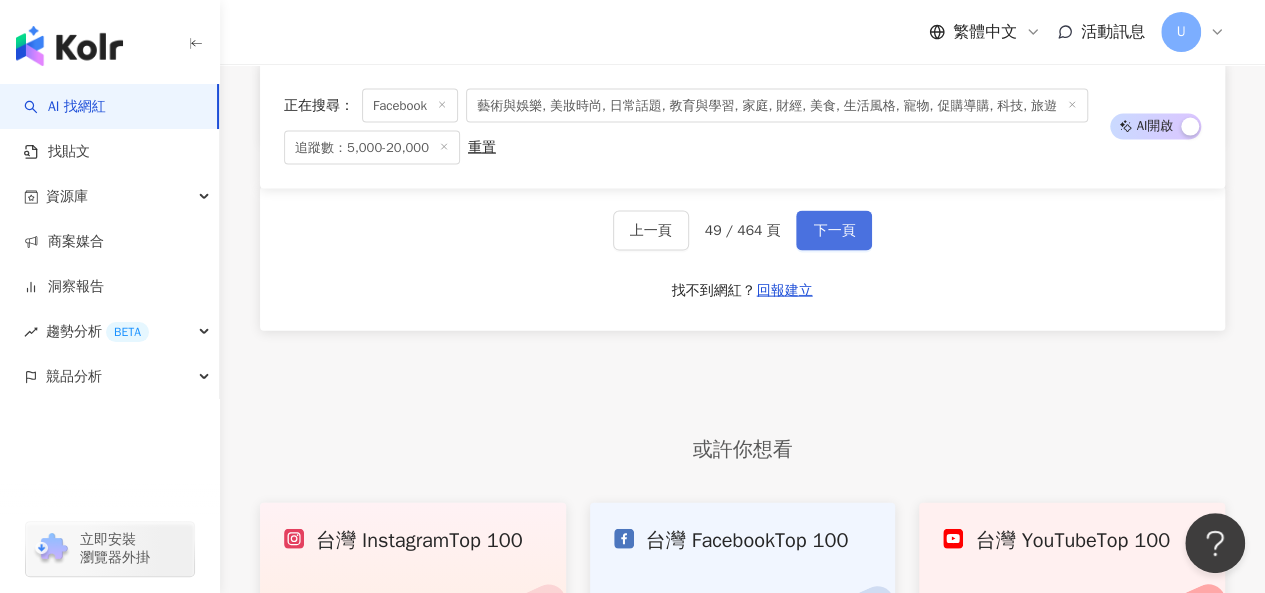 click on "下一頁" at bounding box center (834, 231) 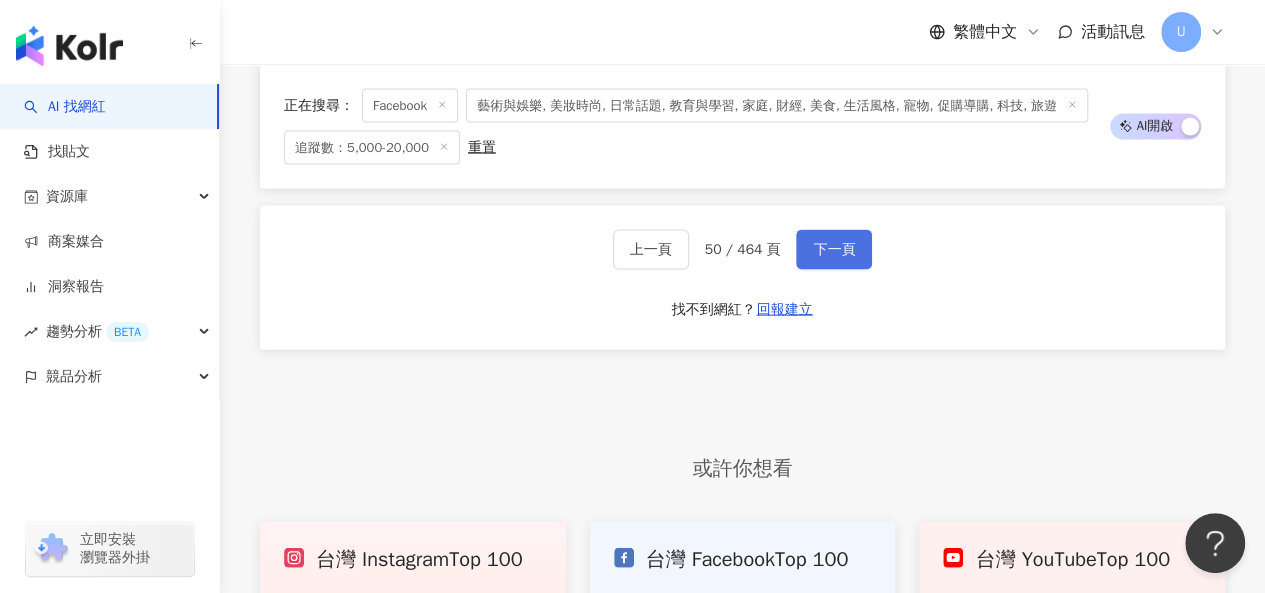 click on "下一頁" at bounding box center [834, 250] 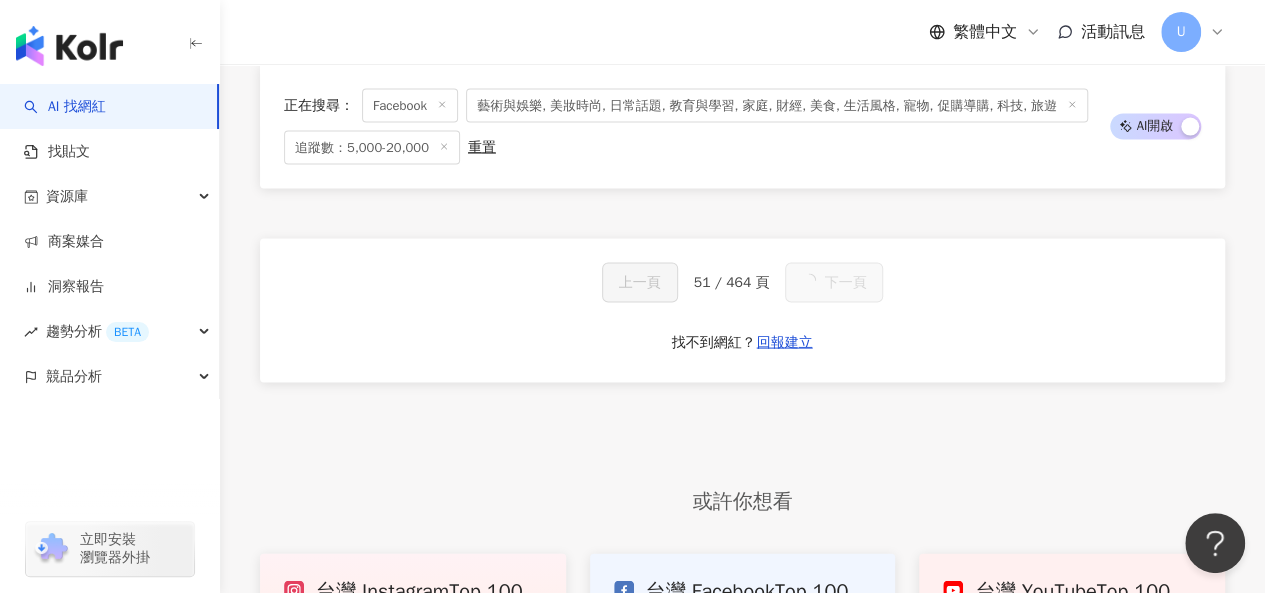 click on "下一頁" at bounding box center (845, 282) 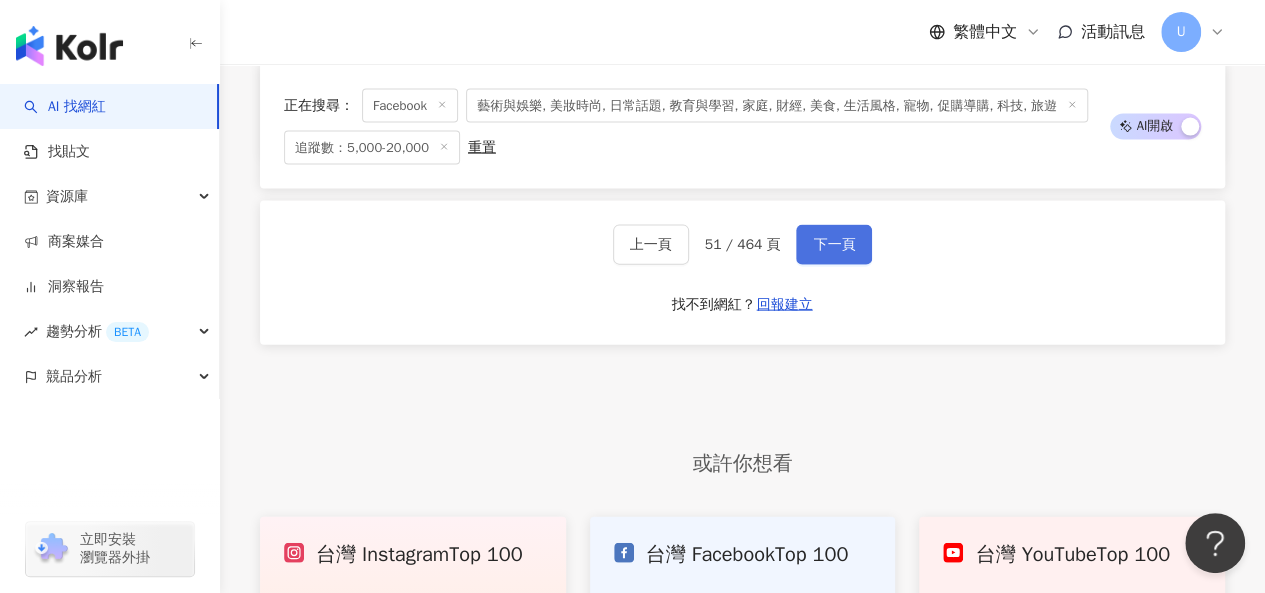 click on "下一頁" at bounding box center [834, 245] 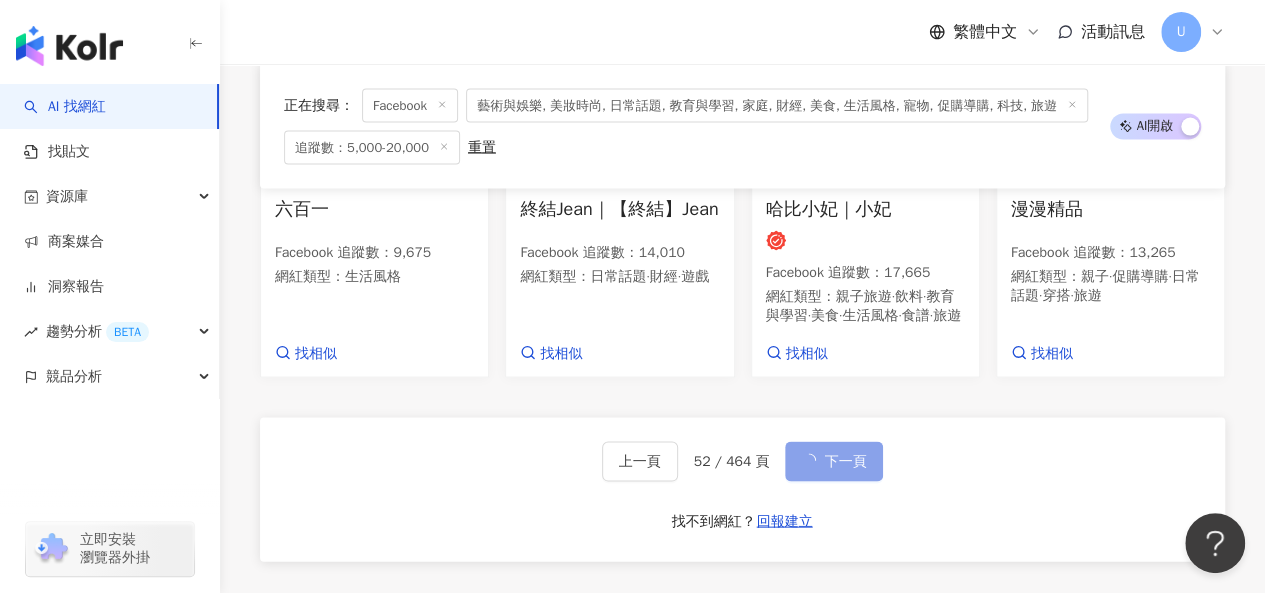 click on "下一頁" at bounding box center (845, 461) 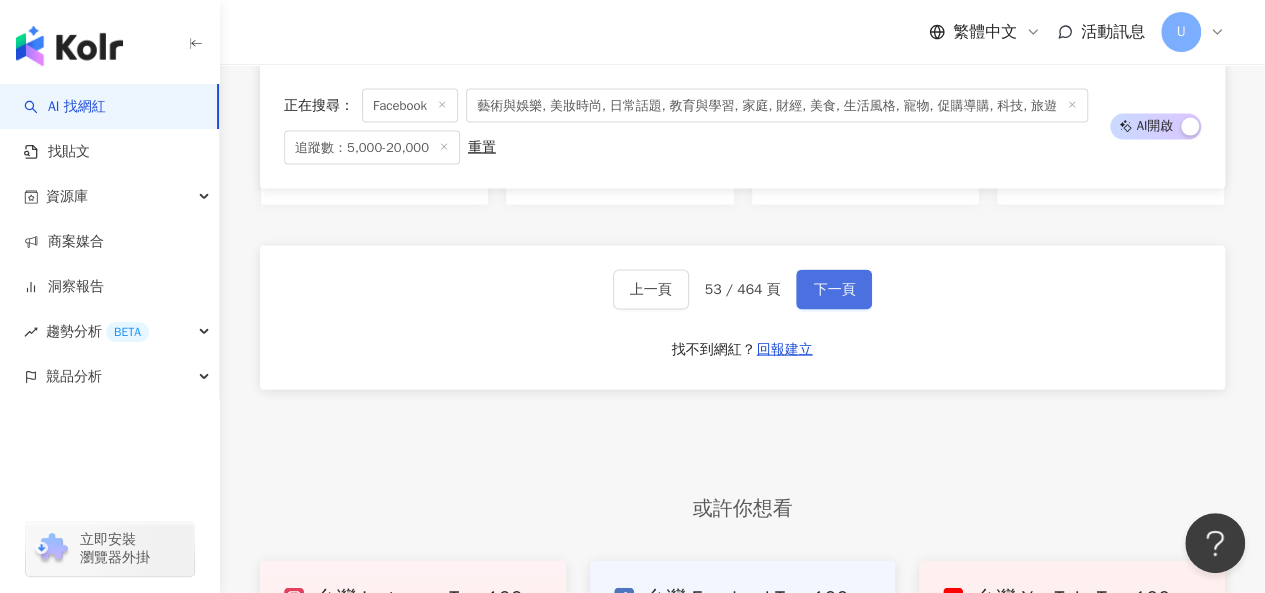 click on "下一頁" at bounding box center [834, 290] 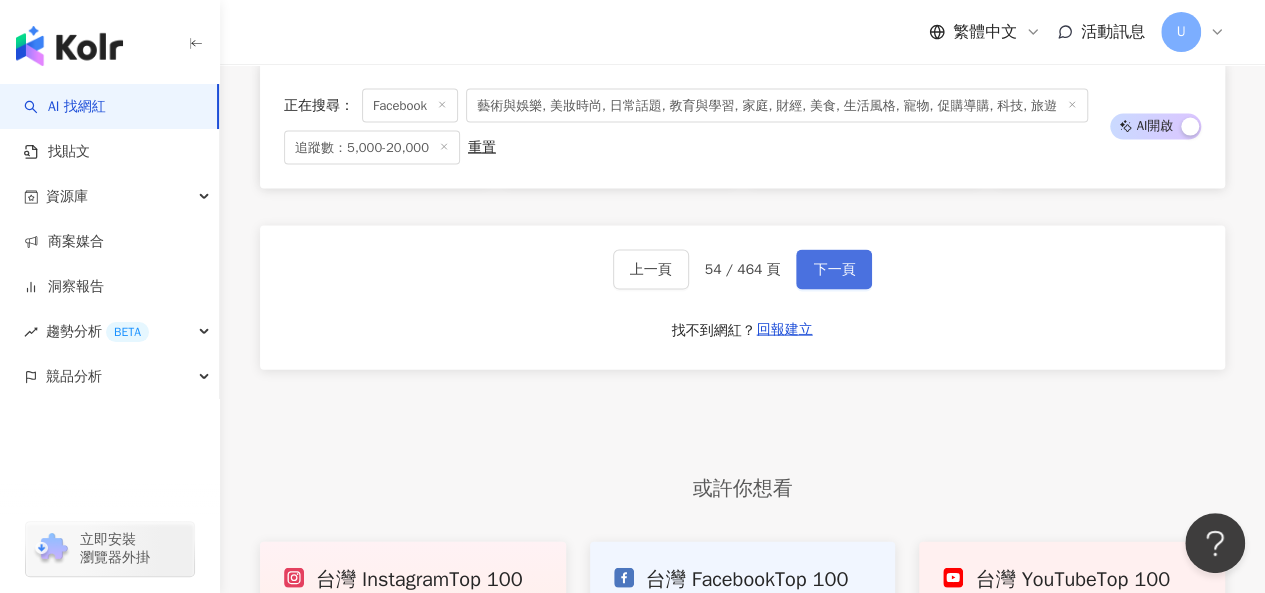 click on "下一頁" at bounding box center [834, 270] 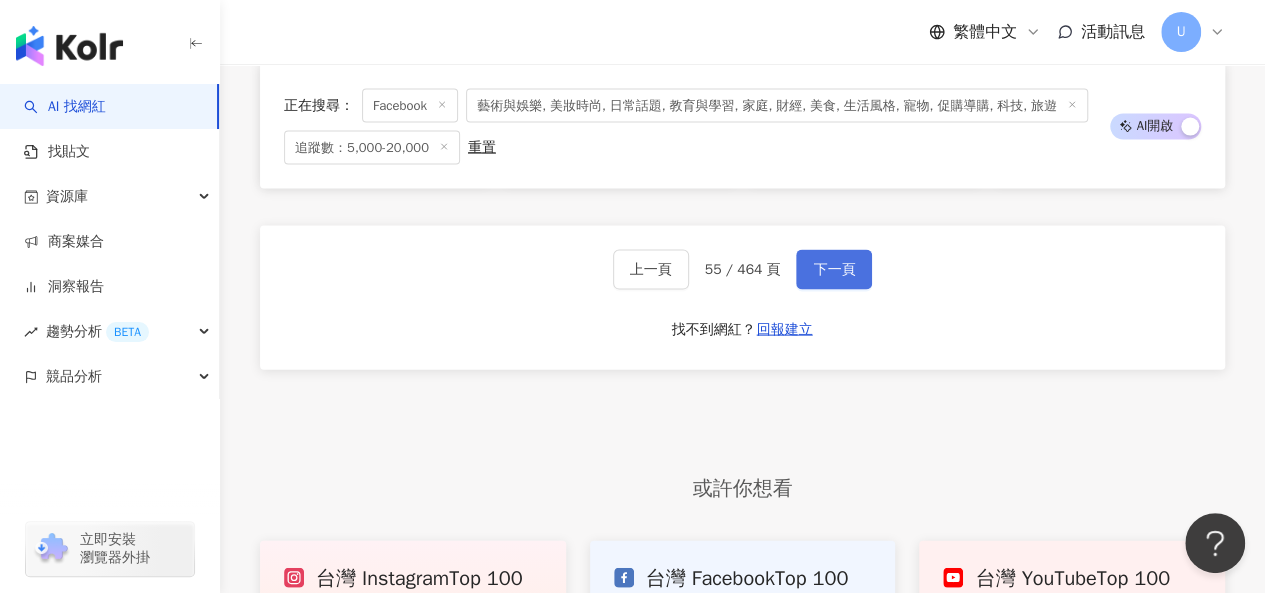 click on "下一頁" at bounding box center [834, 270] 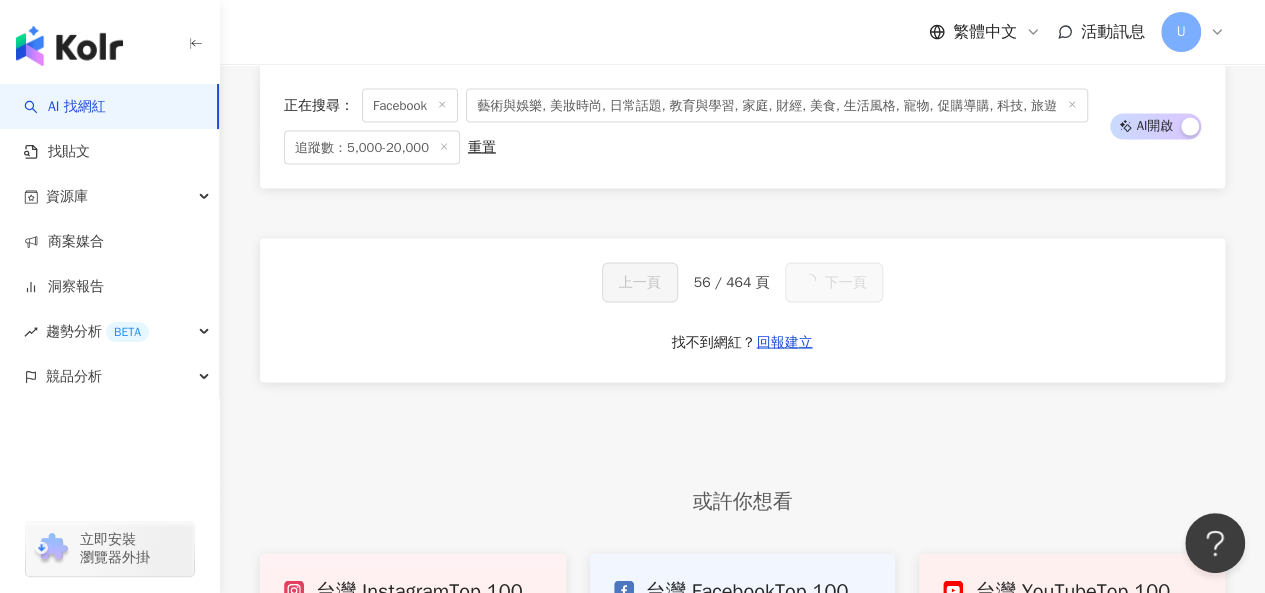 click on "下一頁" at bounding box center [834, 282] 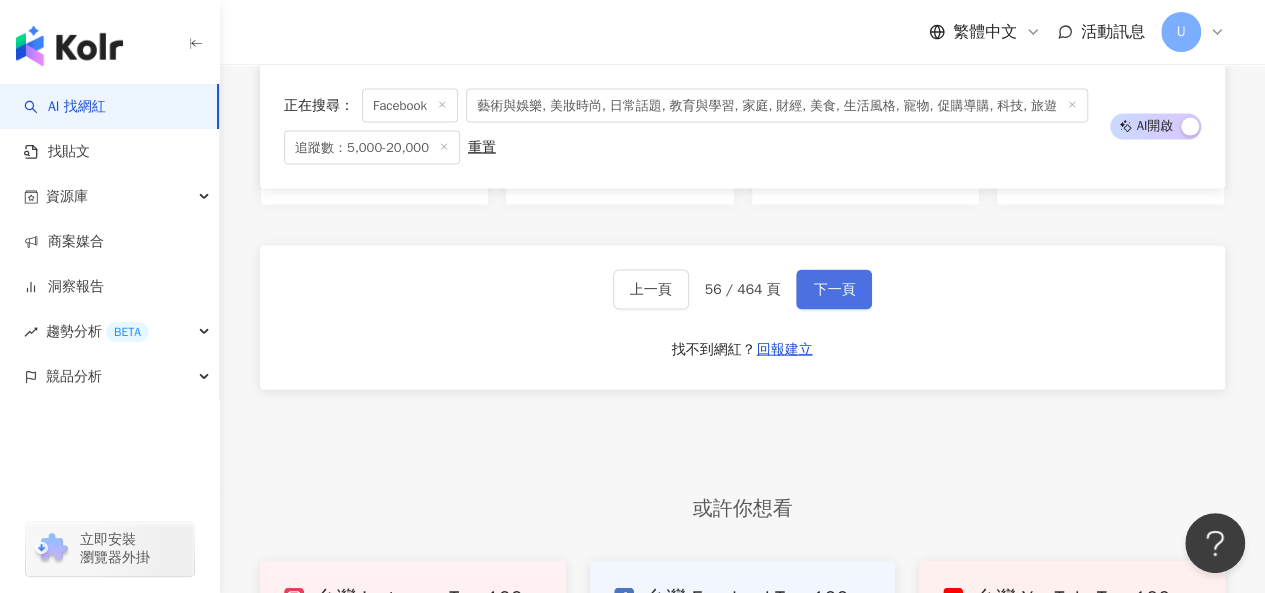 click on "下一頁" at bounding box center [834, 290] 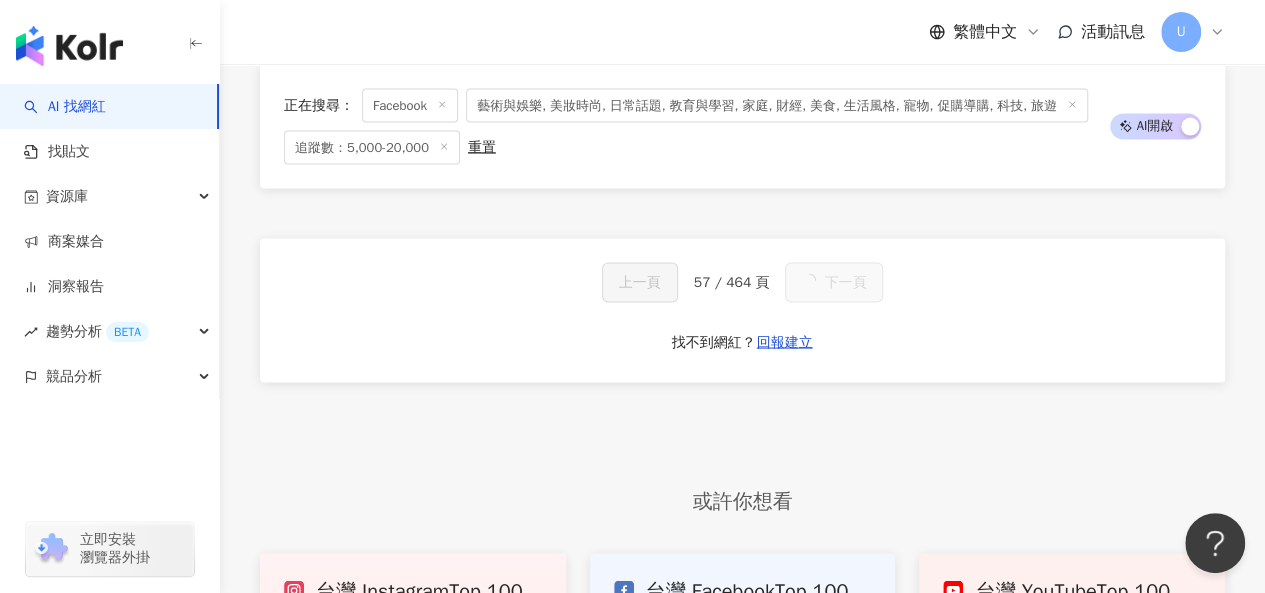 click on "下一頁" at bounding box center (834, 282) 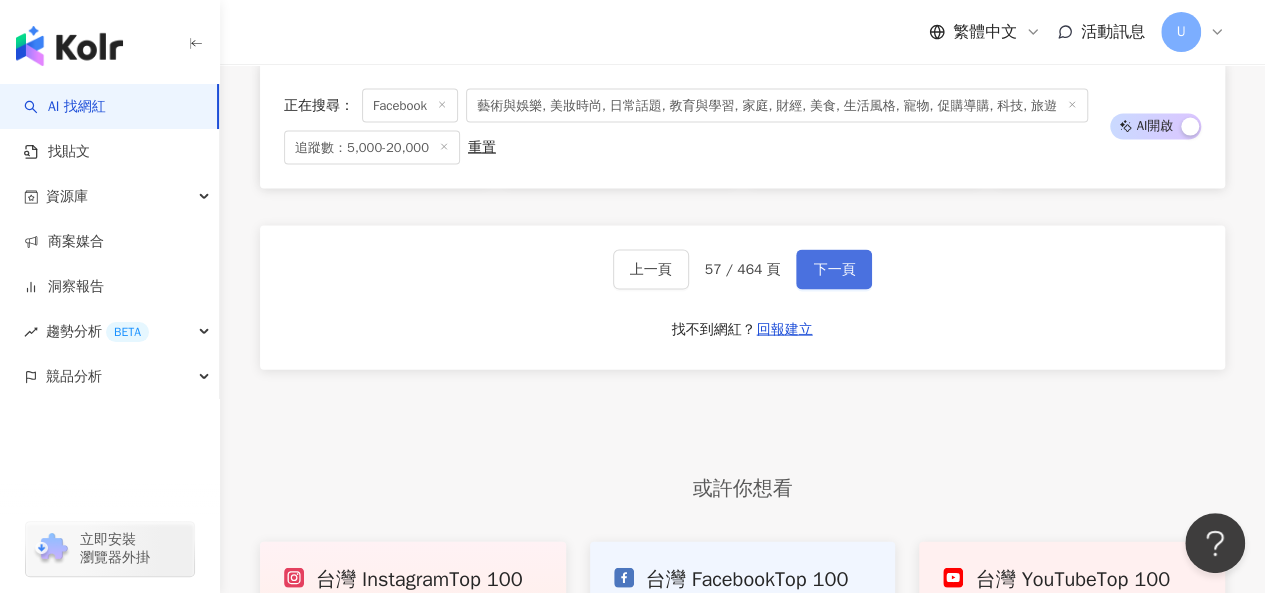 click on "下一頁" at bounding box center (834, 270) 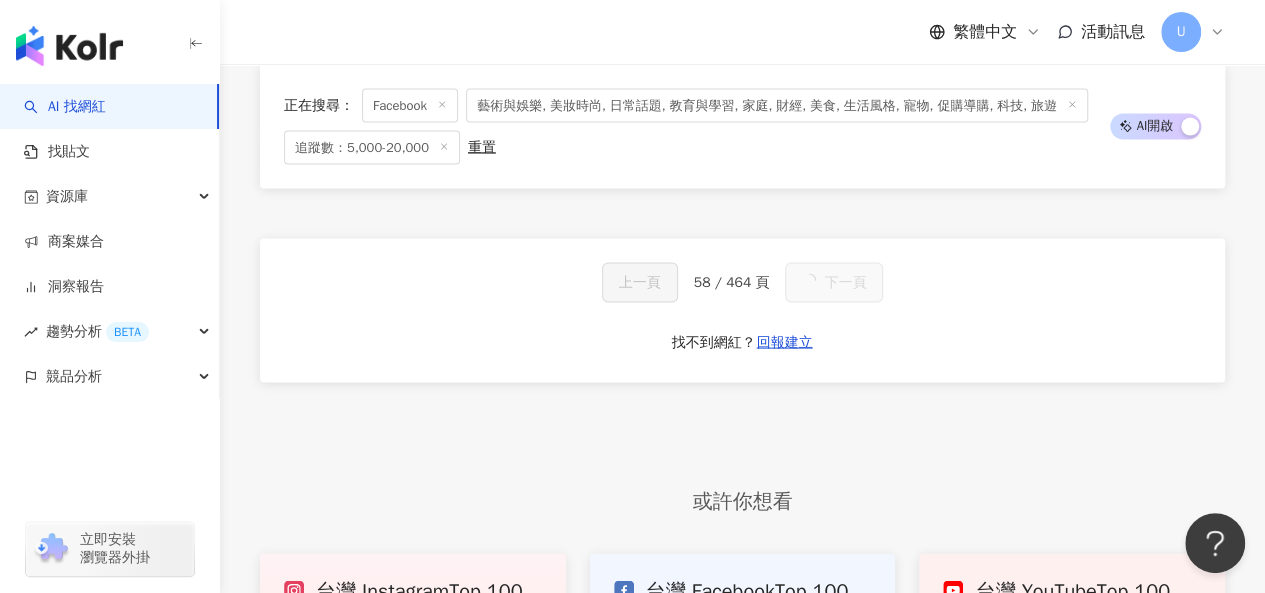 click on "下一頁" at bounding box center (845, 282) 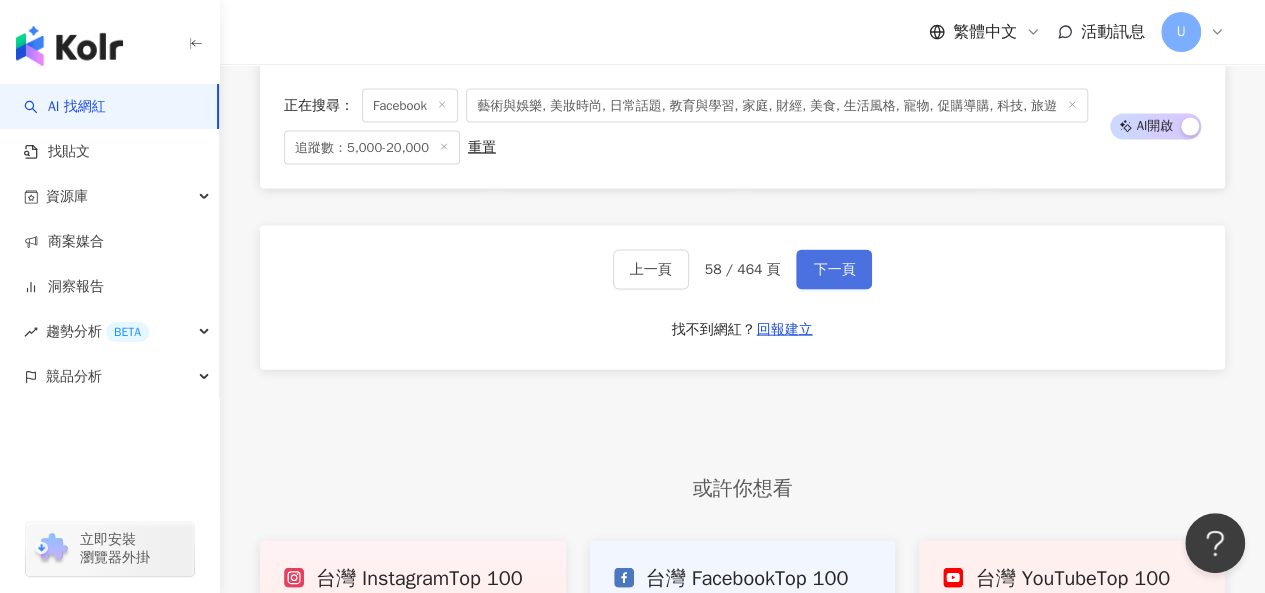 click on "下一頁" at bounding box center [834, 270] 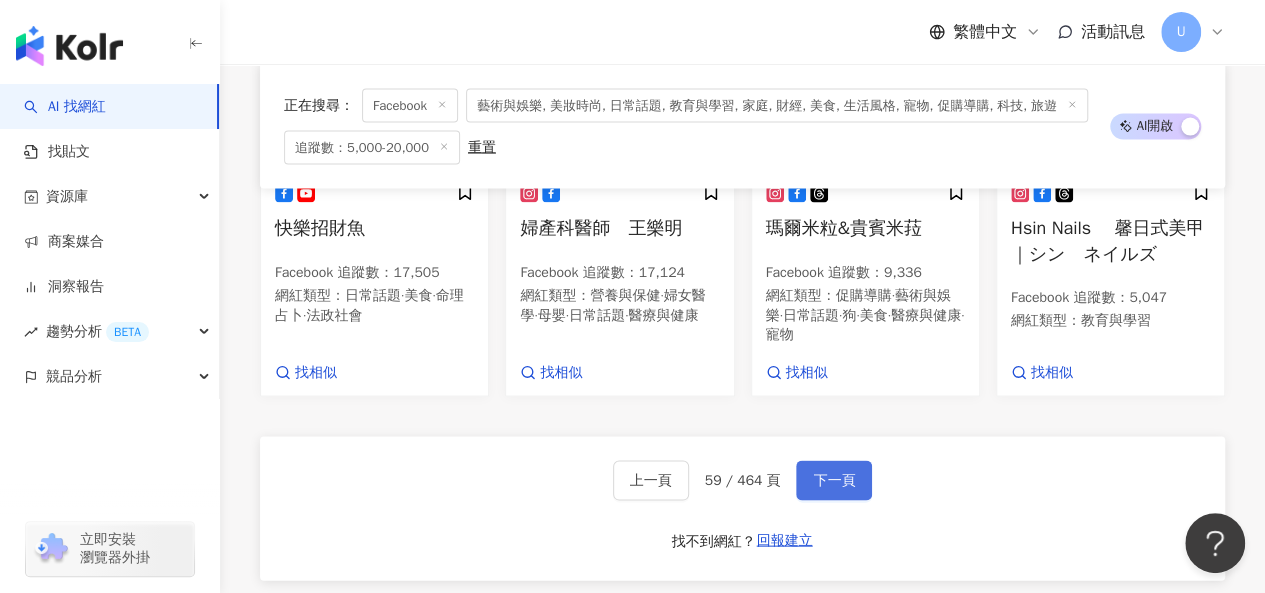 click on "下一頁" at bounding box center (834, 480) 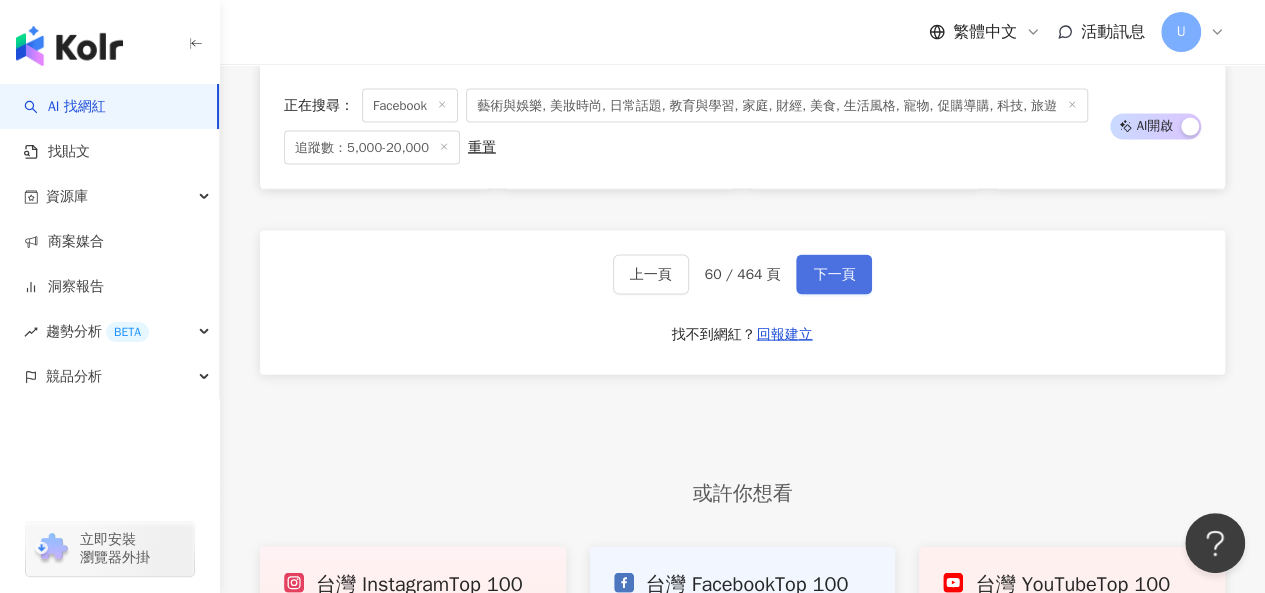 click on "下一頁" at bounding box center [834, 275] 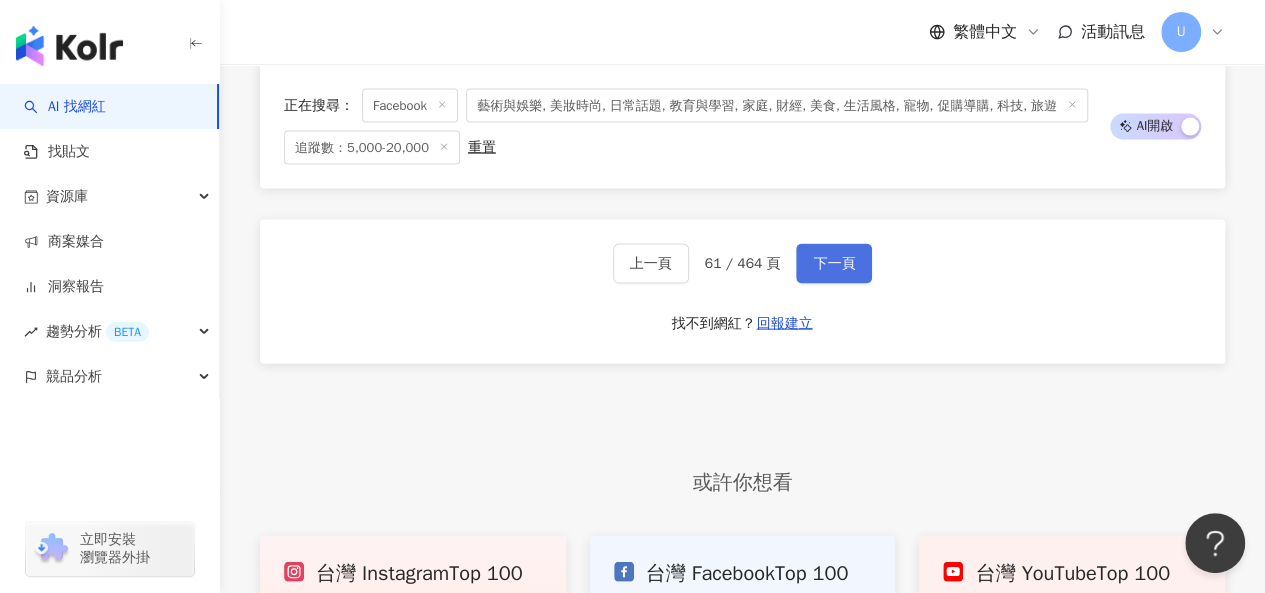 click on "下一頁" at bounding box center (834, 264) 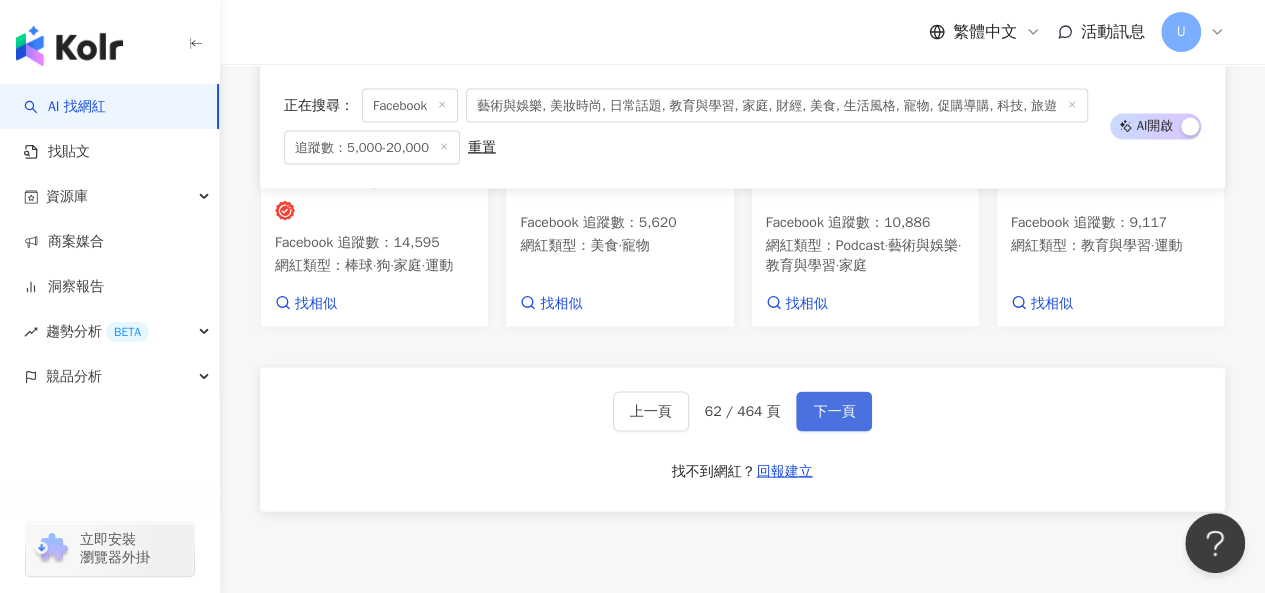 click on "下一頁" at bounding box center (834, 411) 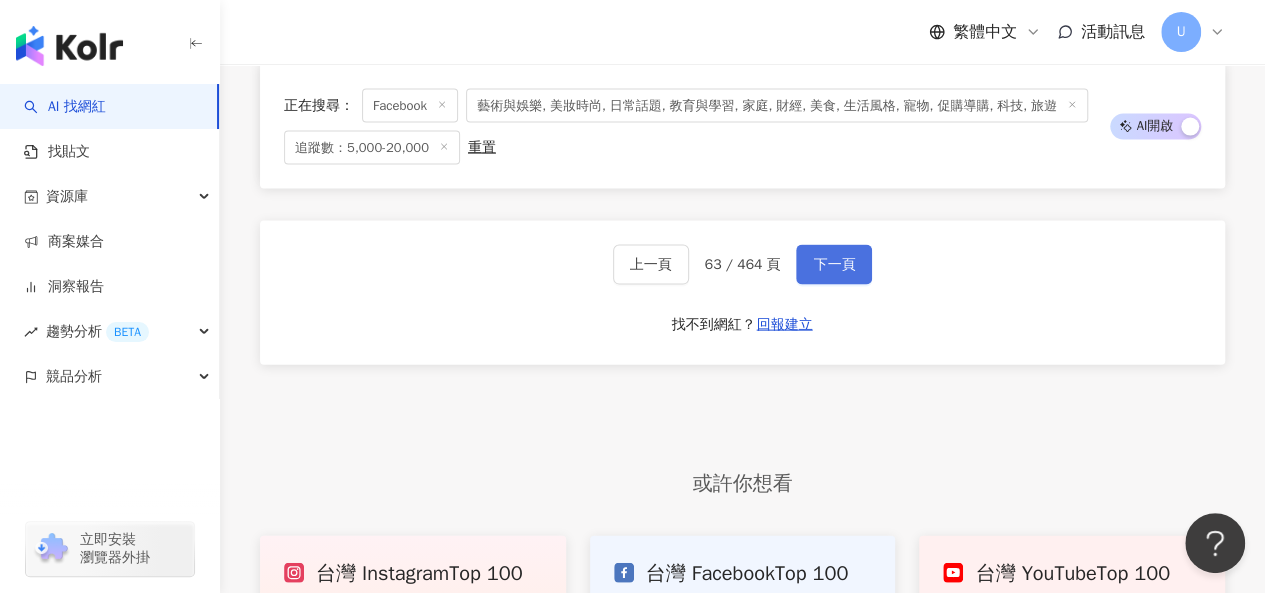 click on "下一頁" at bounding box center (834, 265) 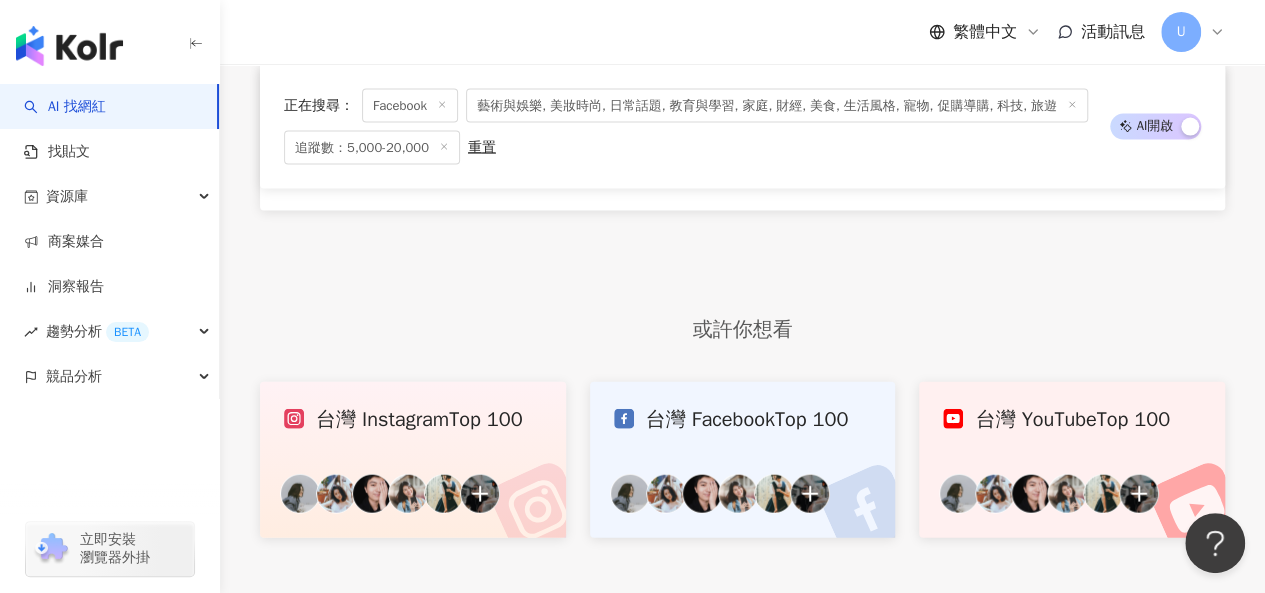 scroll, scrollTop: 1869, scrollLeft: 0, axis: vertical 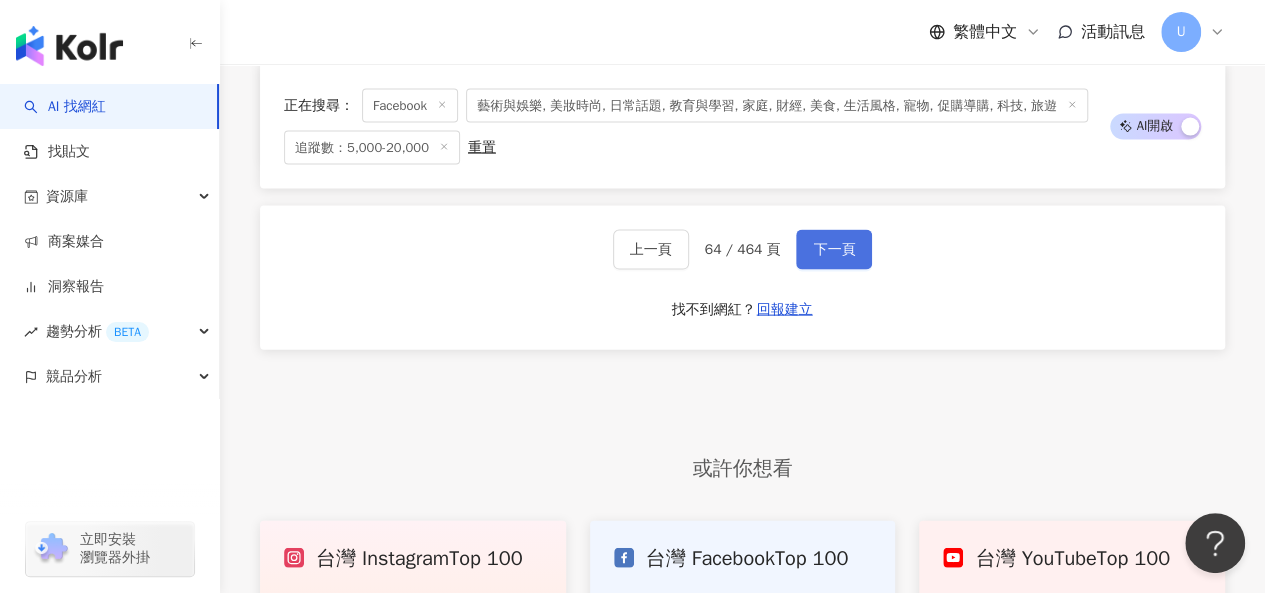 click on "下一頁" at bounding box center [834, 250] 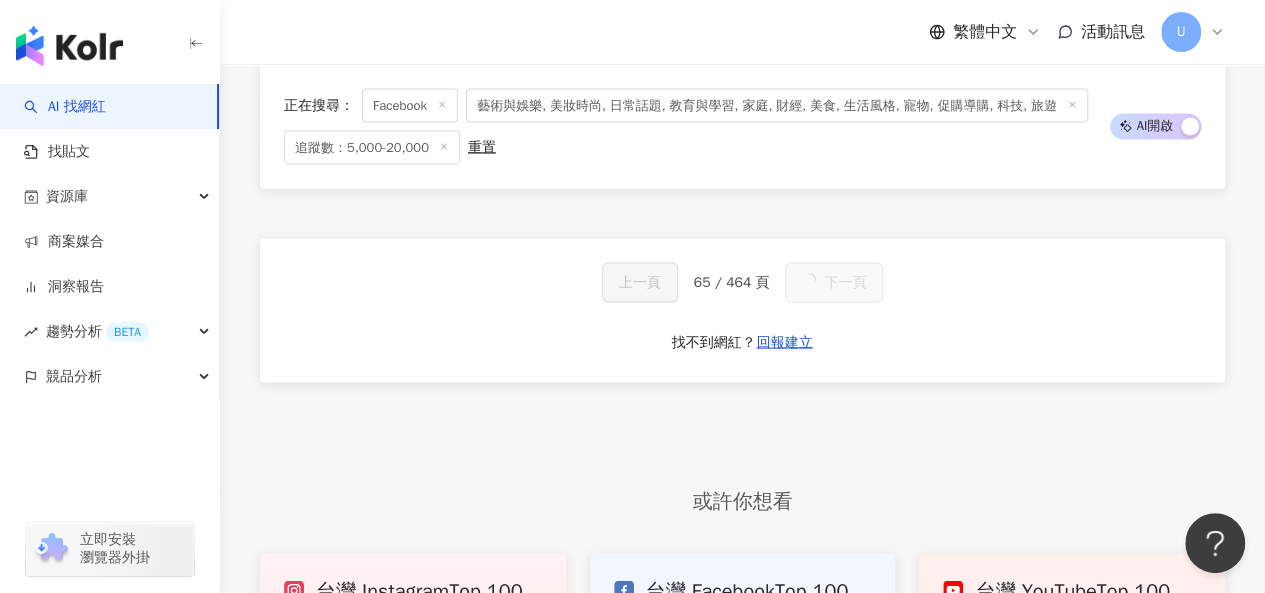 click on "下一頁" at bounding box center [834, 282] 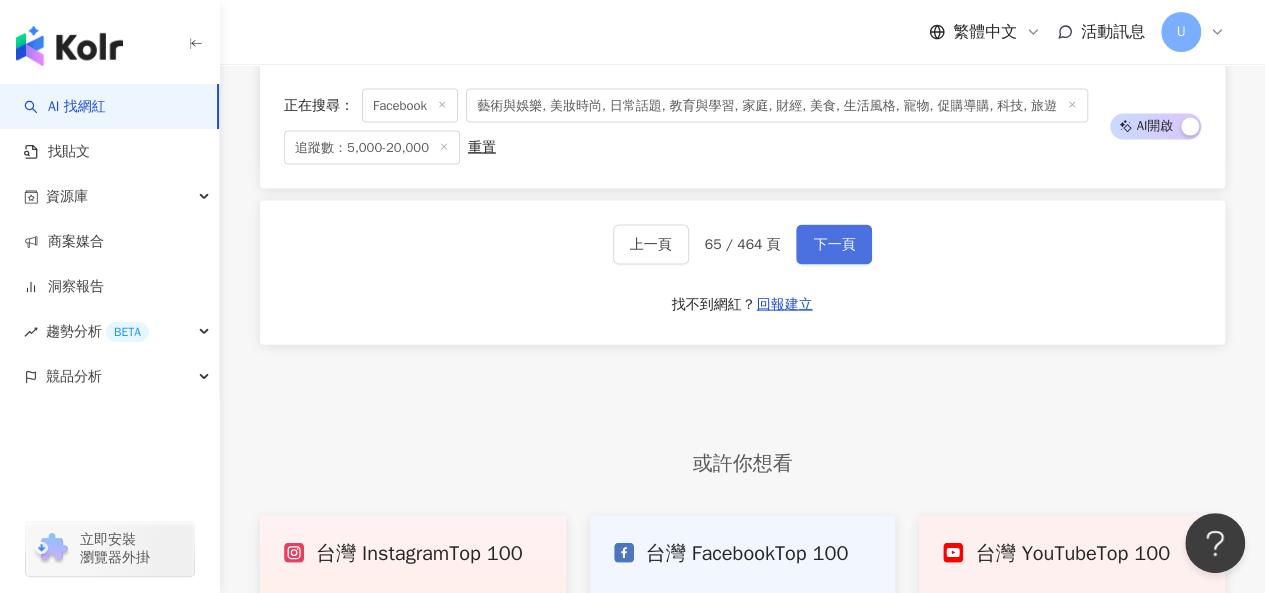 click on "下一頁" at bounding box center [834, 245] 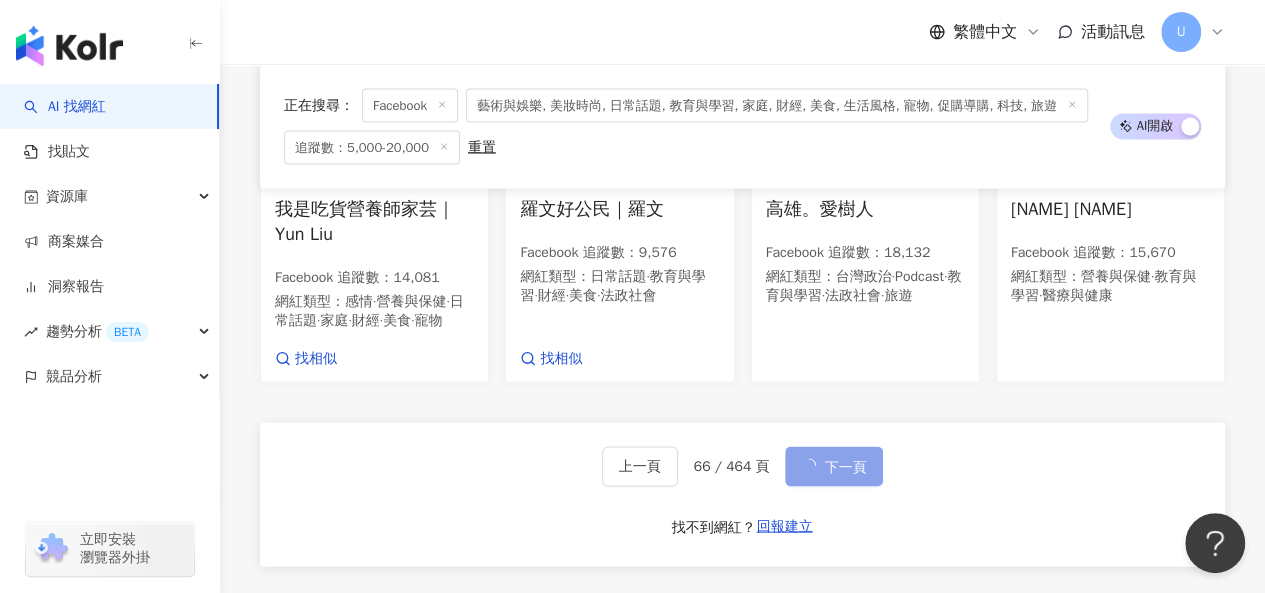 scroll, scrollTop: 2080, scrollLeft: 0, axis: vertical 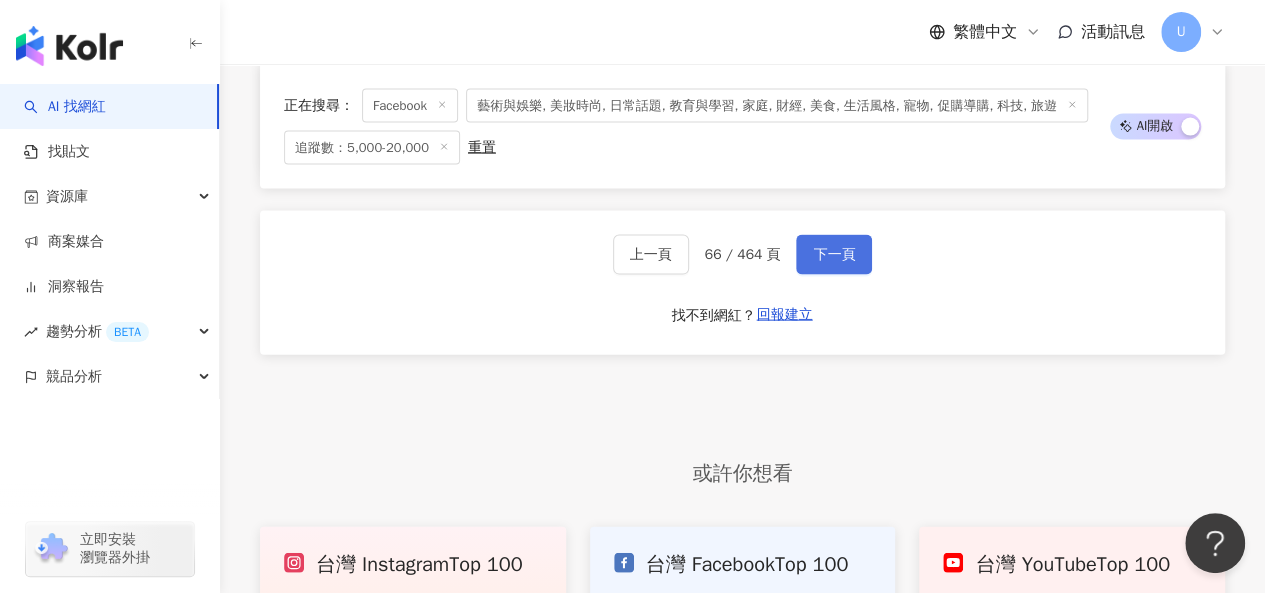 click on "下一頁" at bounding box center [834, 255] 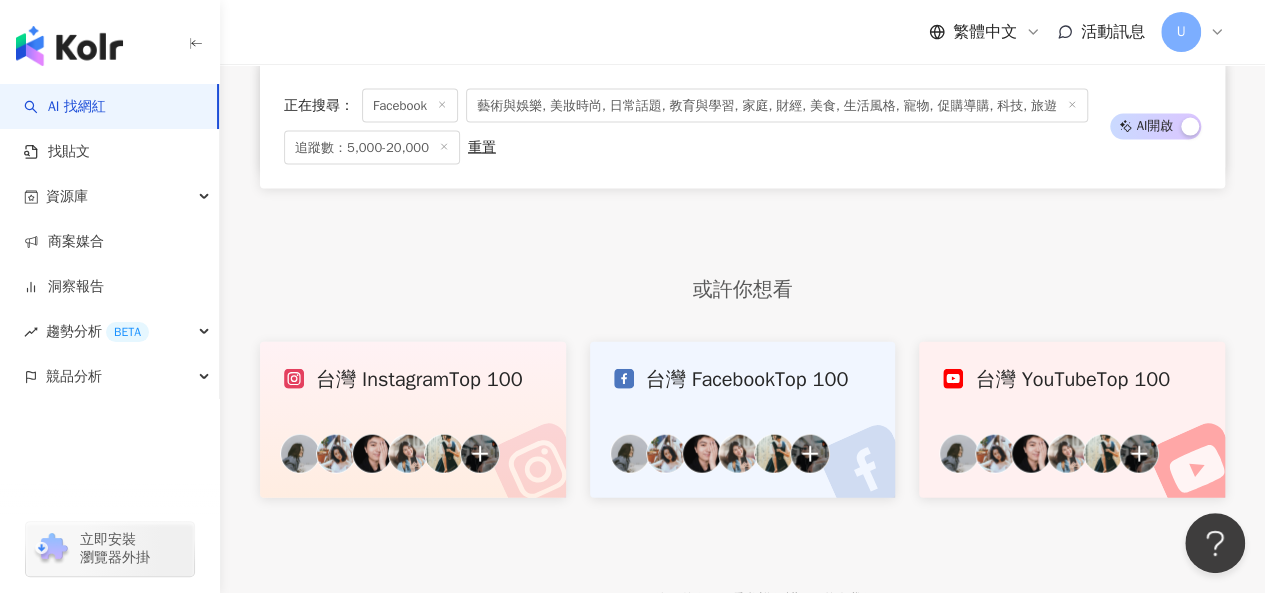 scroll, scrollTop: 1869, scrollLeft: 0, axis: vertical 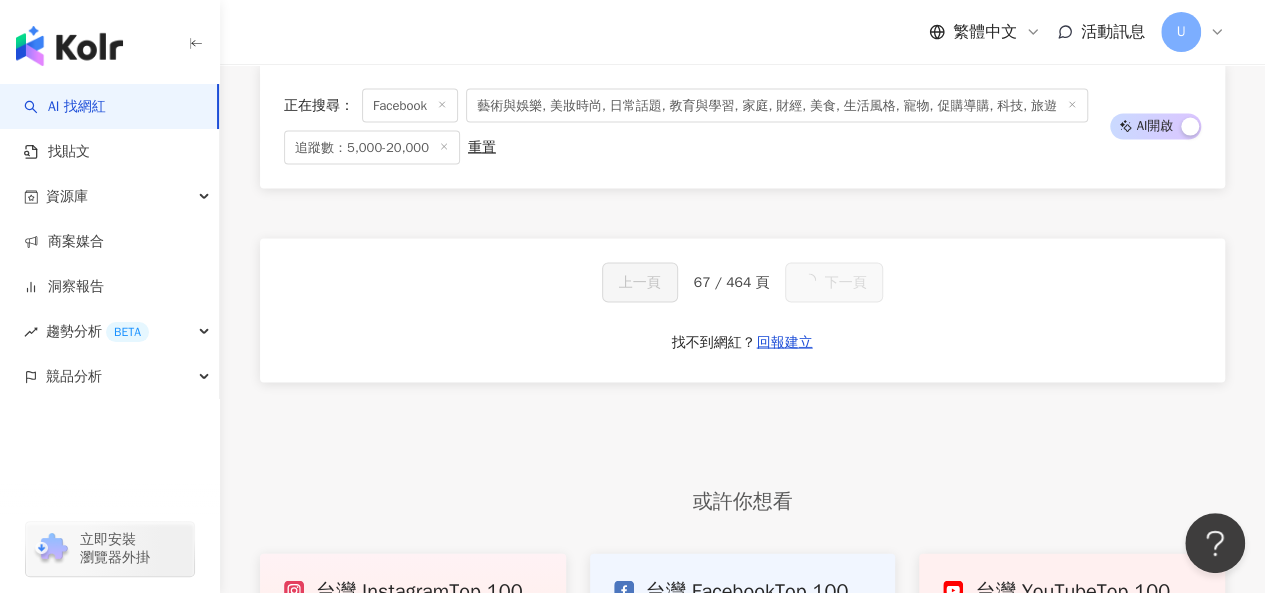 click on "下一頁" at bounding box center (834, 282) 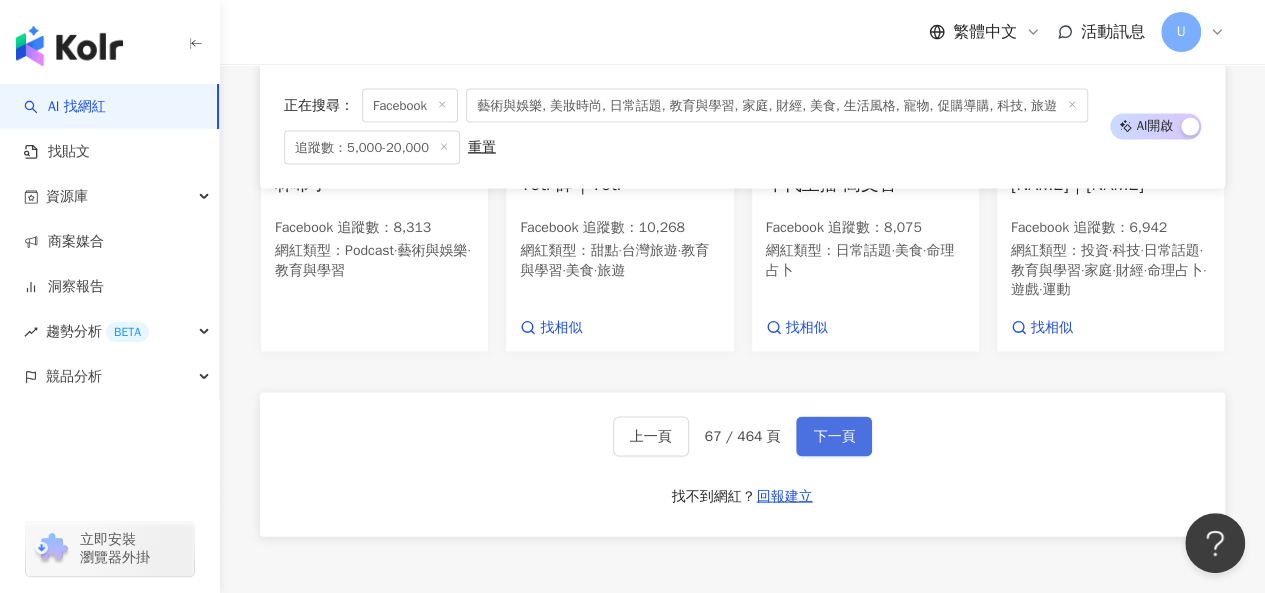 scroll, scrollTop: 2069, scrollLeft: 0, axis: vertical 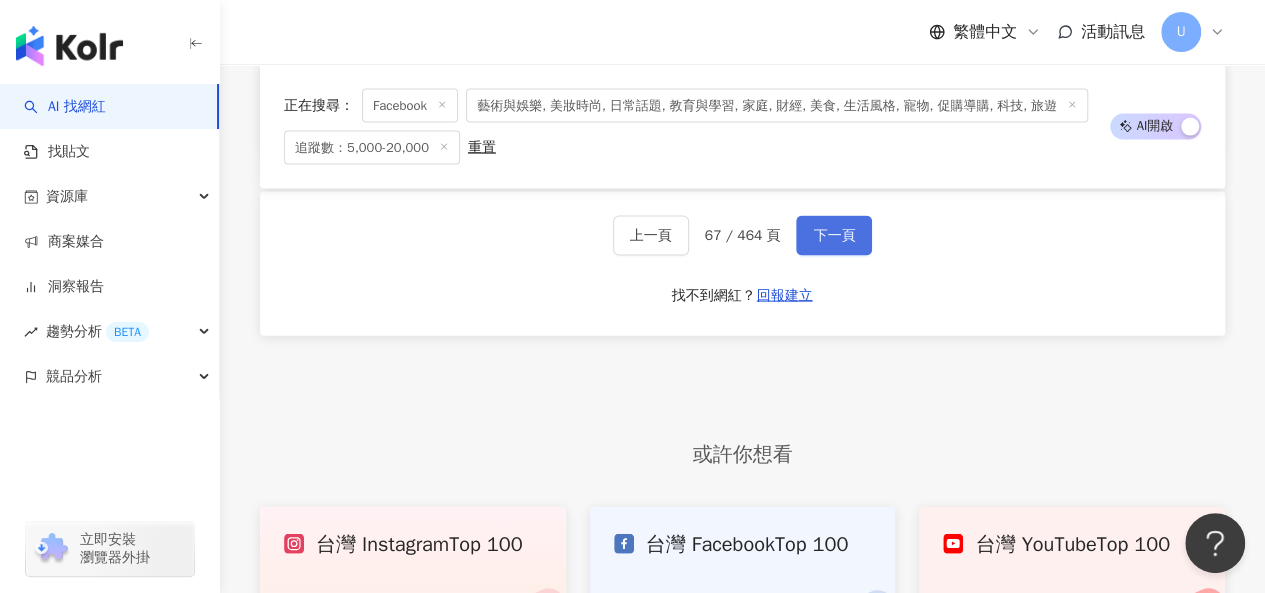 click on "下一頁" at bounding box center (834, 236) 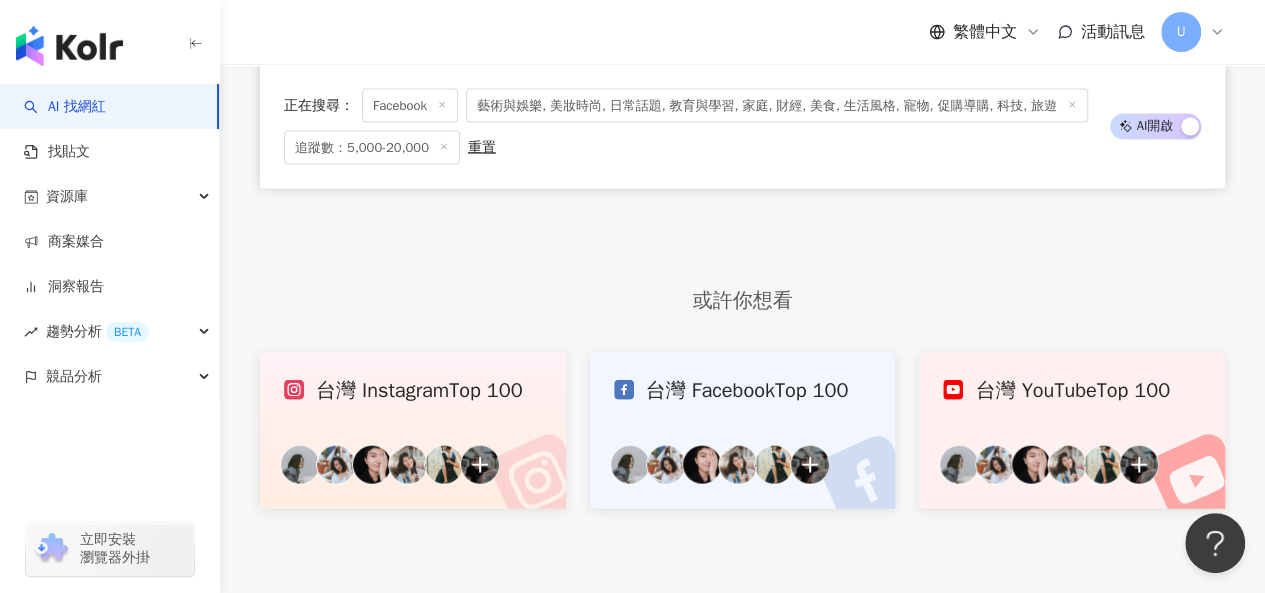 scroll, scrollTop: 1869, scrollLeft: 0, axis: vertical 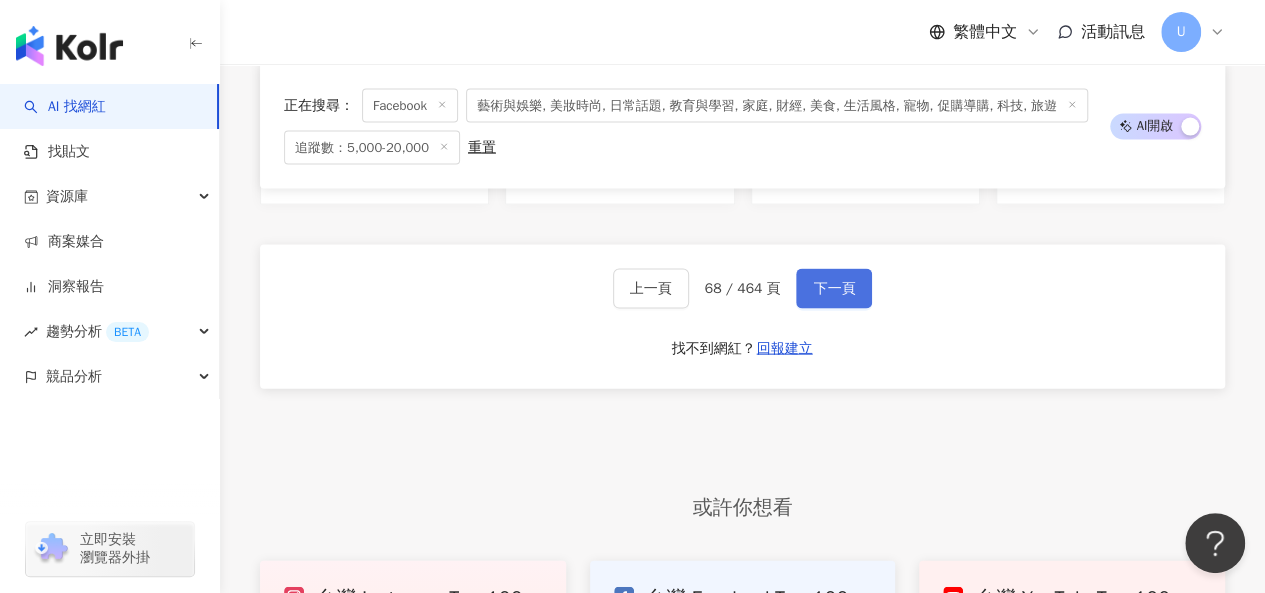 click on "下一頁" at bounding box center [834, 289] 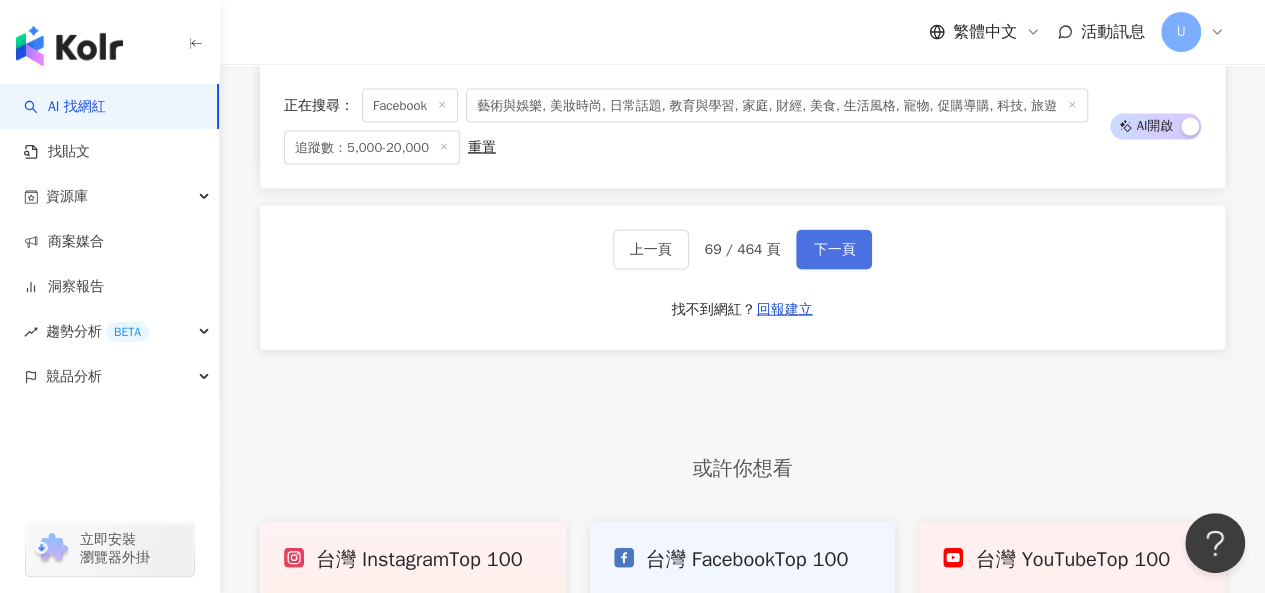 click on "下一頁" at bounding box center (834, 250) 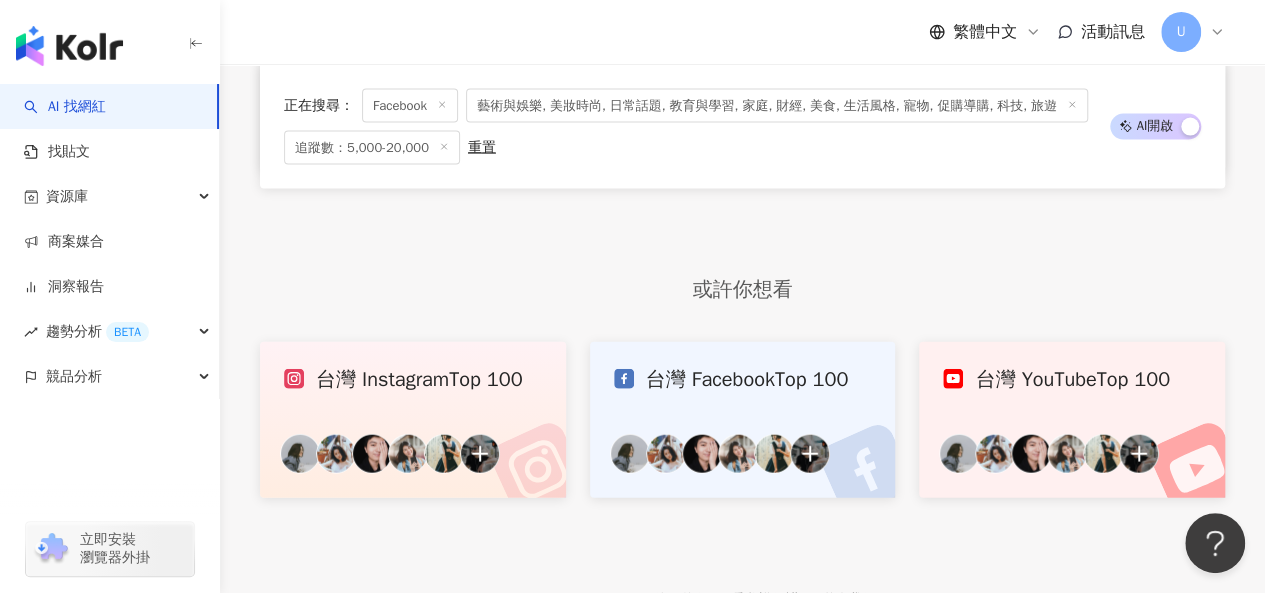 scroll, scrollTop: 1869, scrollLeft: 0, axis: vertical 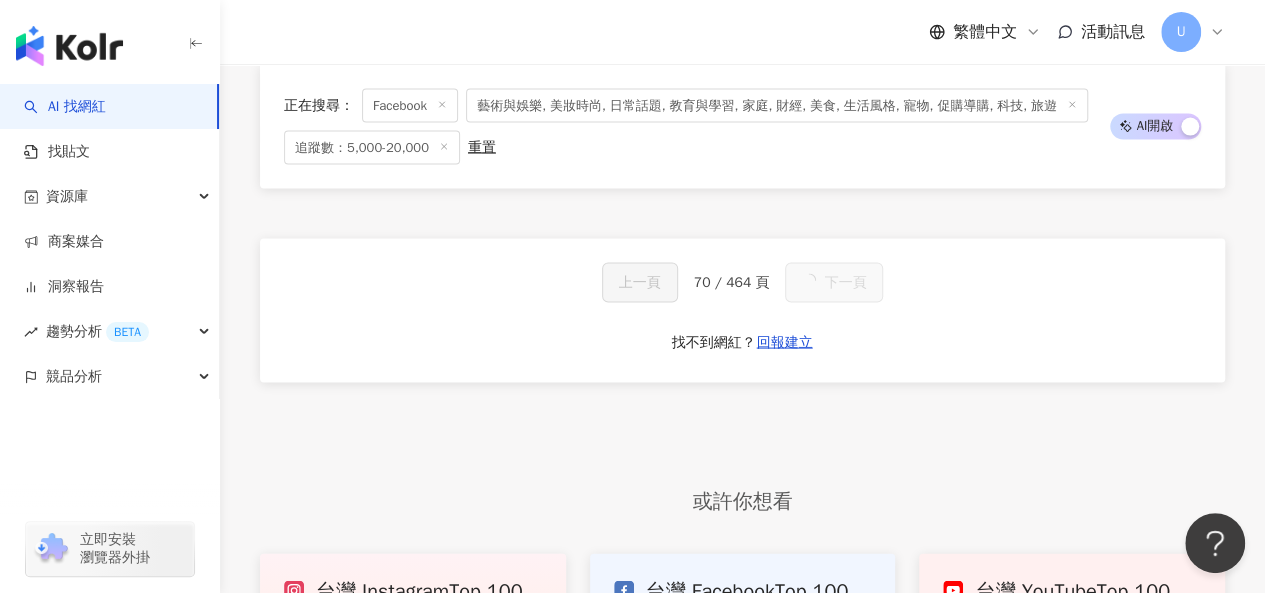 click on "下一頁" at bounding box center [834, 282] 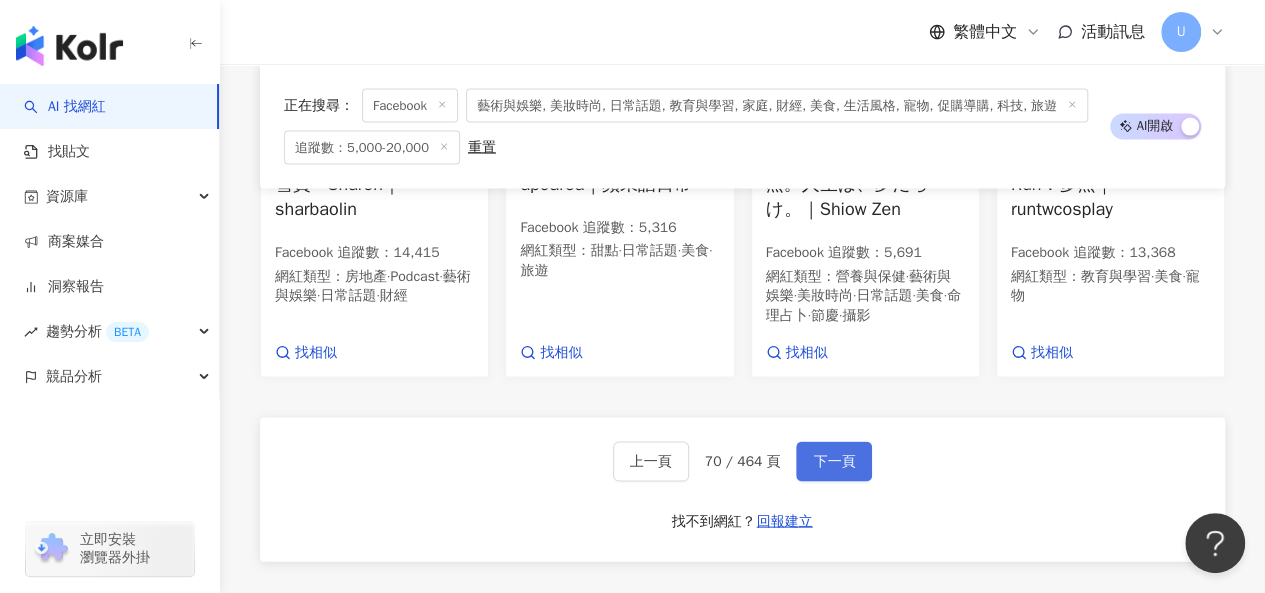 scroll, scrollTop: 2105, scrollLeft: 0, axis: vertical 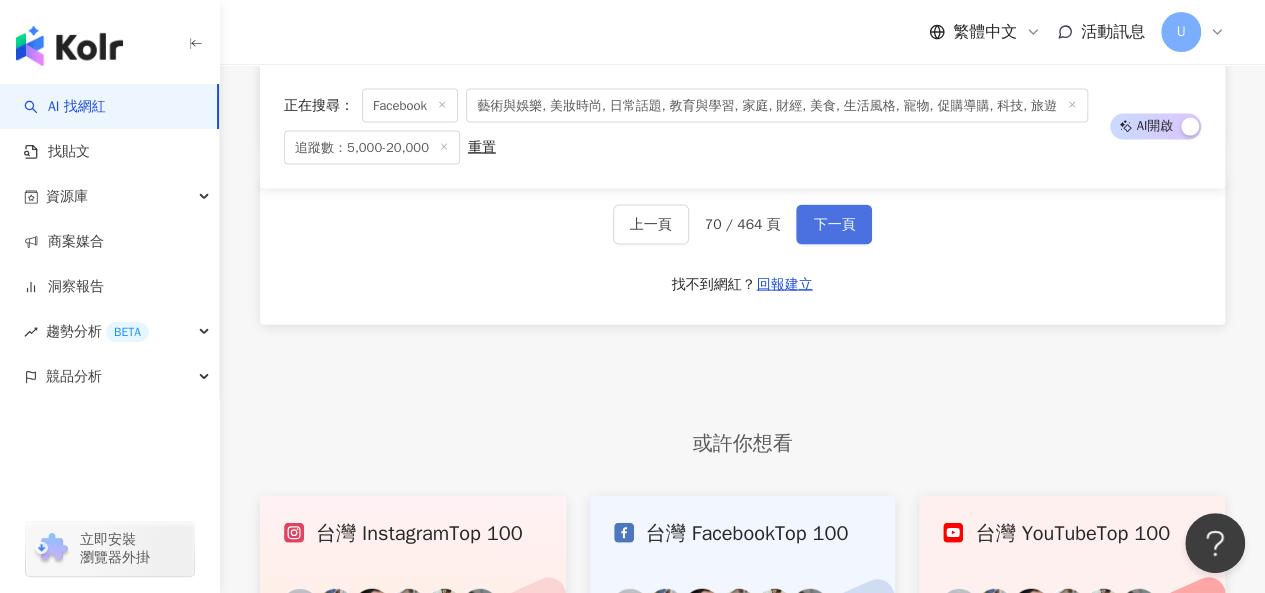 click on "下一頁" at bounding box center [834, 225] 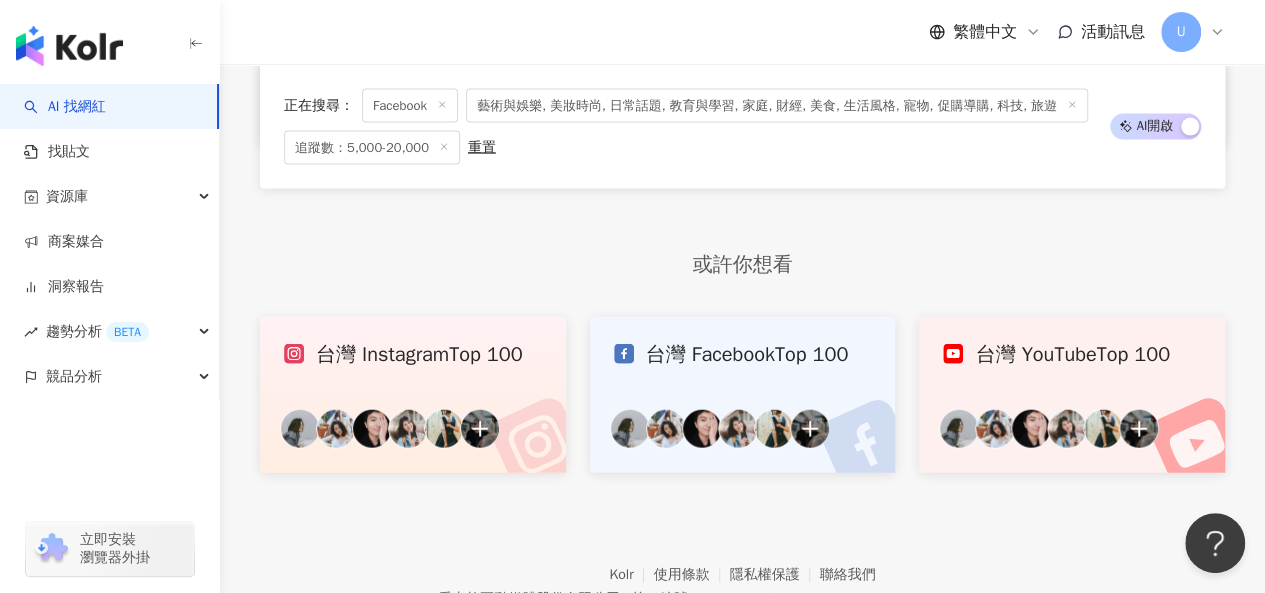scroll, scrollTop: 1869, scrollLeft: 0, axis: vertical 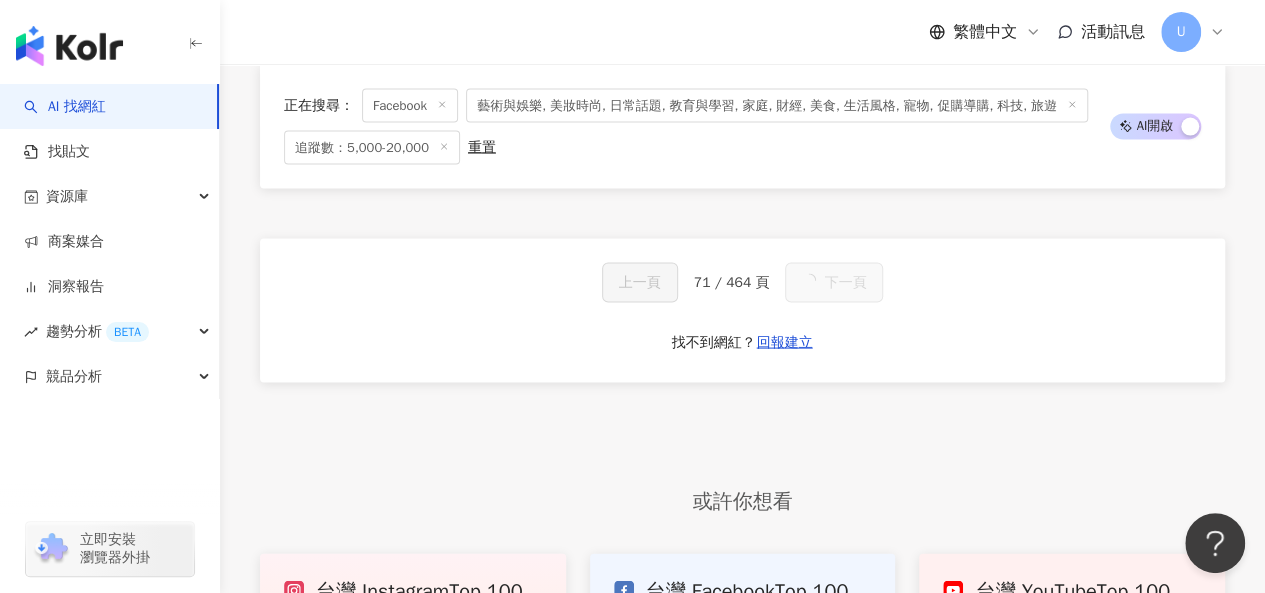 click on "下一頁" at bounding box center [834, 282] 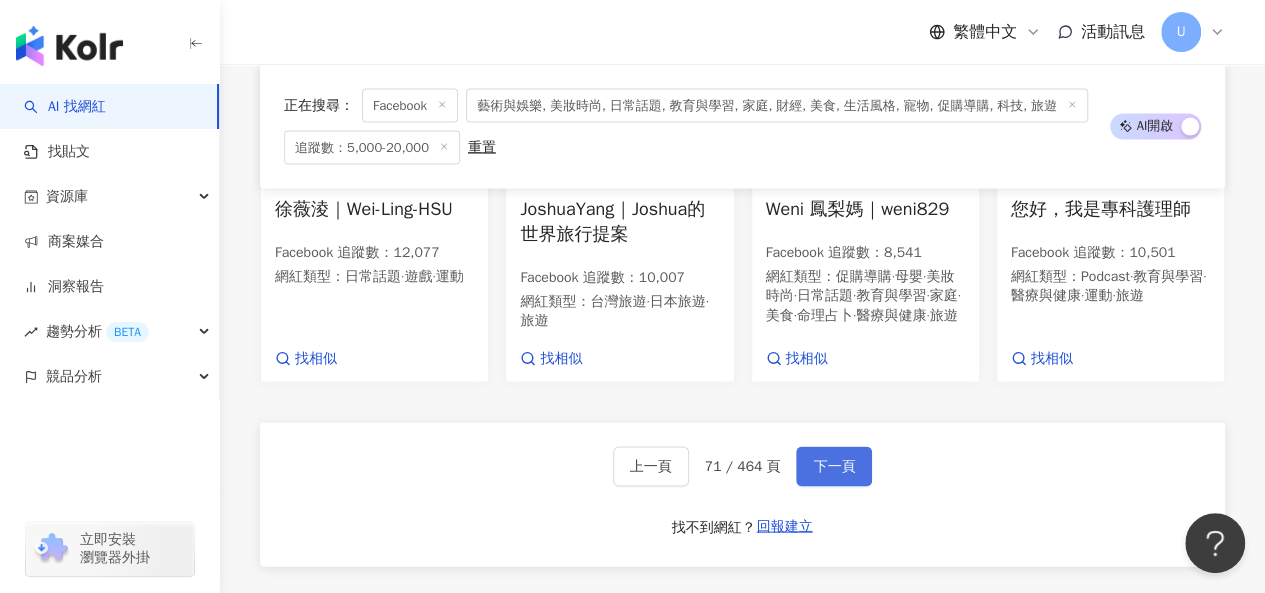 scroll, scrollTop: 2108, scrollLeft: 0, axis: vertical 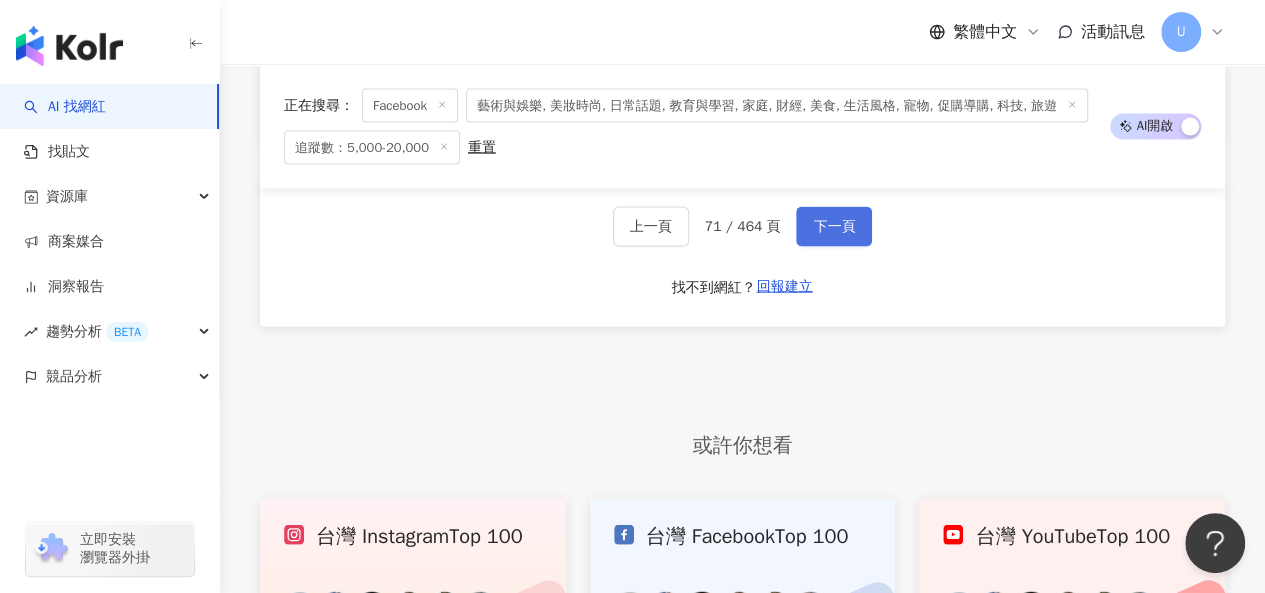 click on "下一頁" at bounding box center [834, 227] 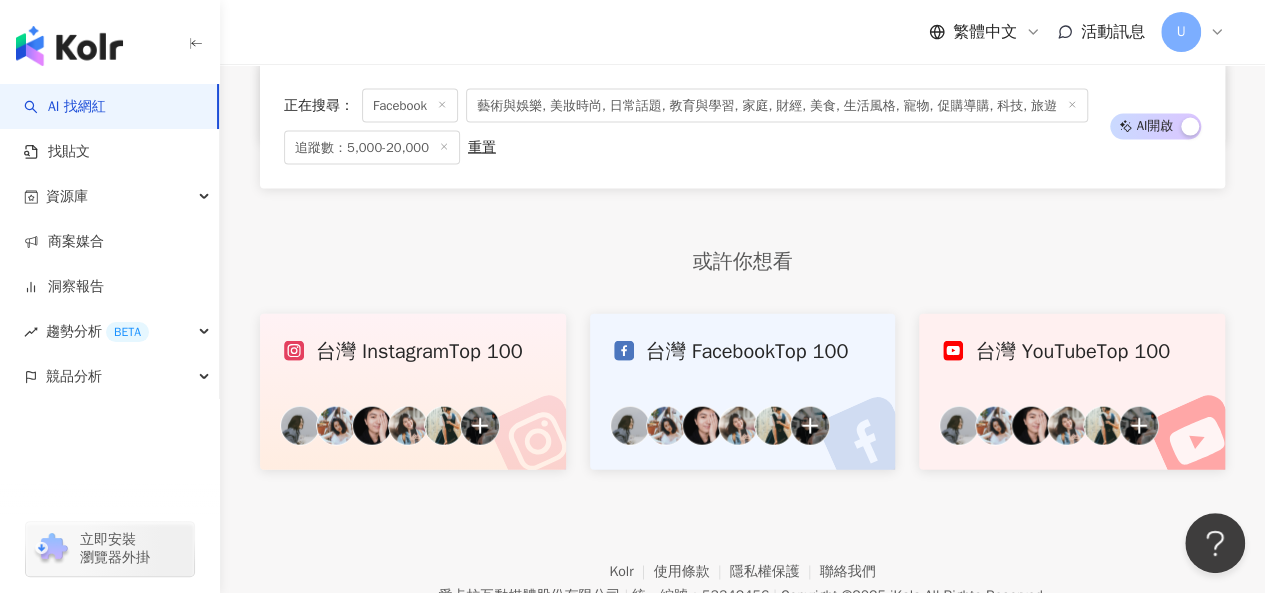 scroll, scrollTop: 1869, scrollLeft: 0, axis: vertical 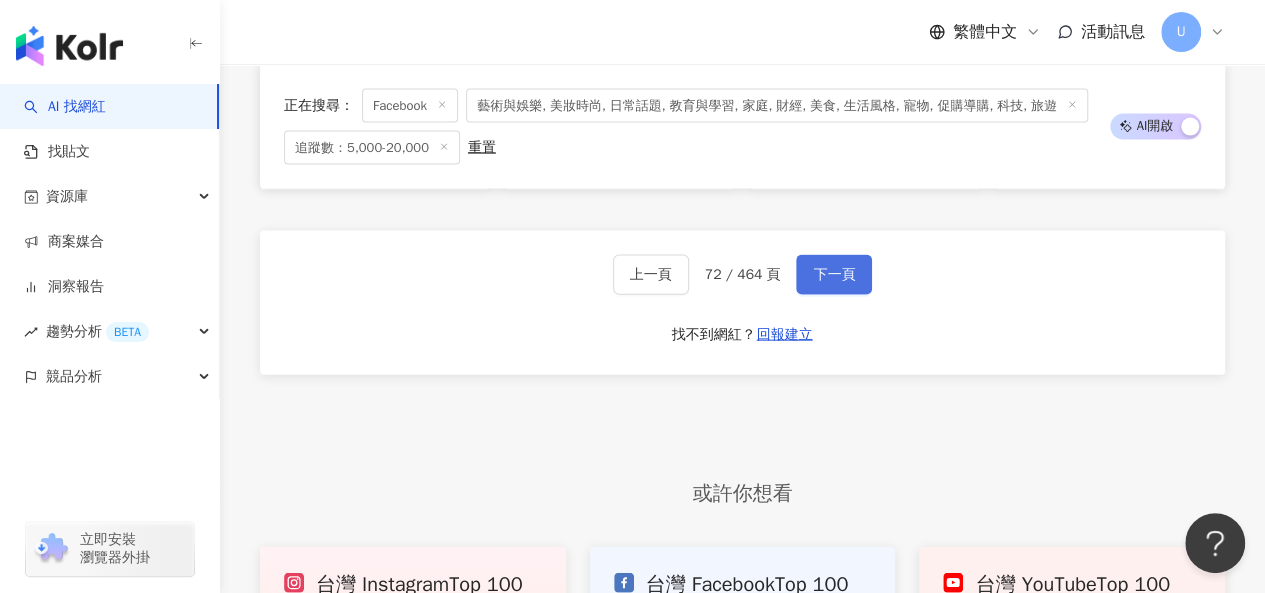 click on "下一頁" at bounding box center (834, 275) 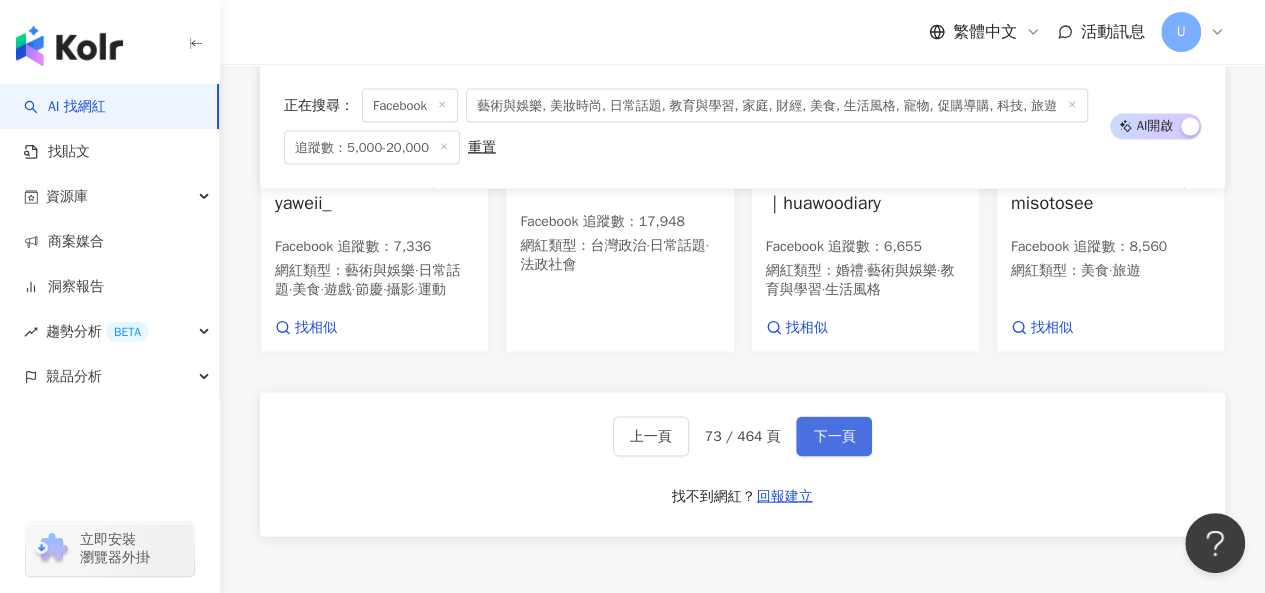 scroll, scrollTop: 2080, scrollLeft: 0, axis: vertical 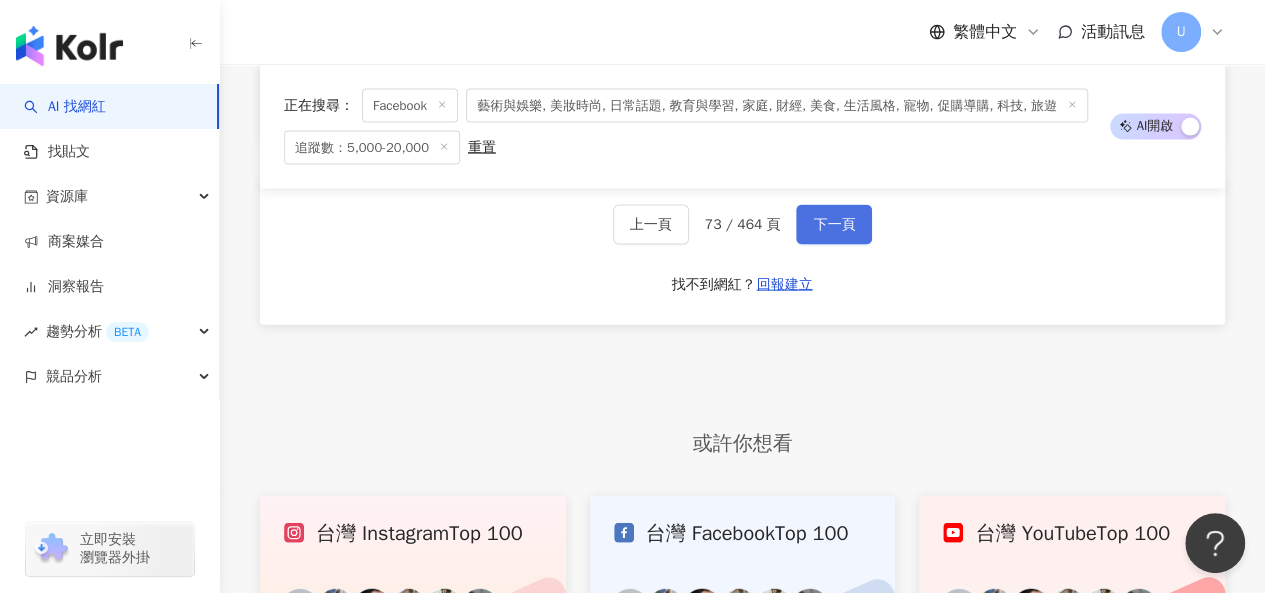 click on "下一頁" at bounding box center [834, 225] 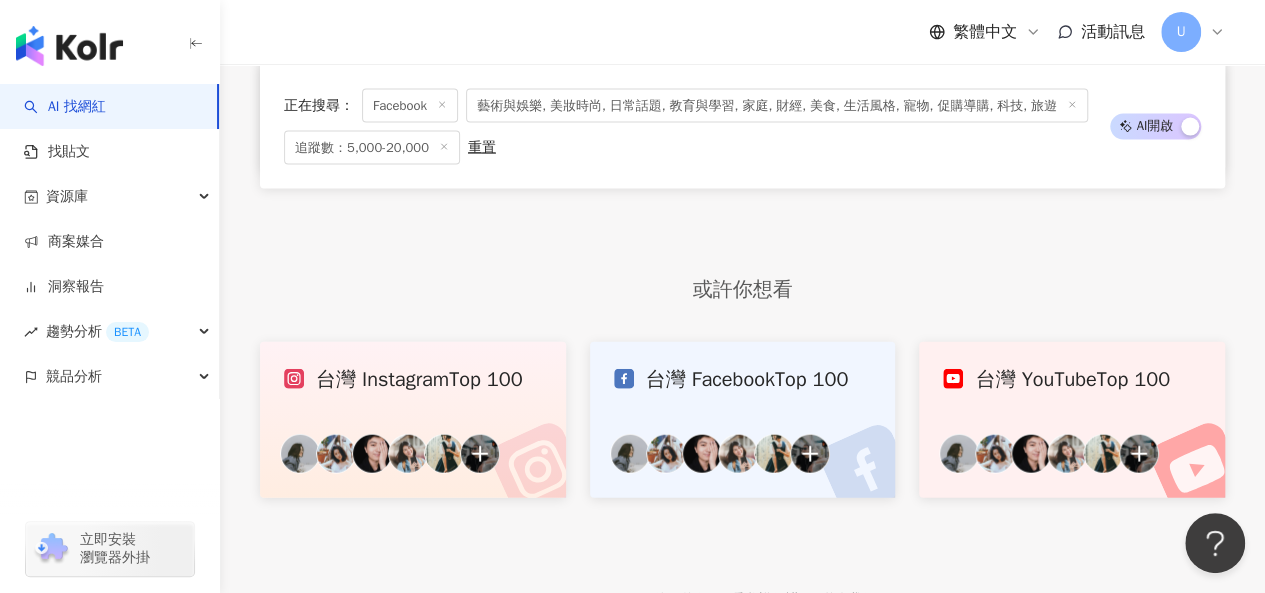 scroll, scrollTop: 1869, scrollLeft: 0, axis: vertical 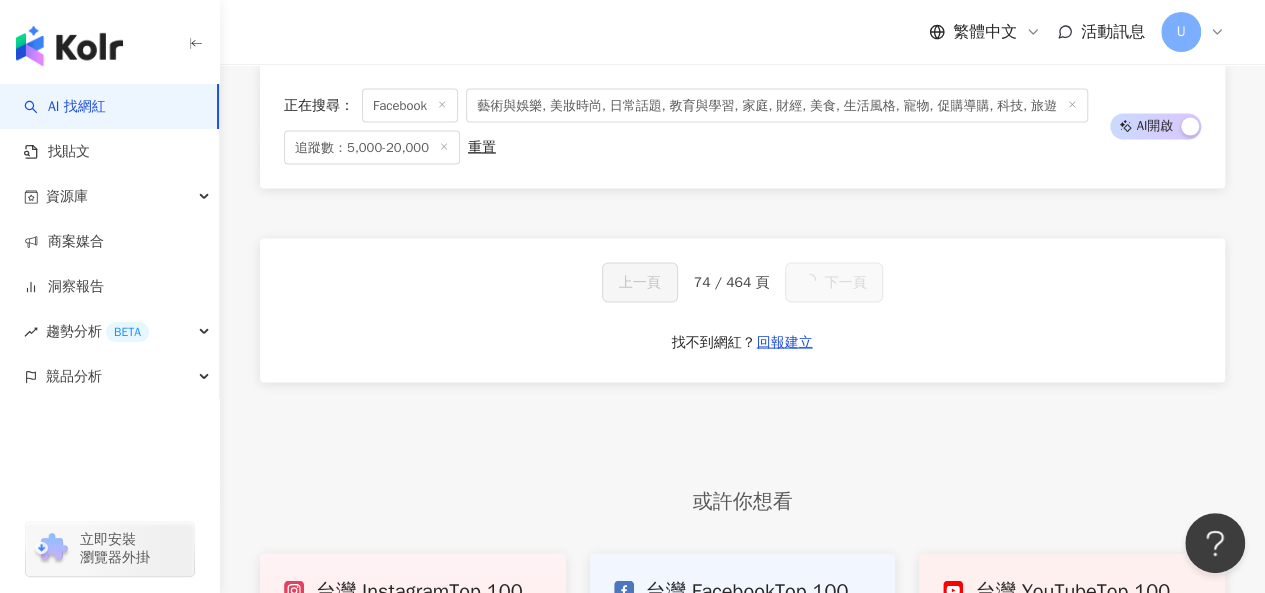 click on "下一頁" at bounding box center [834, 282] 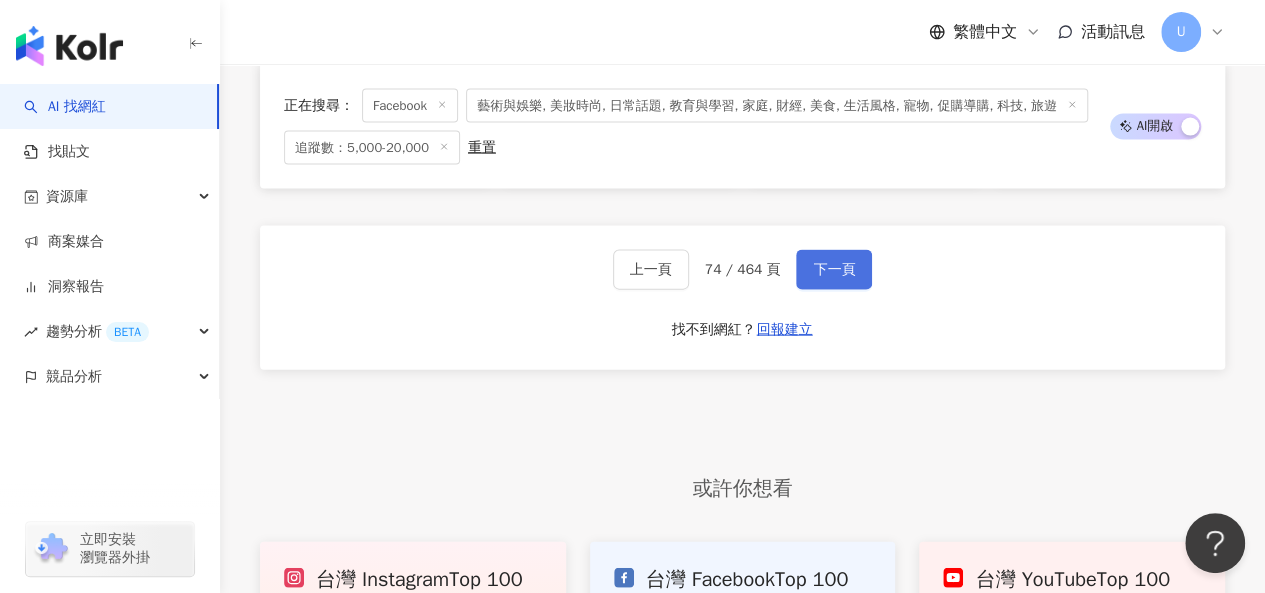 click on "下一頁" at bounding box center (834, 270) 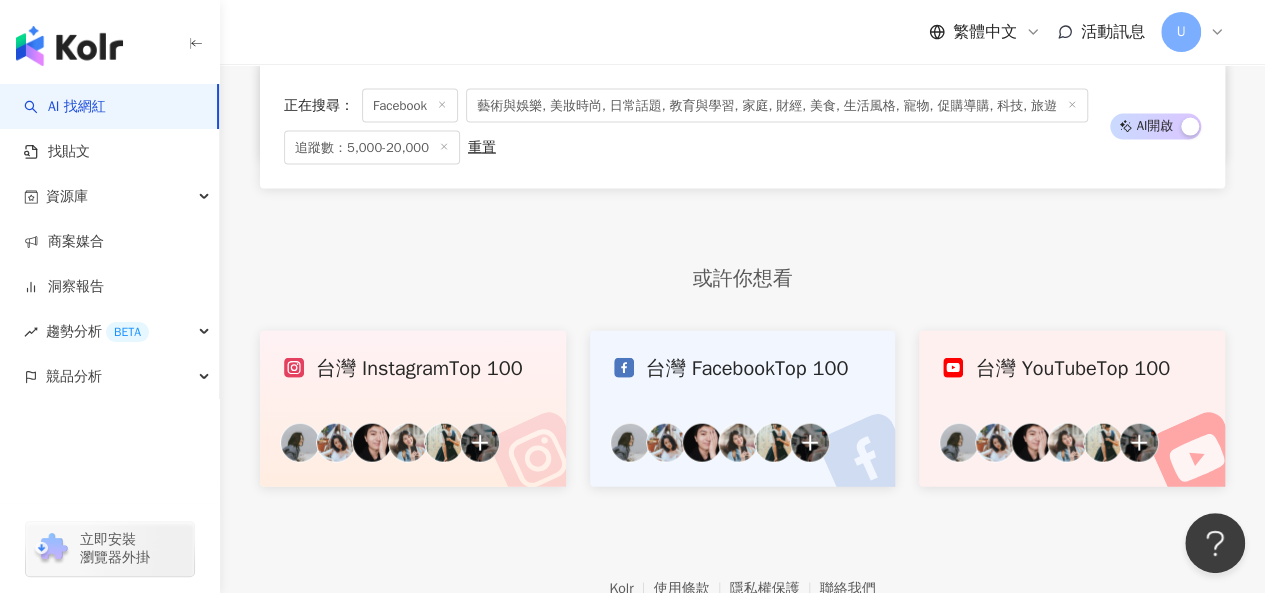 scroll, scrollTop: 1869, scrollLeft: 0, axis: vertical 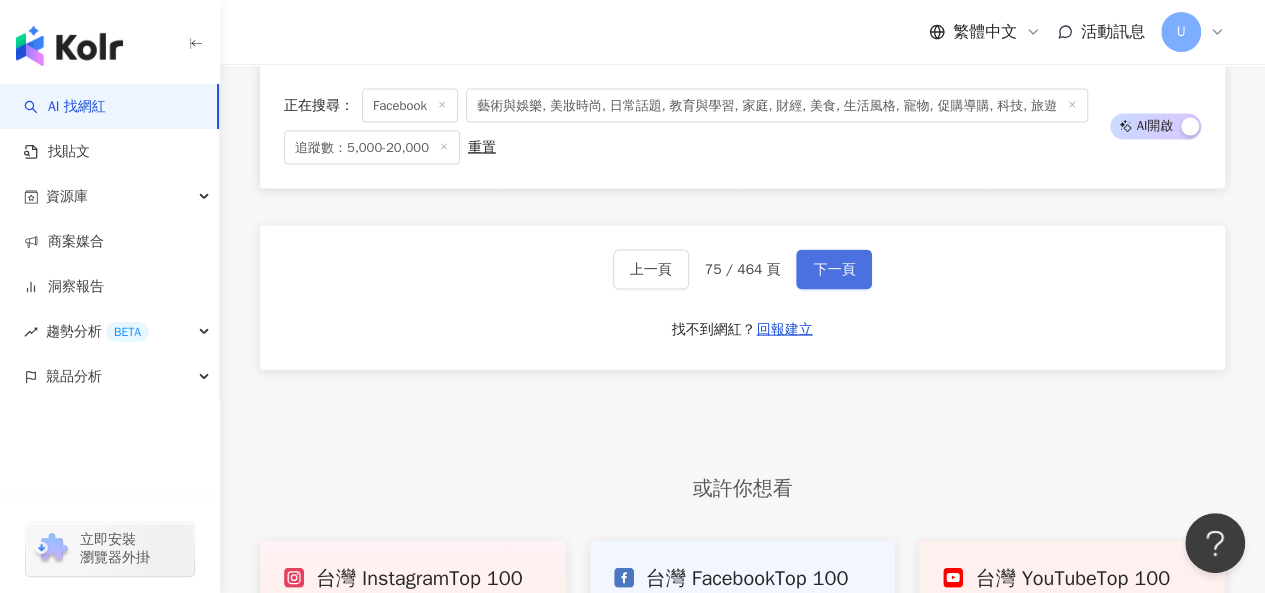 click on "下一頁" at bounding box center [834, 270] 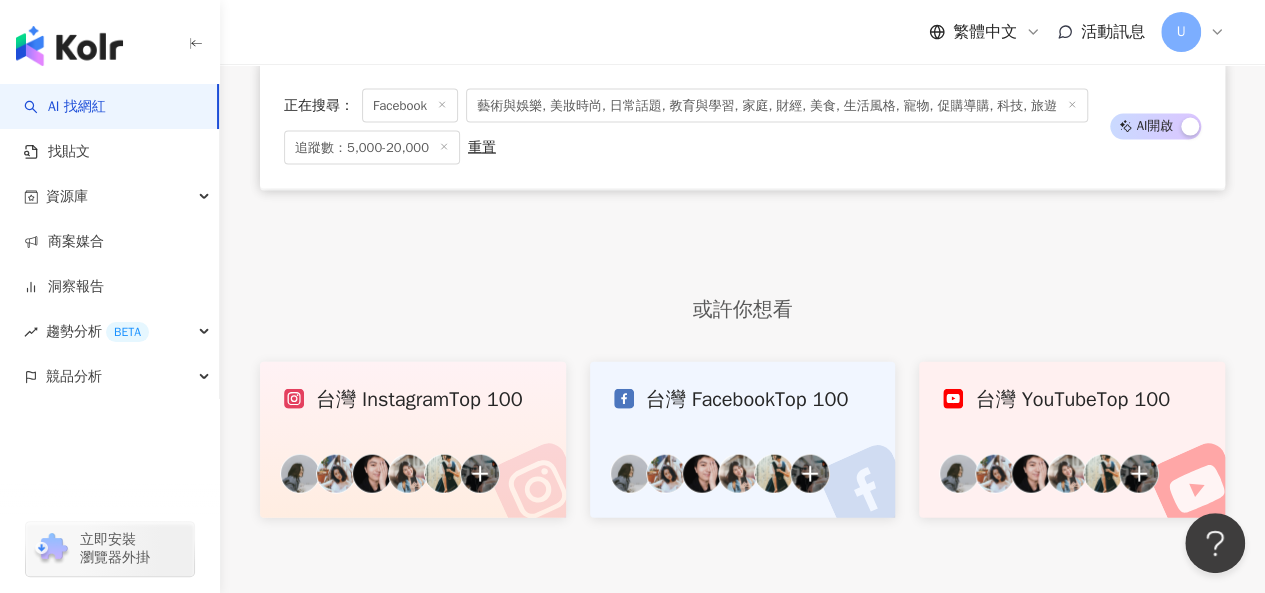 scroll, scrollTop: 1869, scrollLeft: 0, axis: vertical 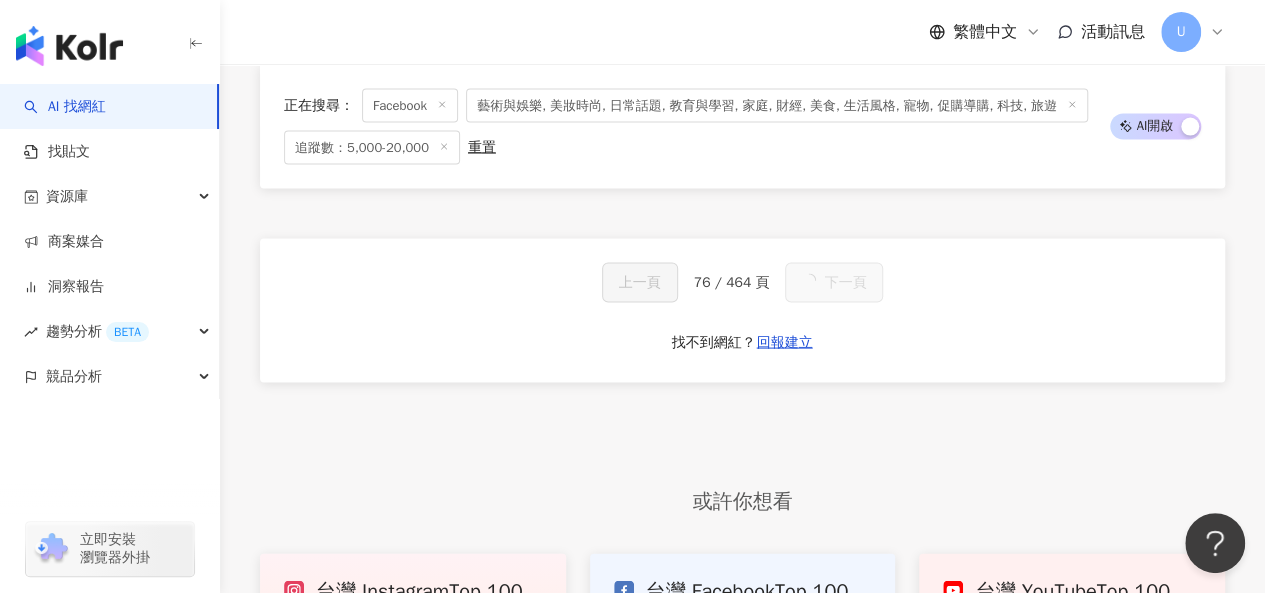 click on "下一頁" at bounding box center (834, 282) 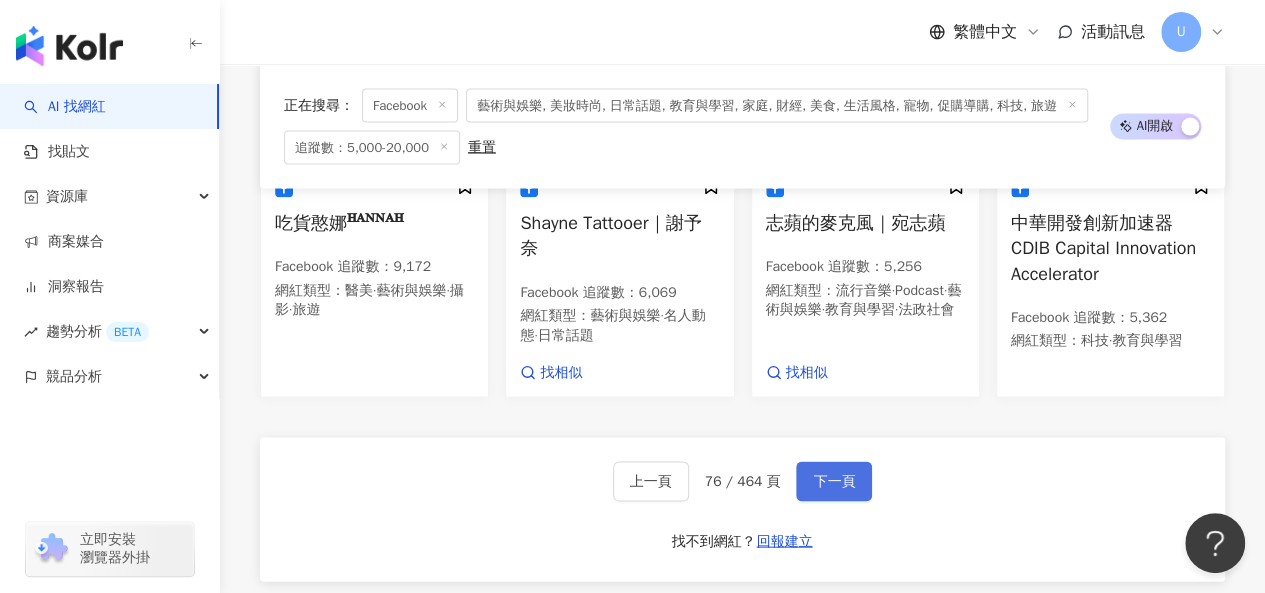 scroll, scrollTop: 2100, scrollLeft: 0, axis: vertical 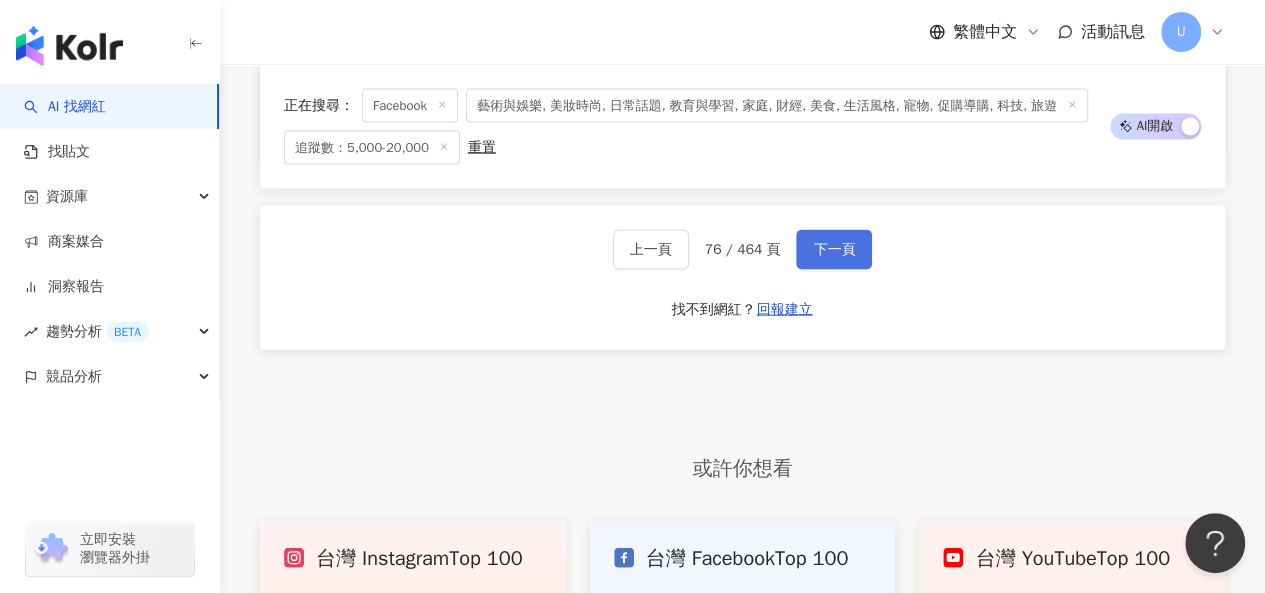 click on "下一頁" at bounding box center [834, 250] 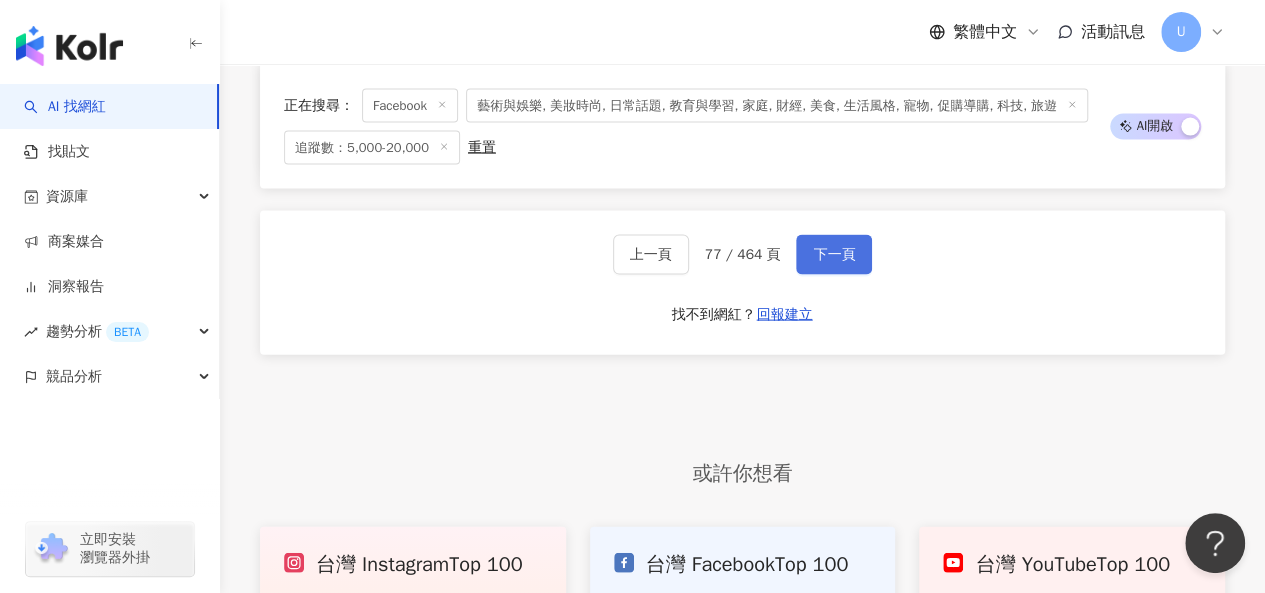 click on "下一頁" at bounding box center (834, 255) 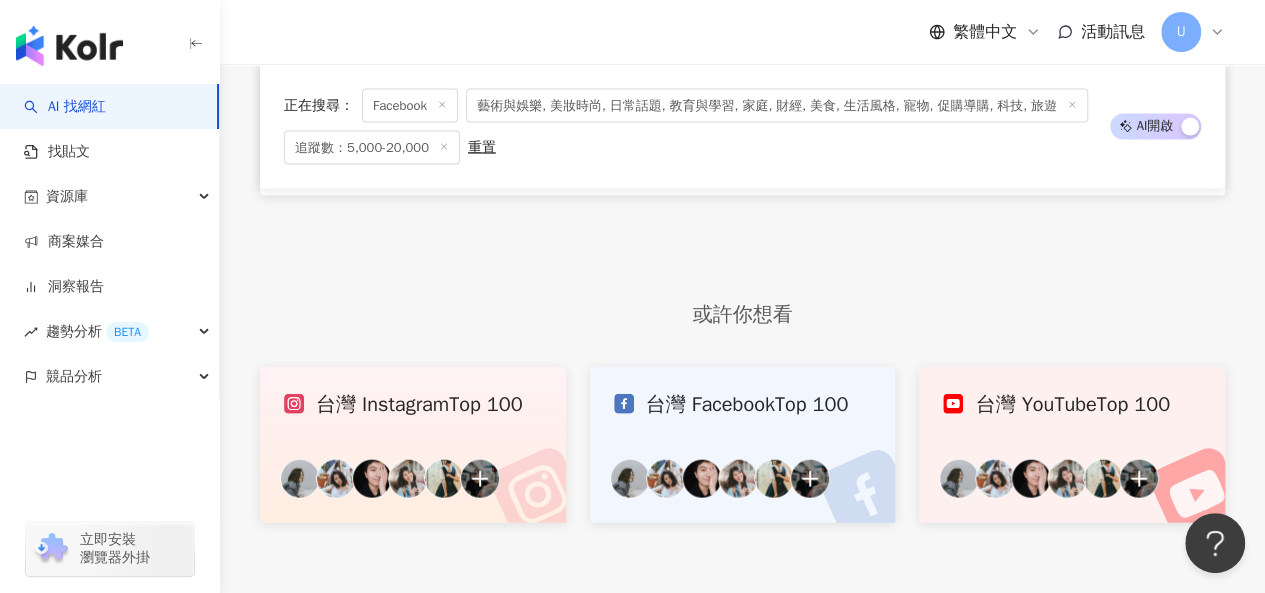 scroll, scrollTop: 1869, scrollLeft: 0, axis: vertical 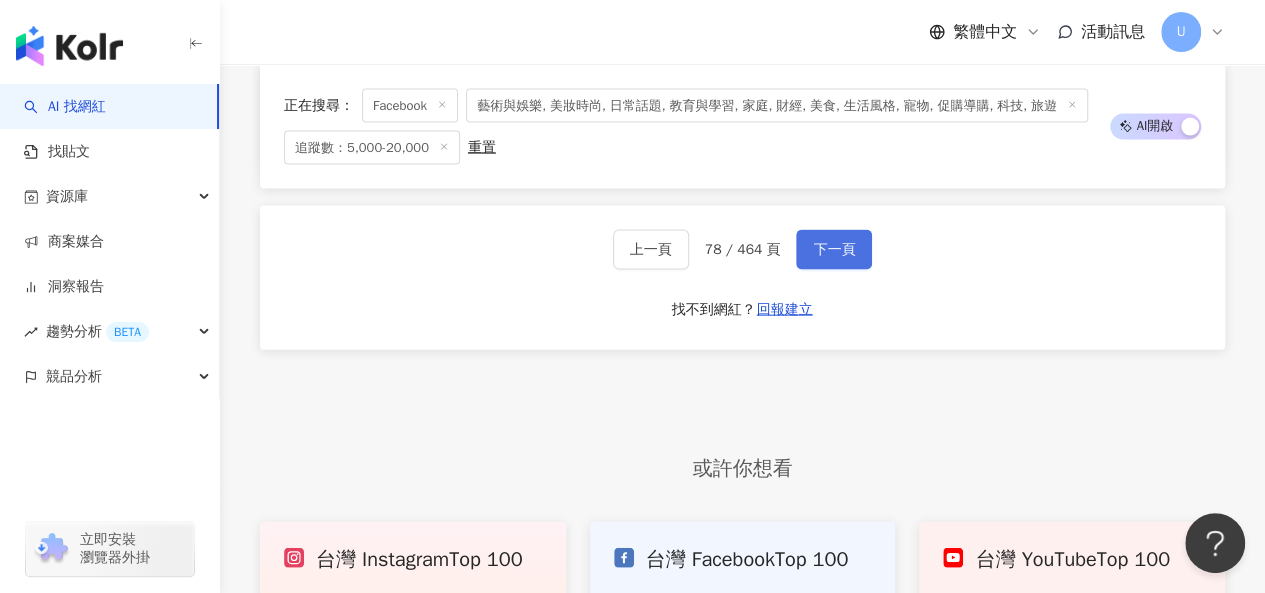 click on "下一頁" at bounding box center [834, 250] 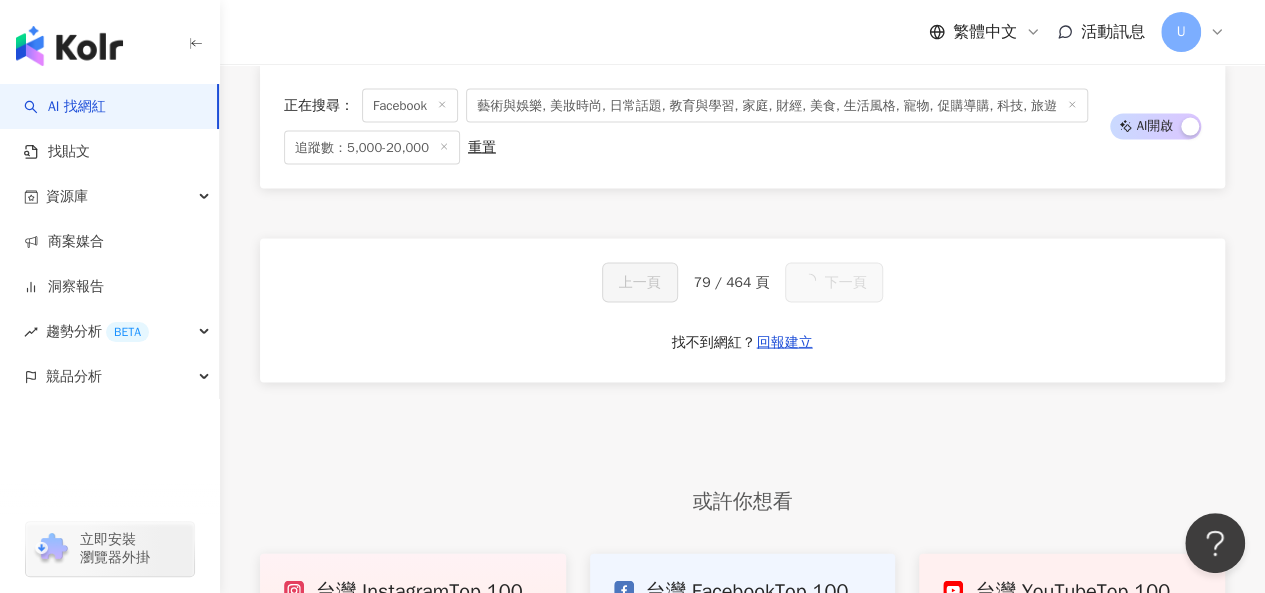 scroll, scrollTop: 2134, scrollLeft: 0, axis: vertical 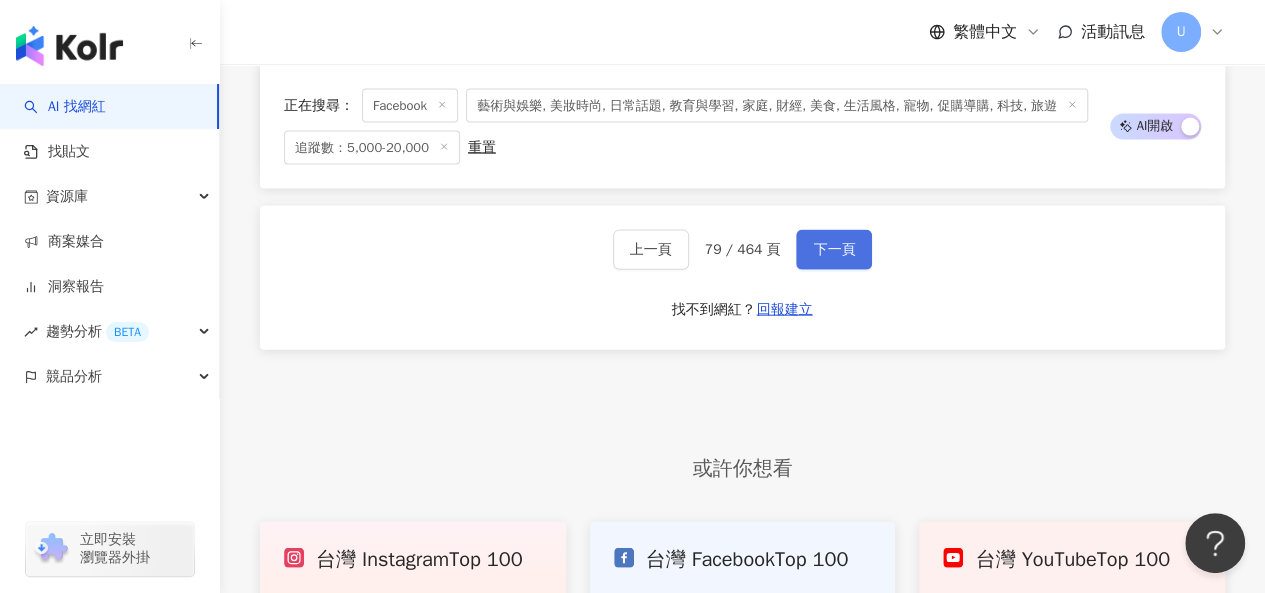 click on "下一頁" at bounding box center [834, 250] 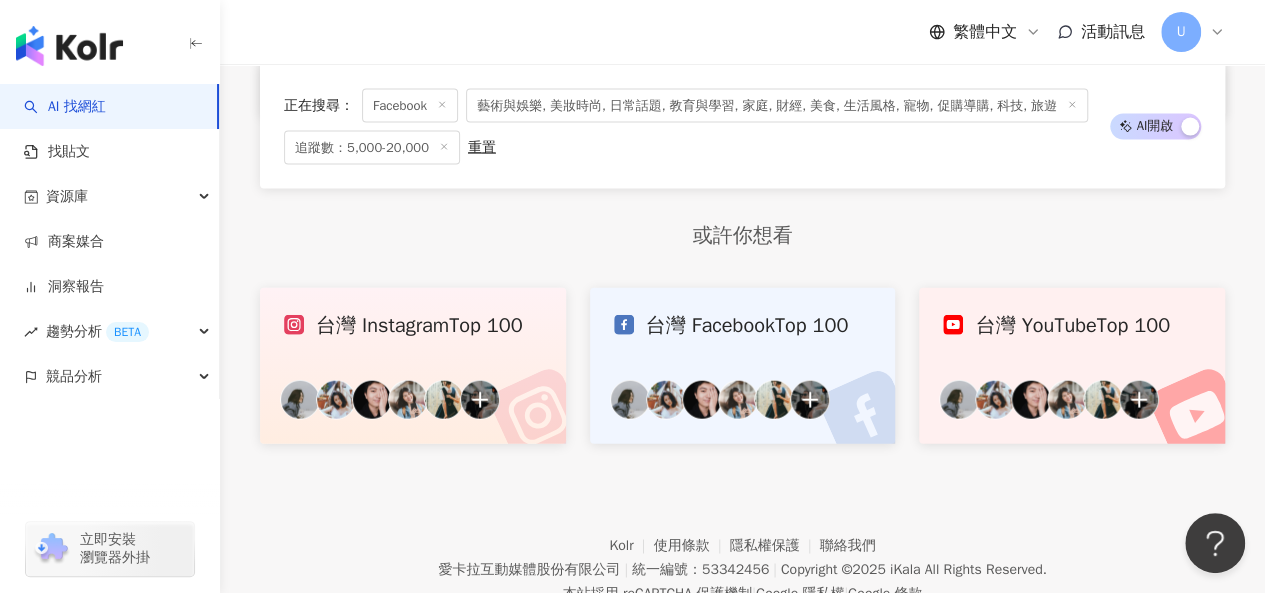 scroll, scrollTop: 1869, scrollLeft: 0, axis: vertical 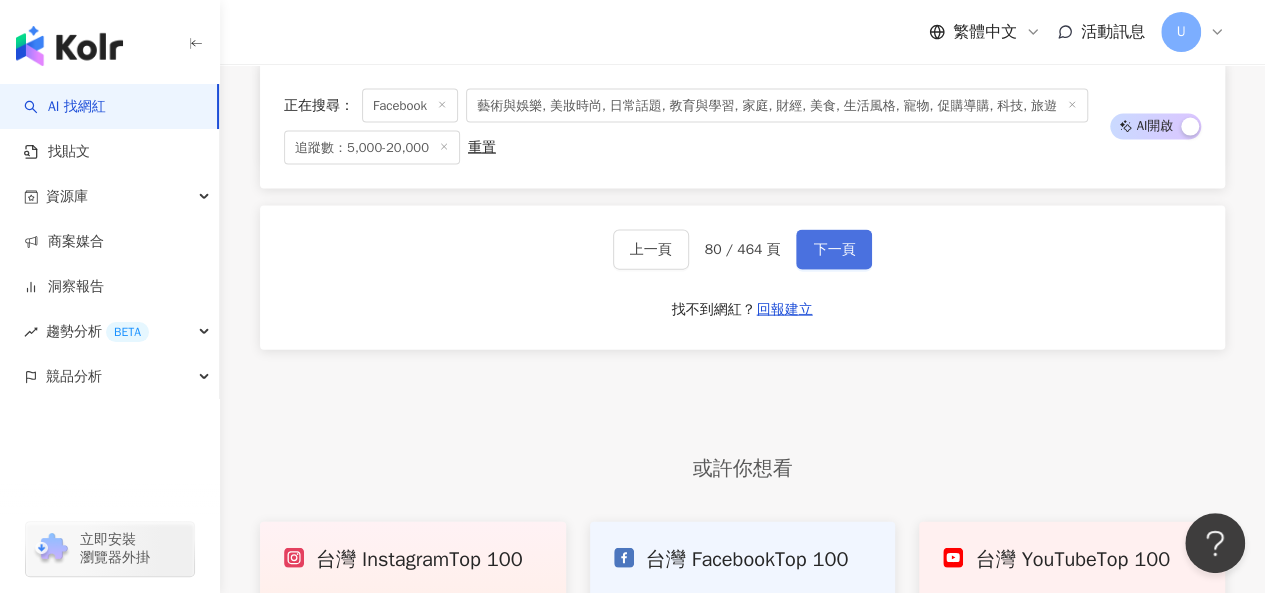 click on "下一頁" at bounding box center (834, 250) 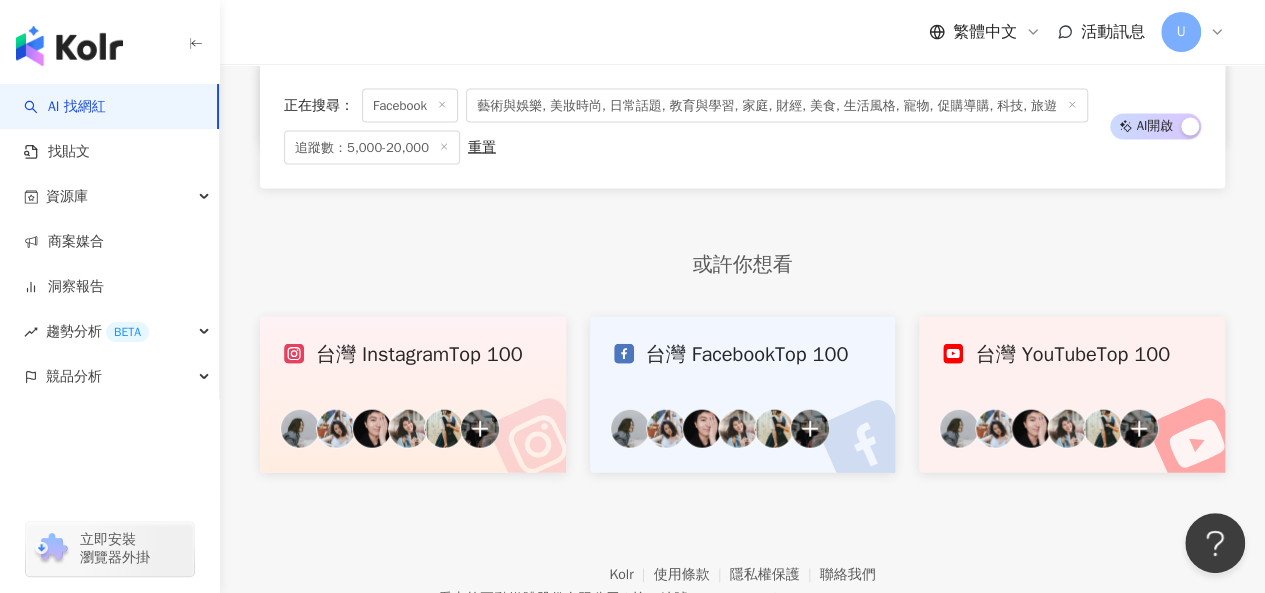scroll, scrollTop: 1869, scrollLeft: 0, axis: vertical 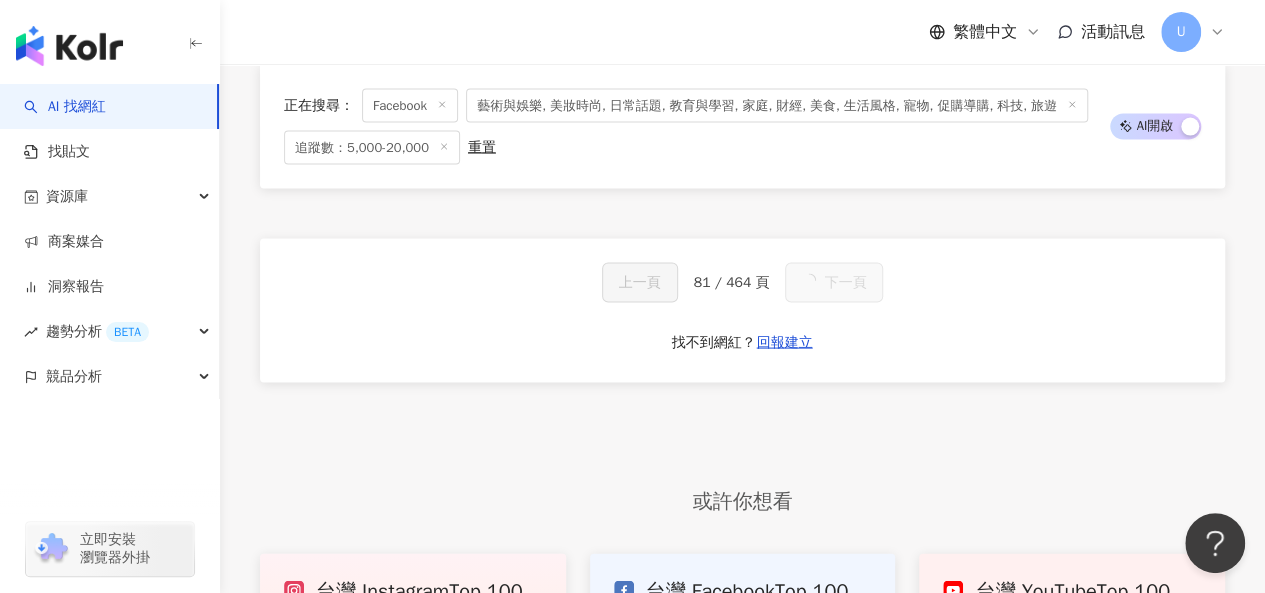 click on "下一頁" at bounding box center (834, 282) 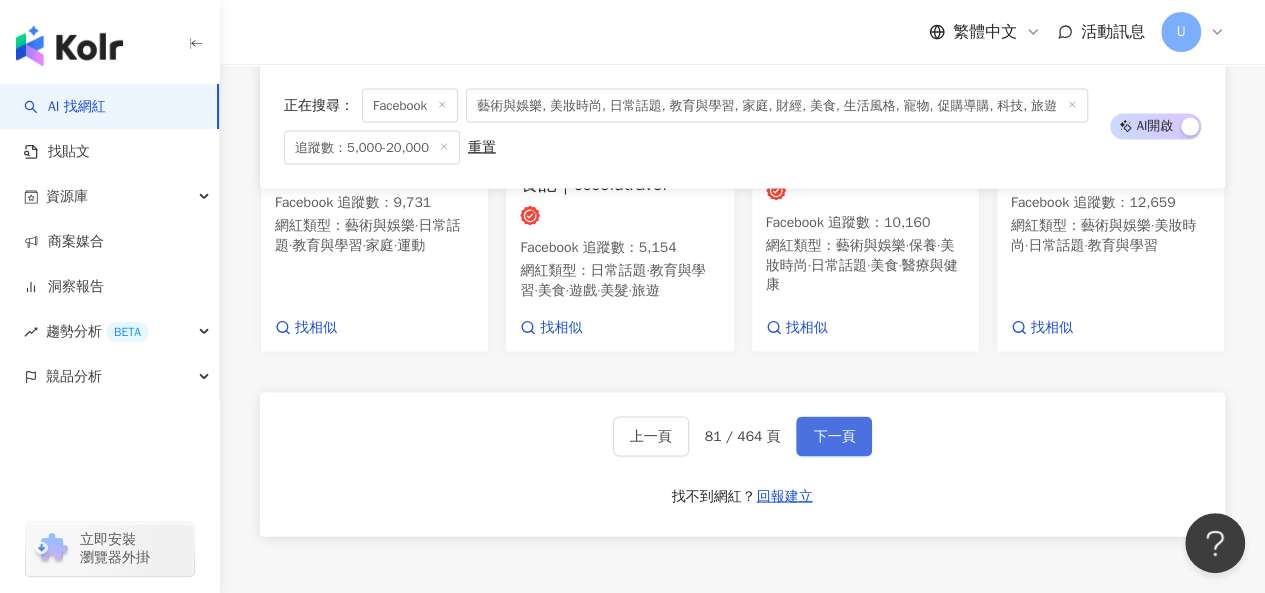 scroll, scrollTop: 2100, scrollLeft: 0, axis: vertical 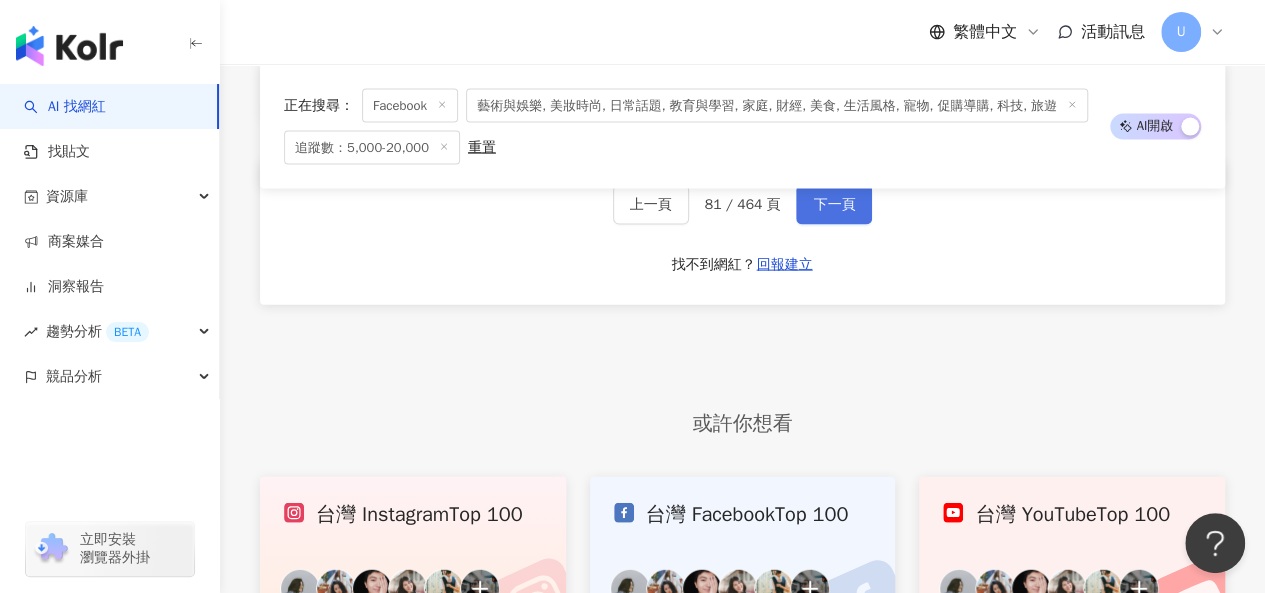 click on "下一頁" at bounding box center [834, 205] 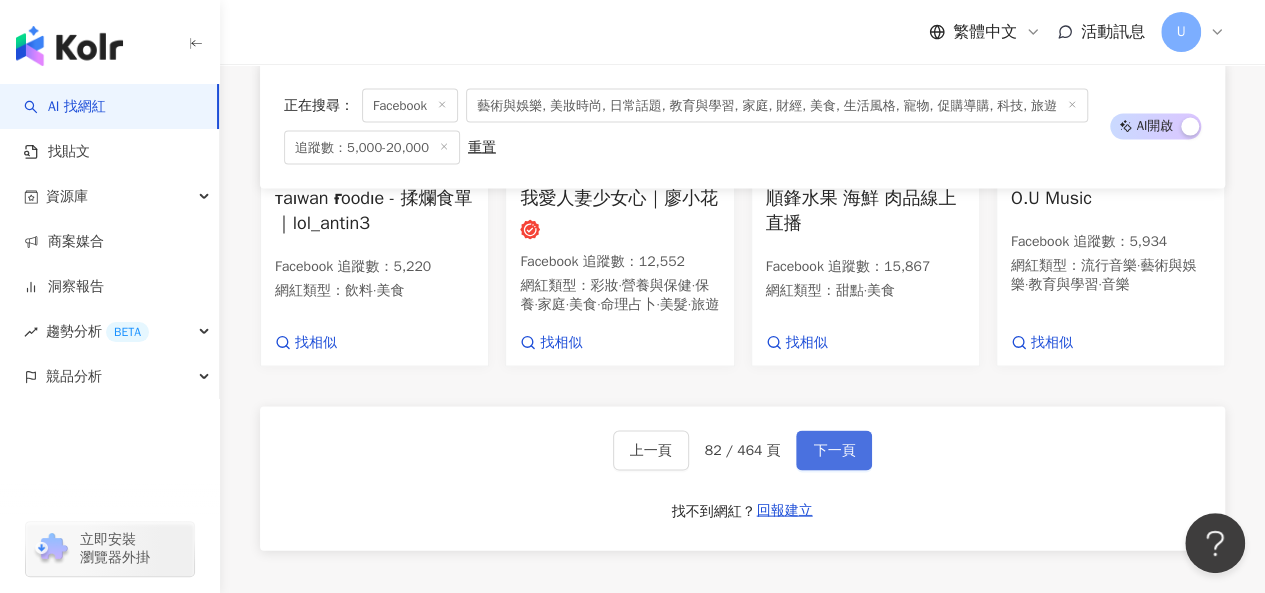 click on "下一頁" at bounding box center [834, 450] 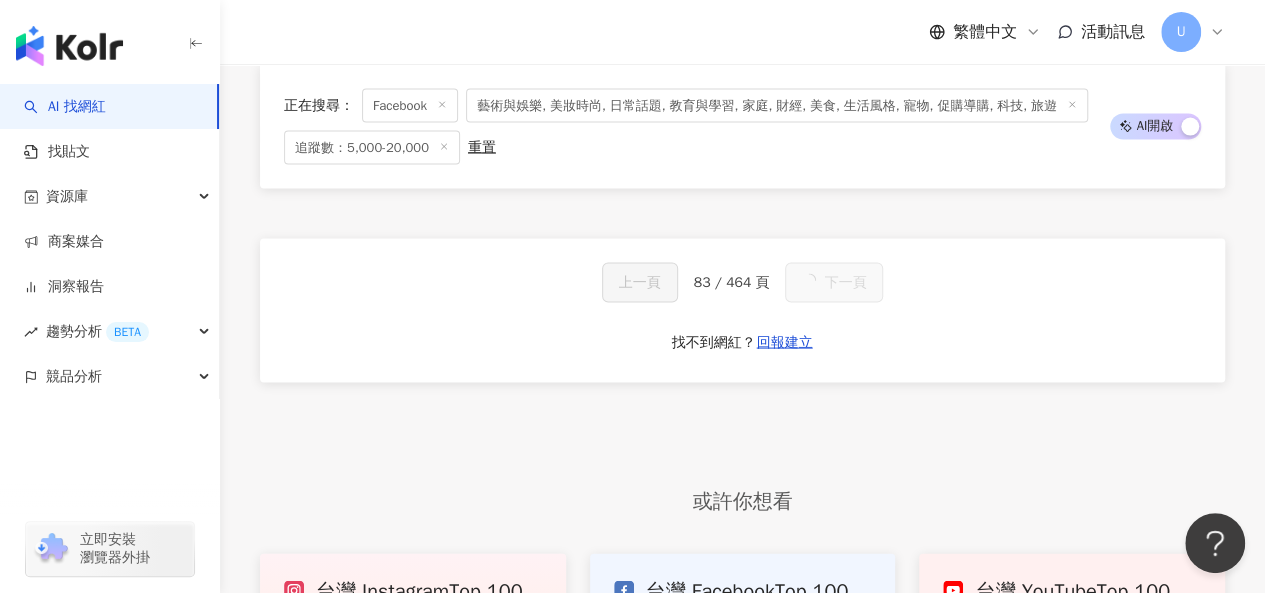 click on "下一頁" at bounding box center [834, 282] 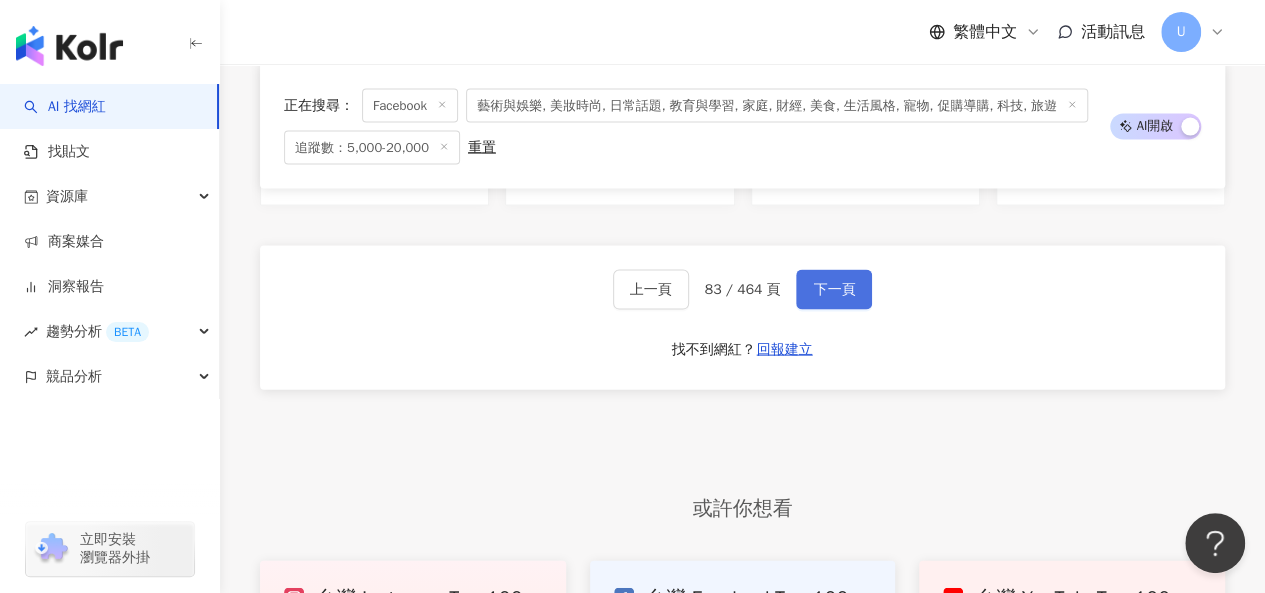 click on "下一頁" at bounding box center [834, 290] 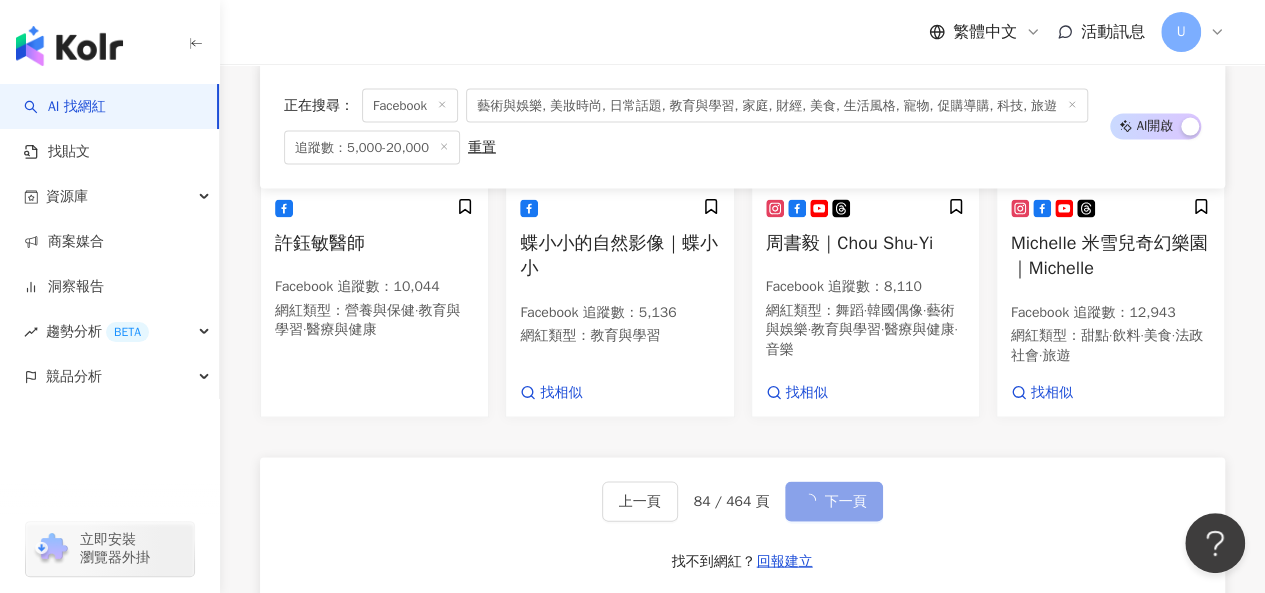click on "下一頁" at bounding box center [834, 501] 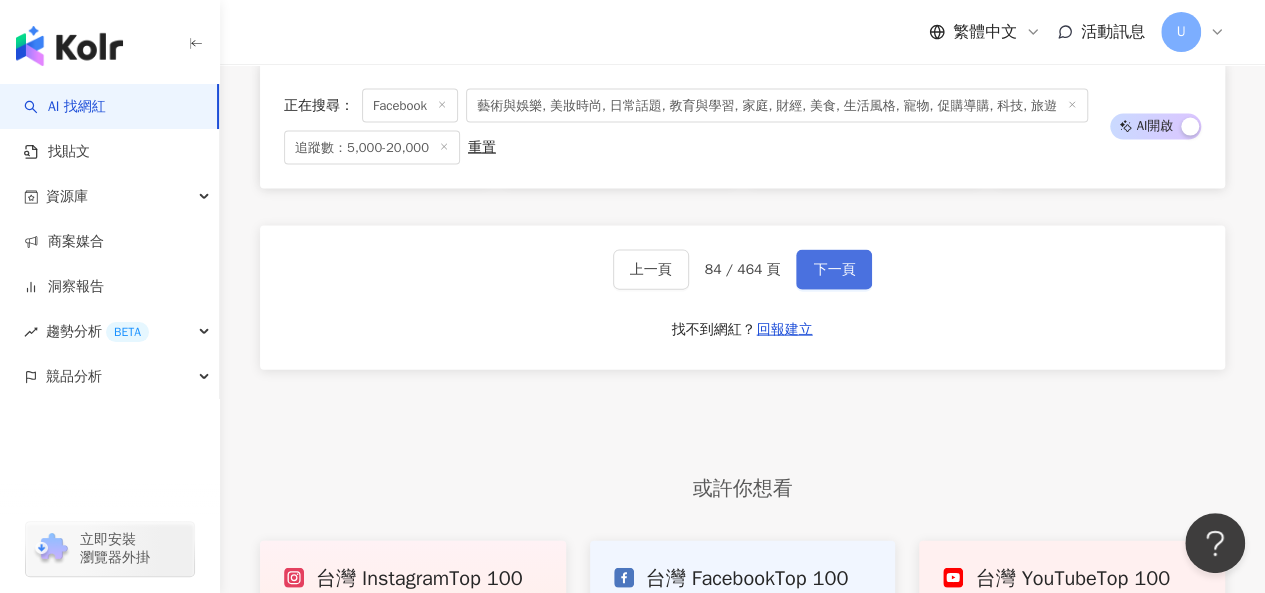 click on "下一頁" at bounding box center (834, 270) 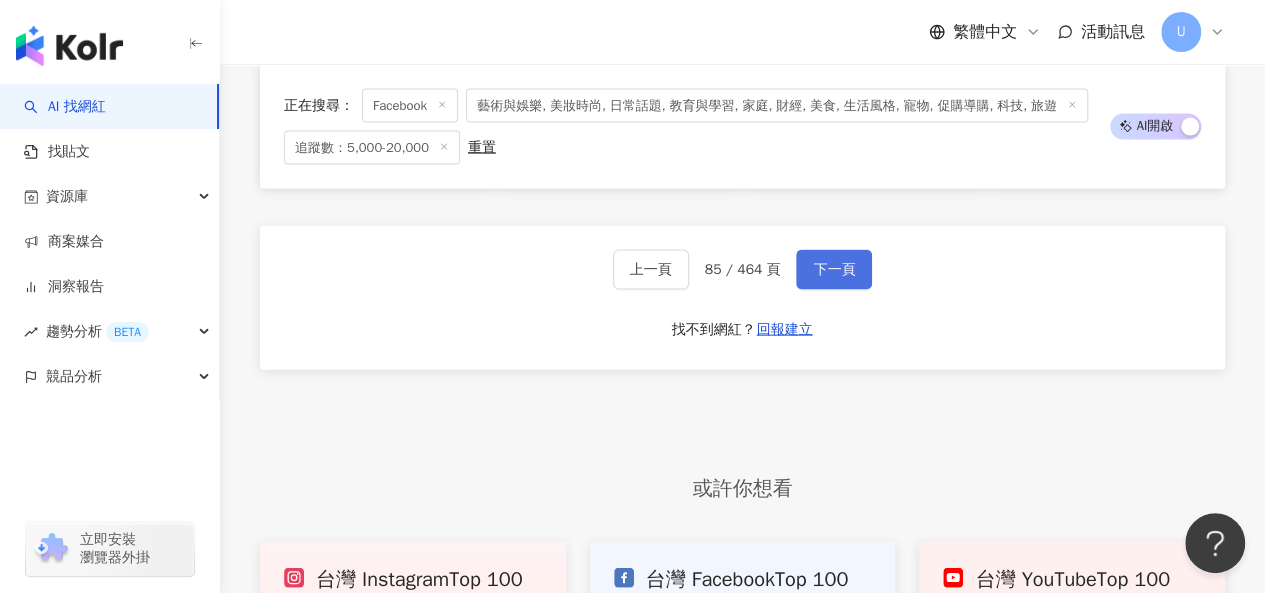 click on "下一頁" at bounding box center (834, 270) 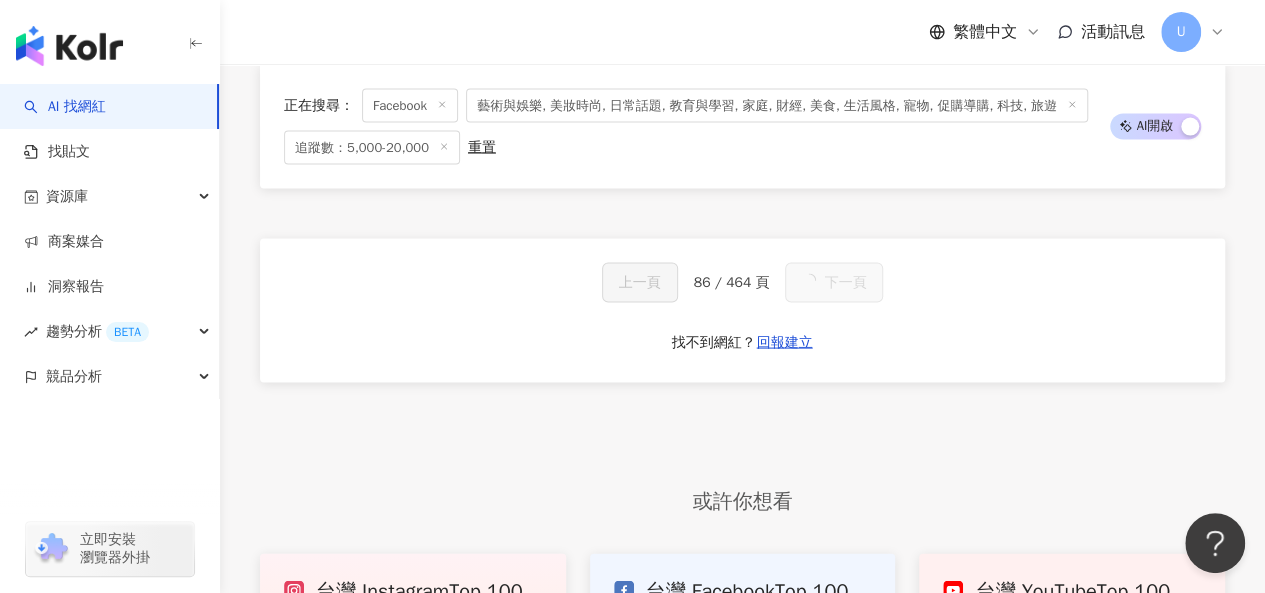 click on "下一頁" at bounding box center (834, 282) 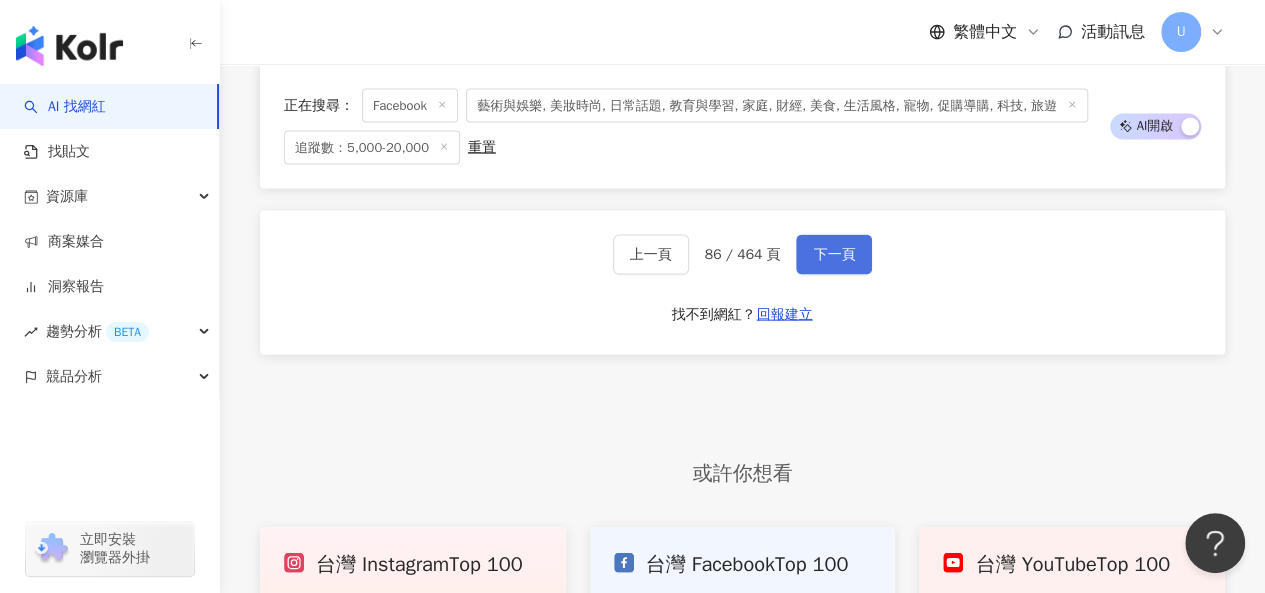 click on "下一頁" at bounding box center [834, 255] 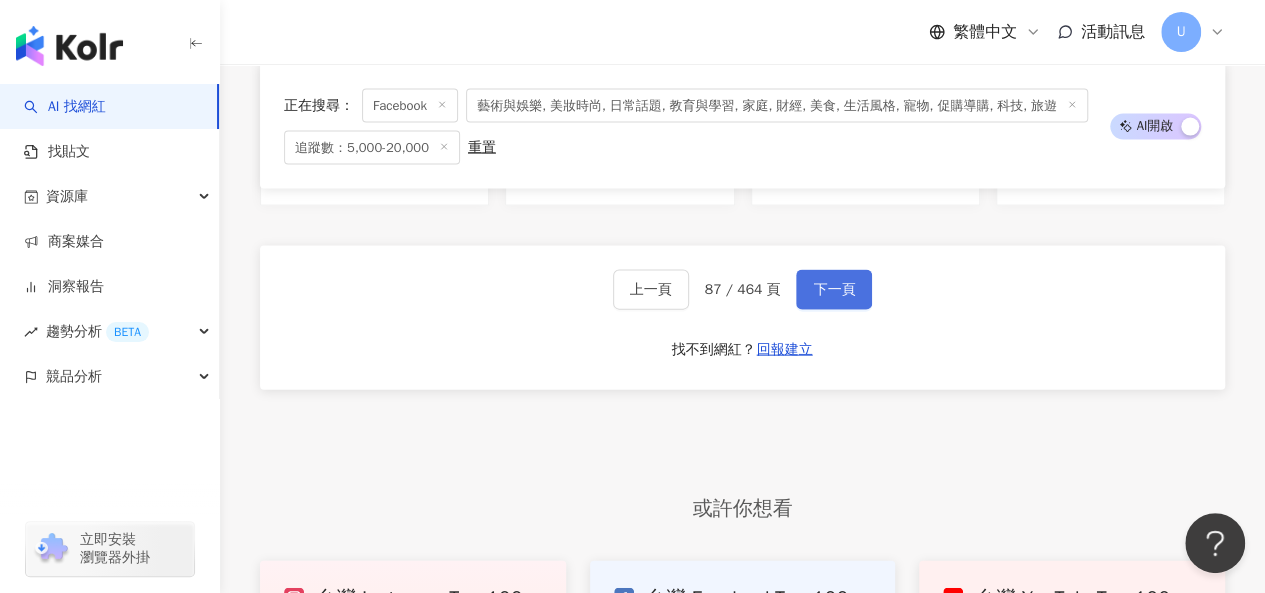 click on "下一頁" at bounding box center (834, 290) 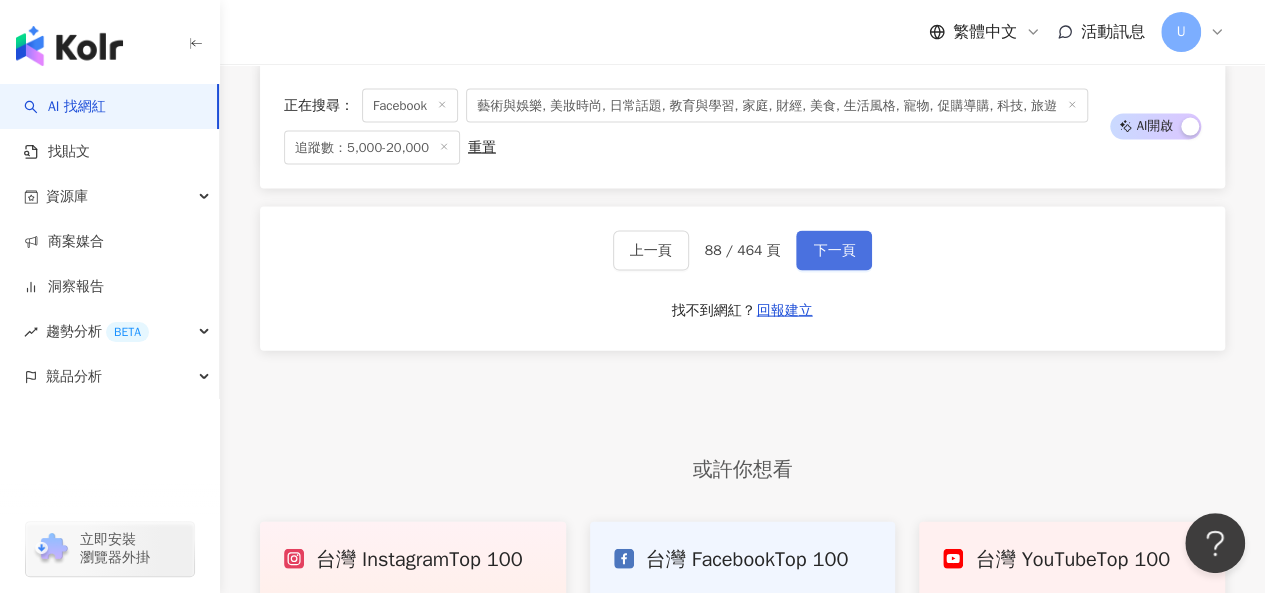 click on "下一頁" at bounding box center [834, 251] 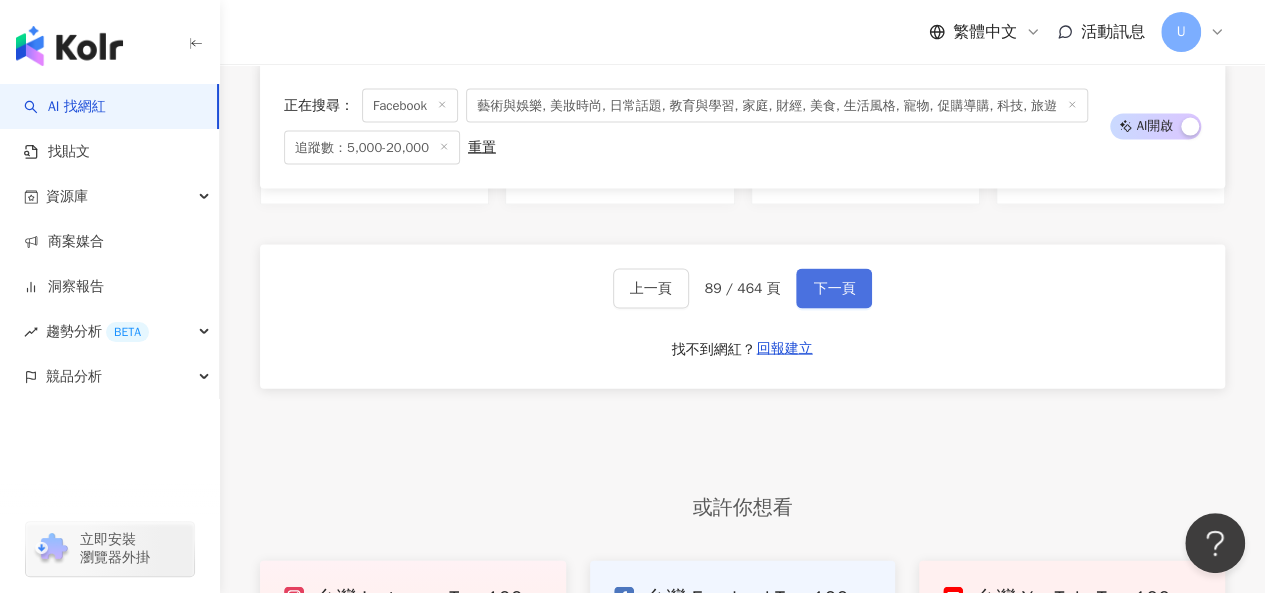 click on "下一頁" at bounding box center [834, 289] 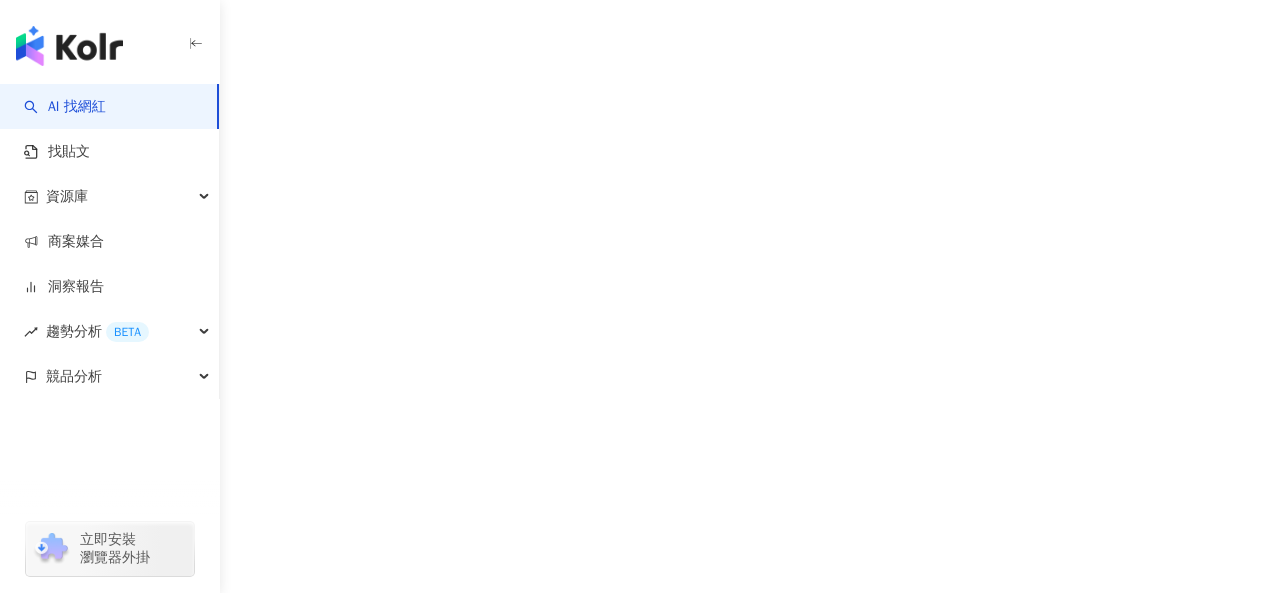 scroll, scrollTop: 0, scrollLeft: 0, axis: both 